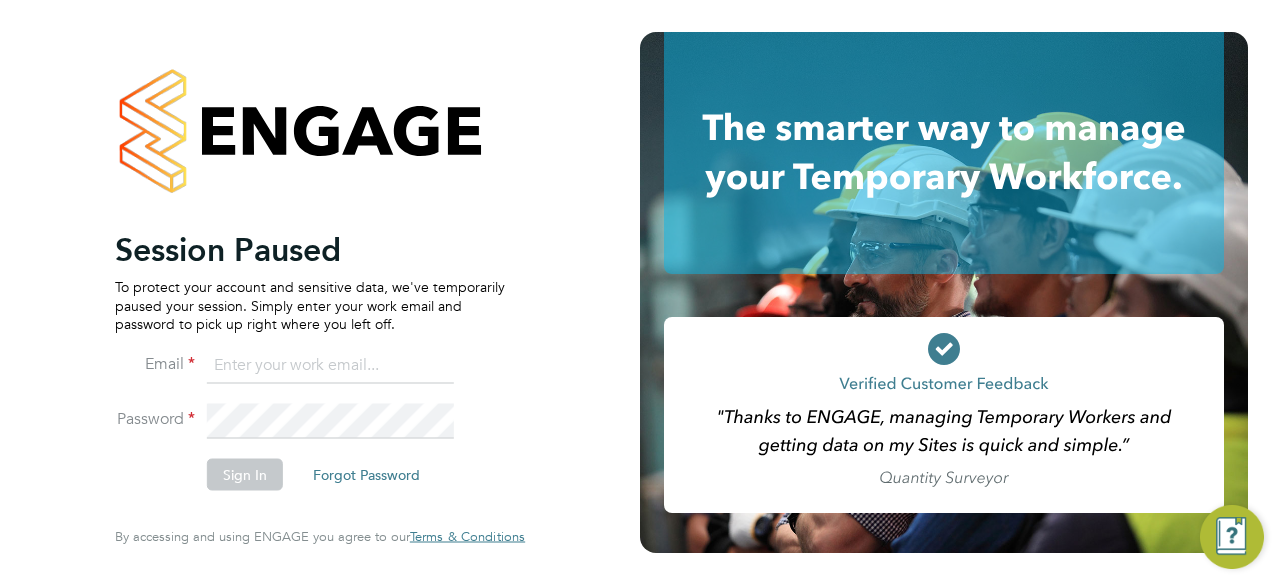 scroll, scrollTop: 0, scrollLeft: 0, axis: both 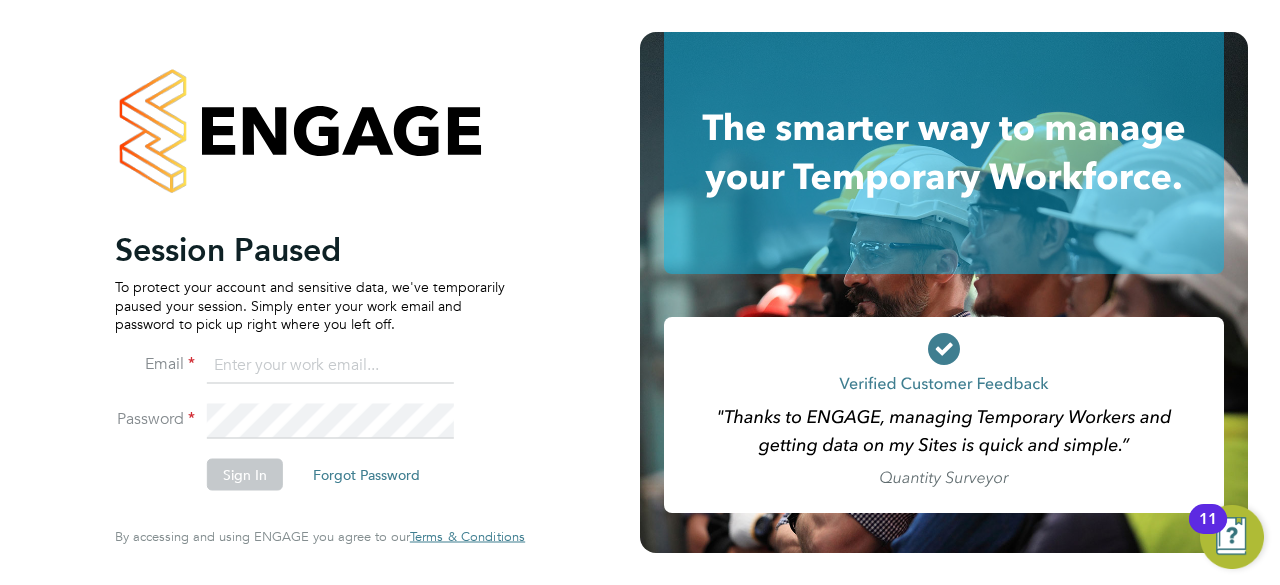click 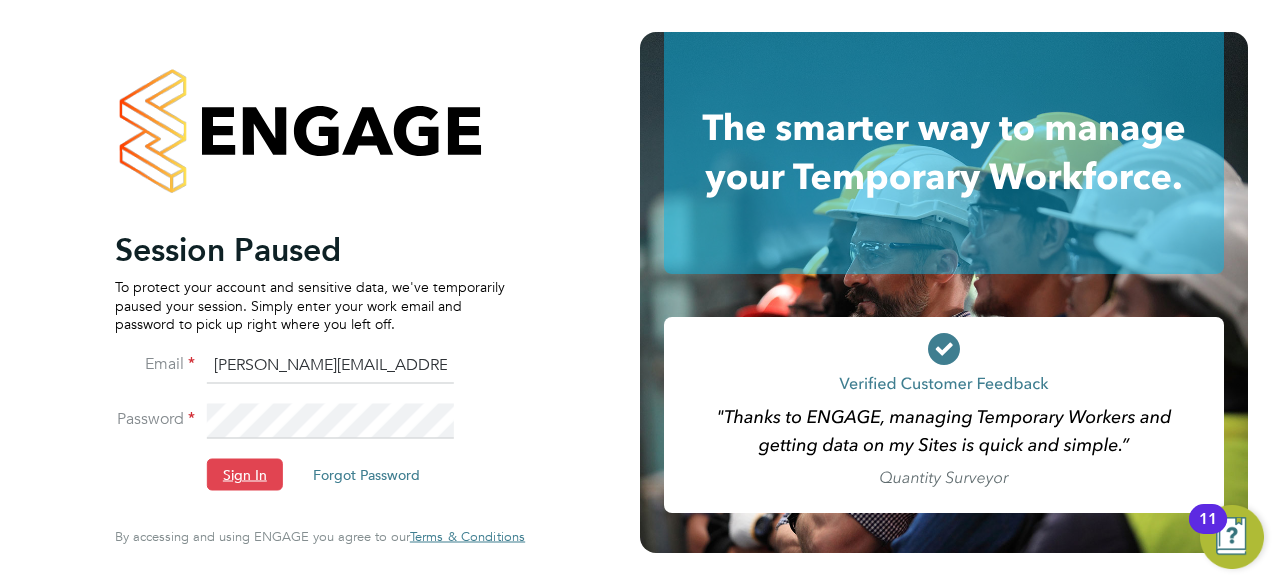 click on "Sign In" 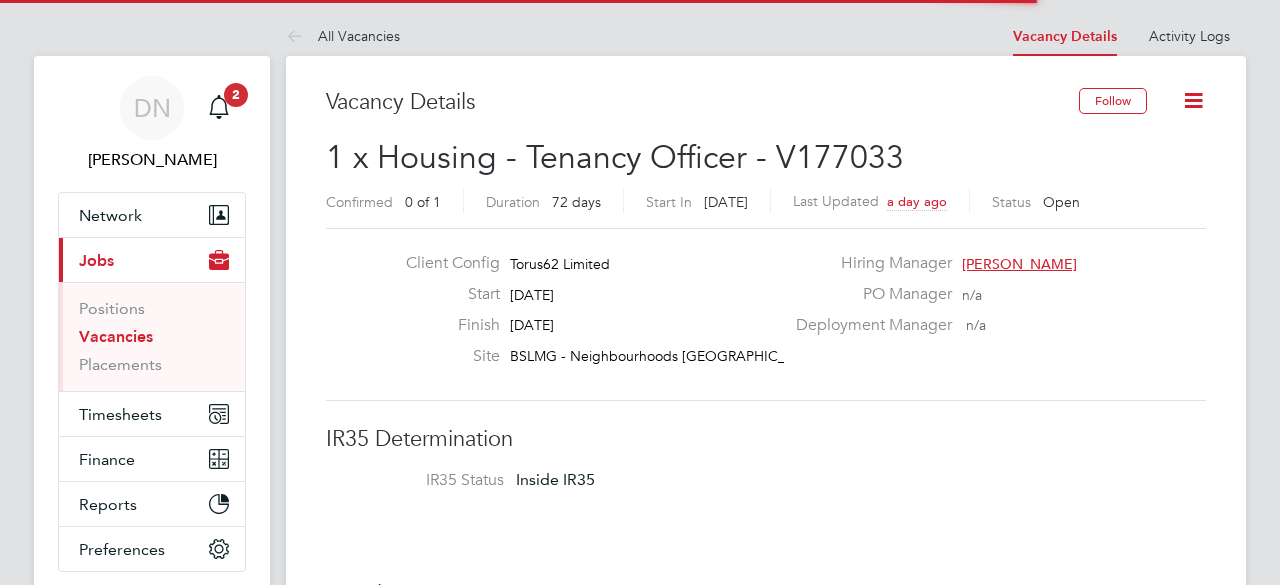 scroll, scrollTop: 25, scrollLeft: 0, axis: vertical 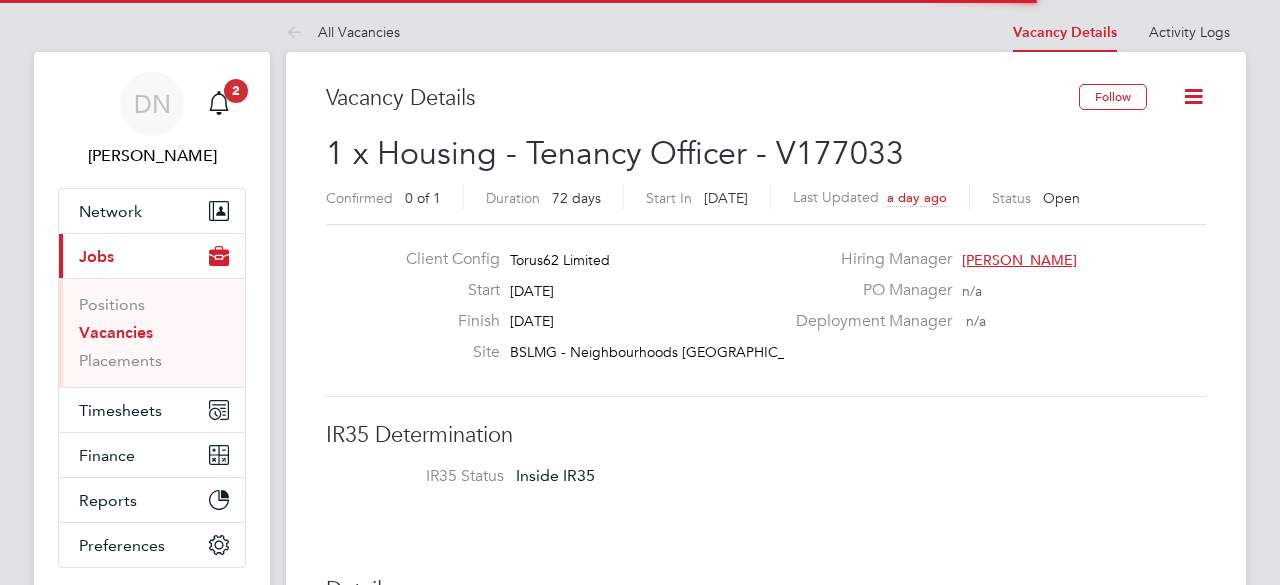 type 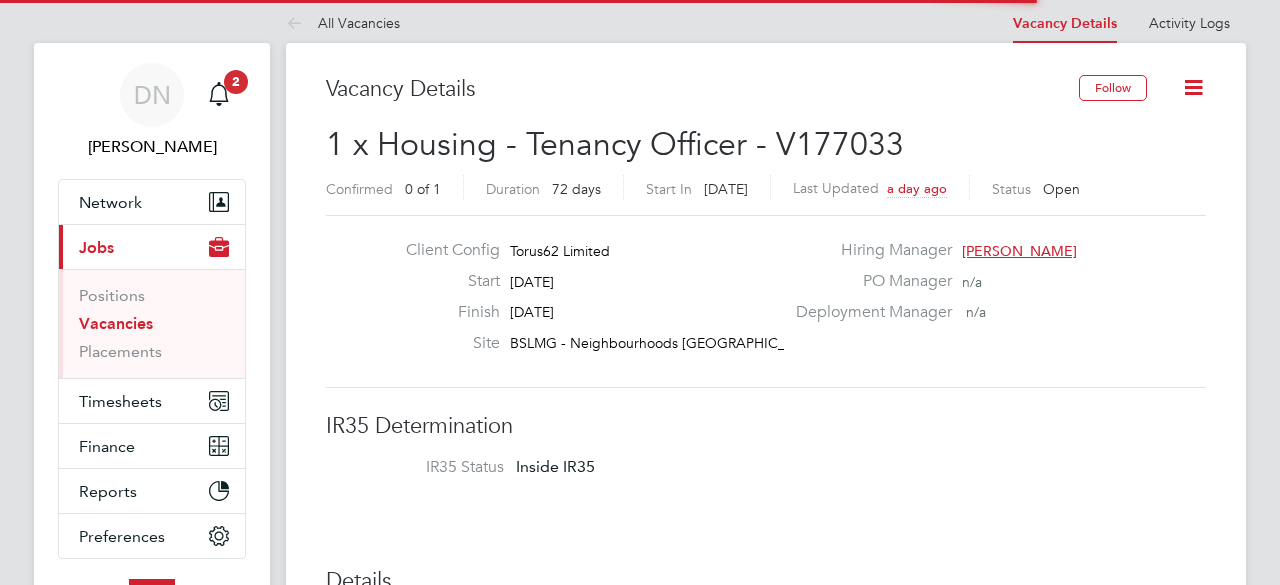 scroll, scrollTop: 10, scrollLeft: 10, axis: both 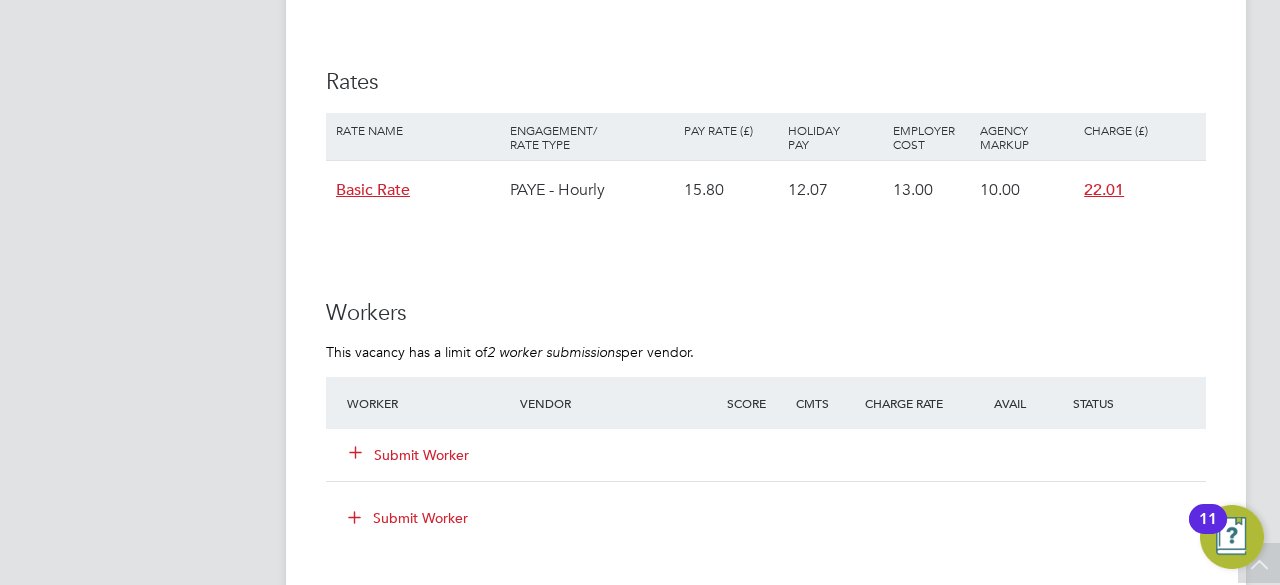 click on "Submit Worker" 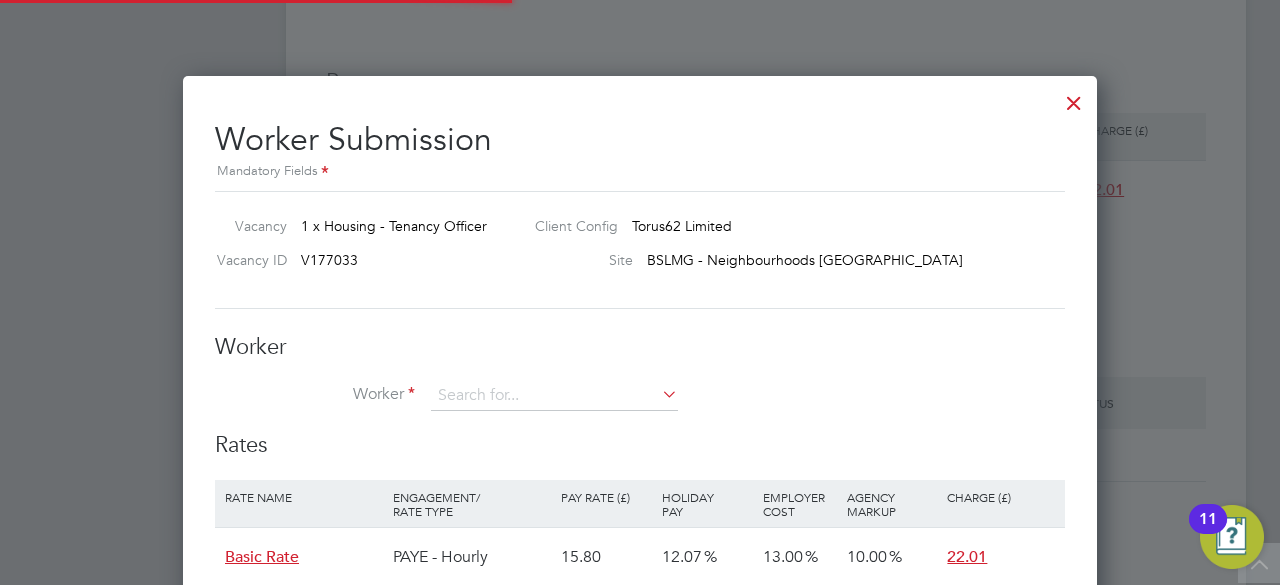 scroll, scrollTop: 10, scrollLeft: 10, axis: both 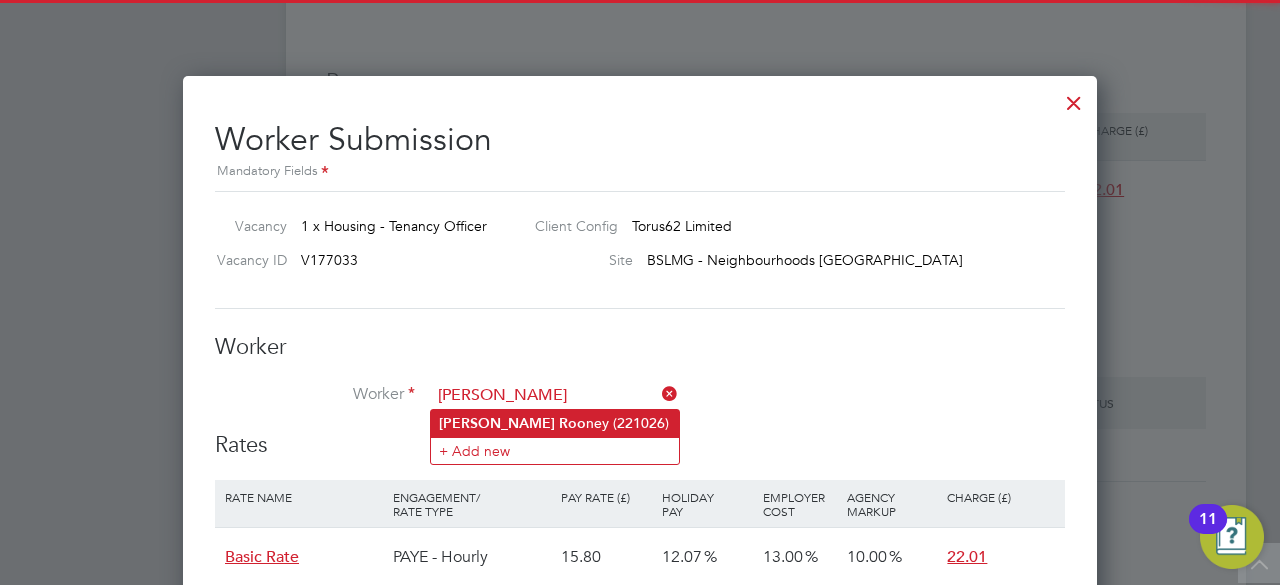 click on "[PERSON_NAME] (221026)" 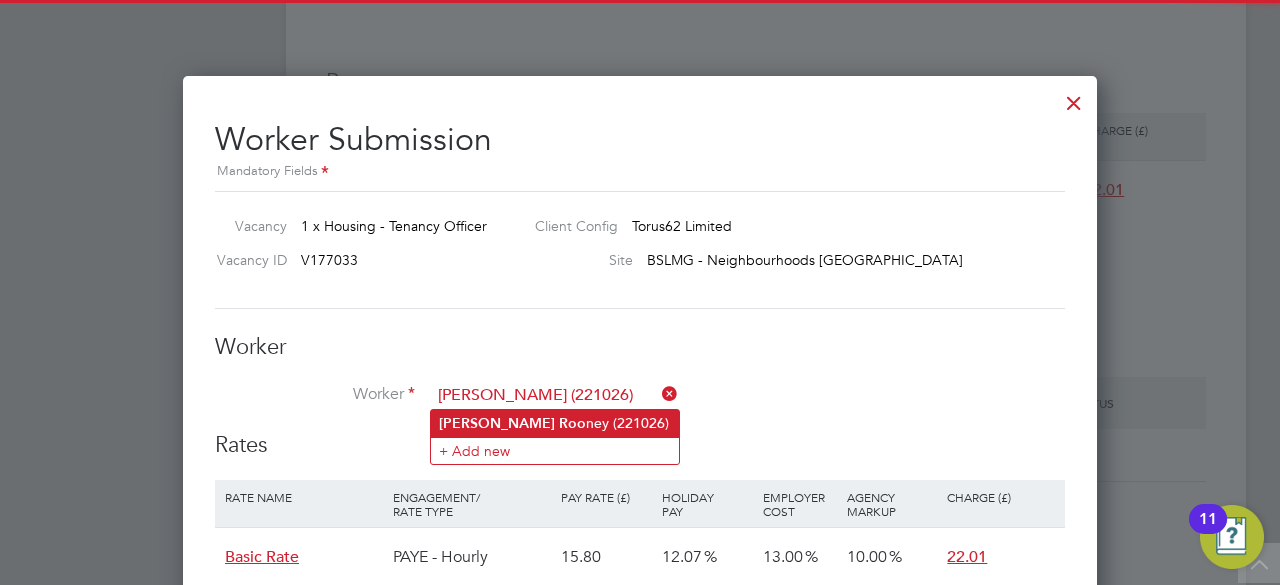 scroll, scrollTop: 10, scrollLeft: 10, axis: both 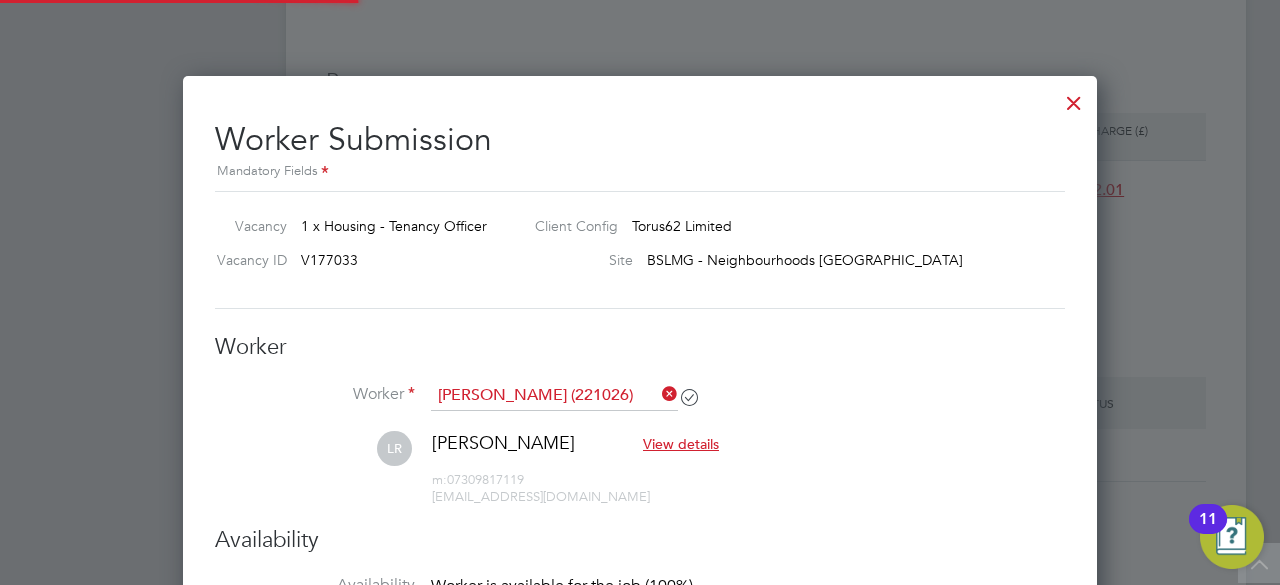 type on "[DATE]" 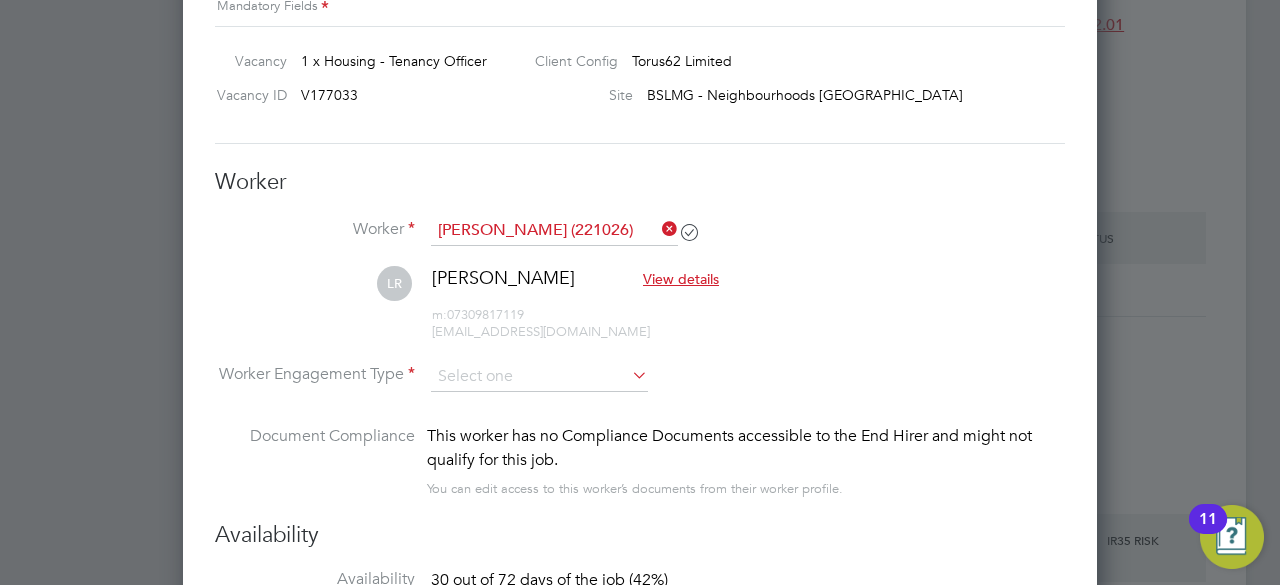scroll, scrollTop: 2120, scrollLeft: 0, axis: vertical 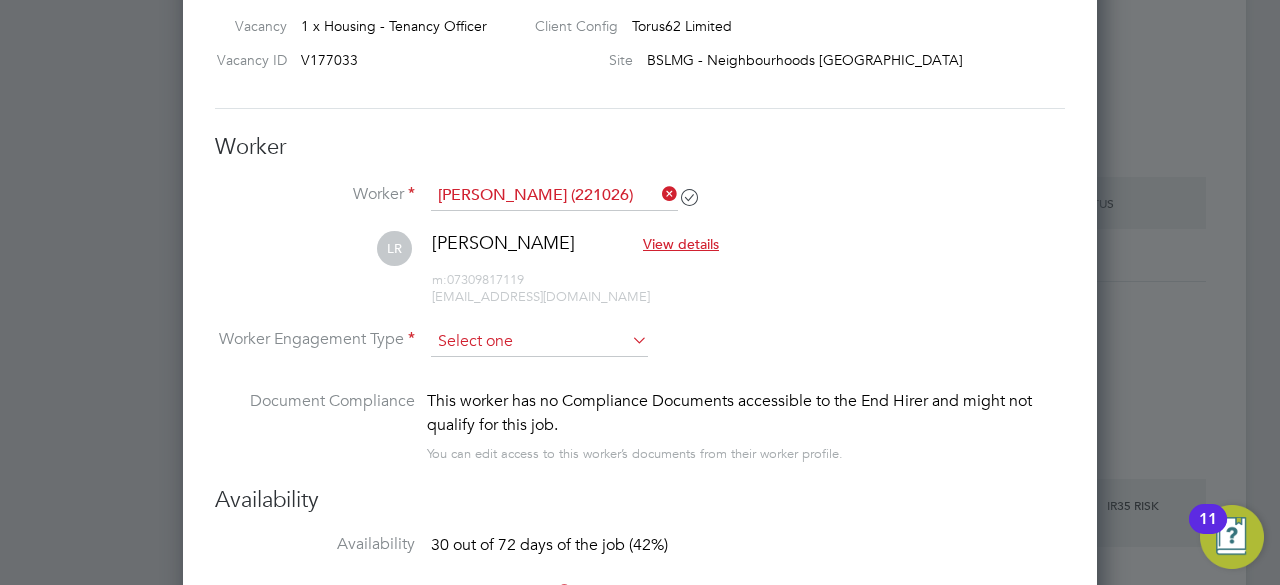 click at bounding box center (539, 342) 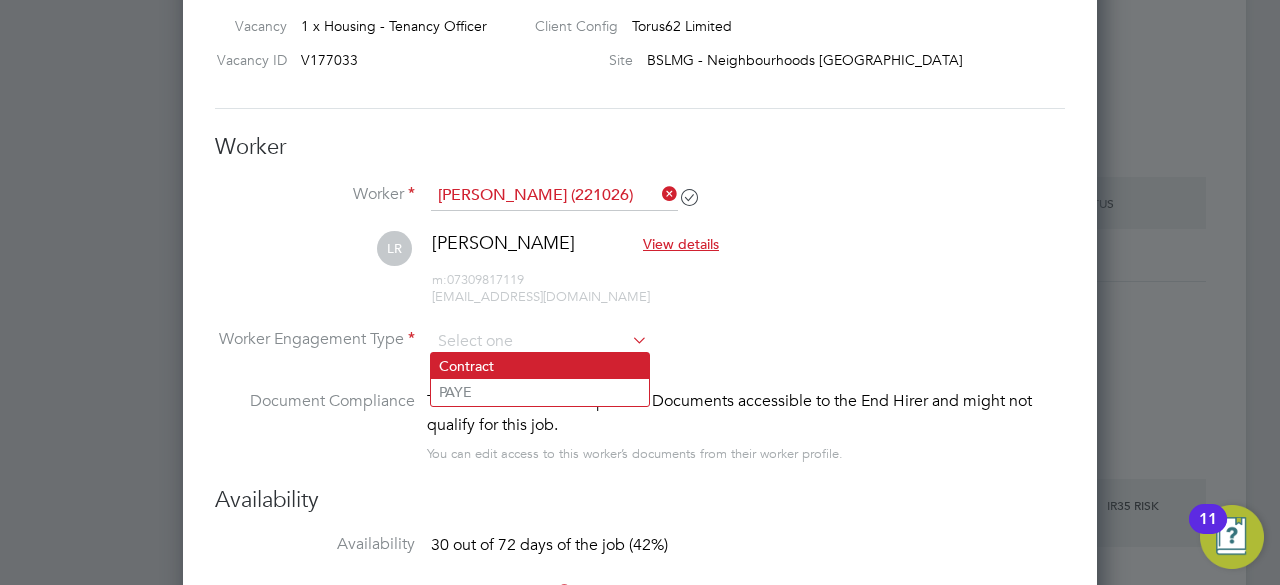 click on "Contract" 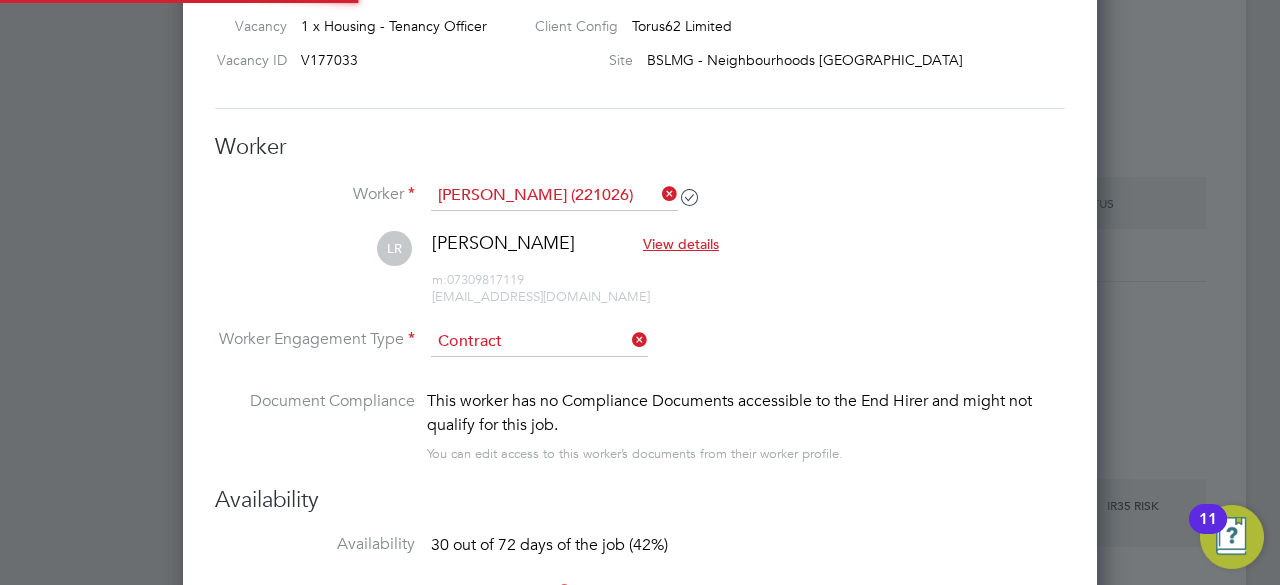 scroll, scrollTop: 10, scrollLeft: 10, axis: both 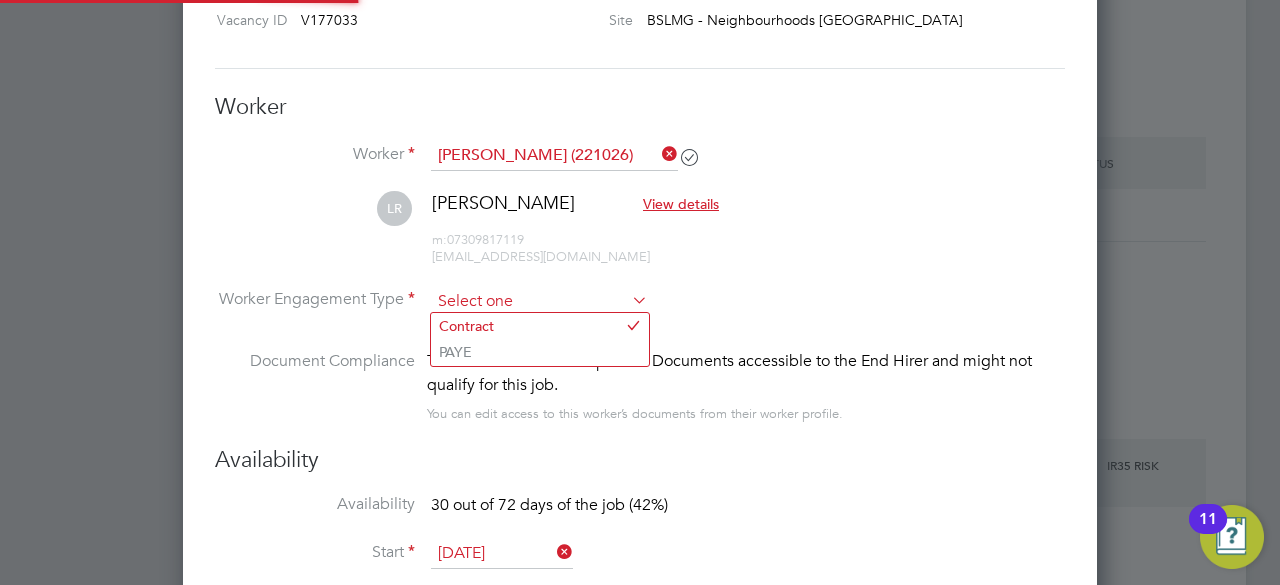 click at bounding box center [539, 302] 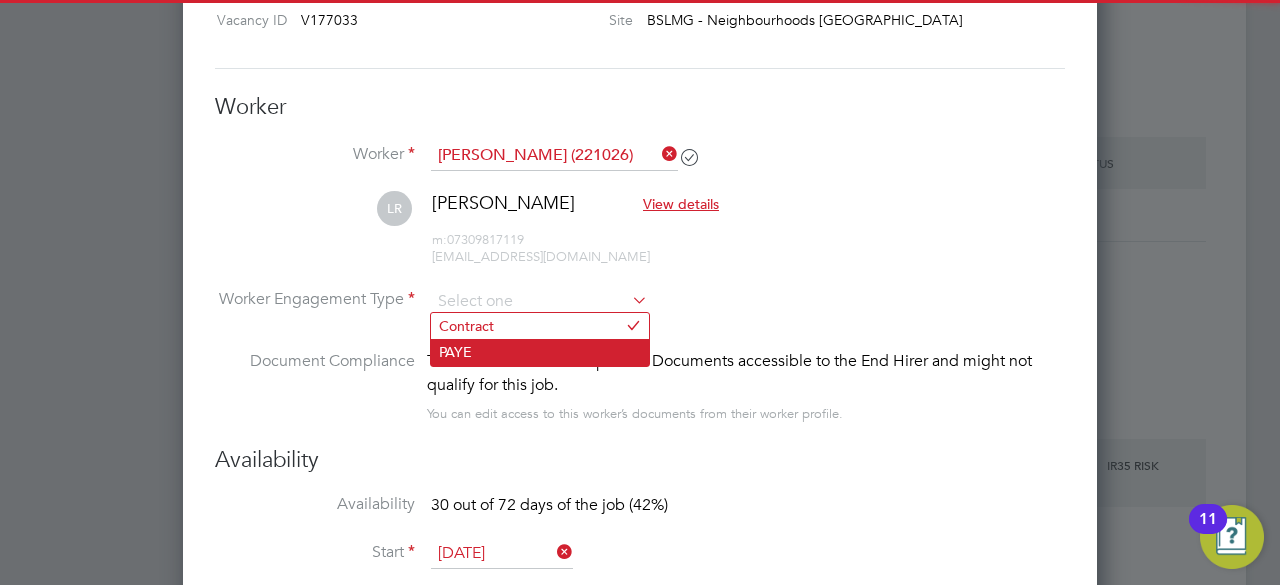 click on "PAYE" 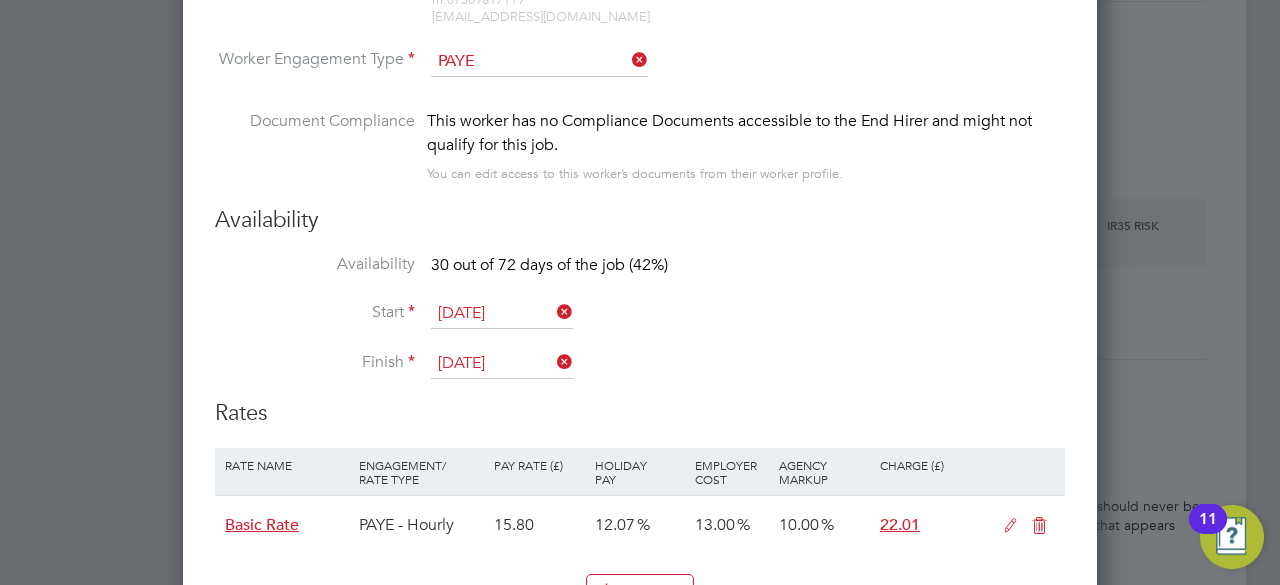 click on "[DATE]" at bounding box center [502, 314] 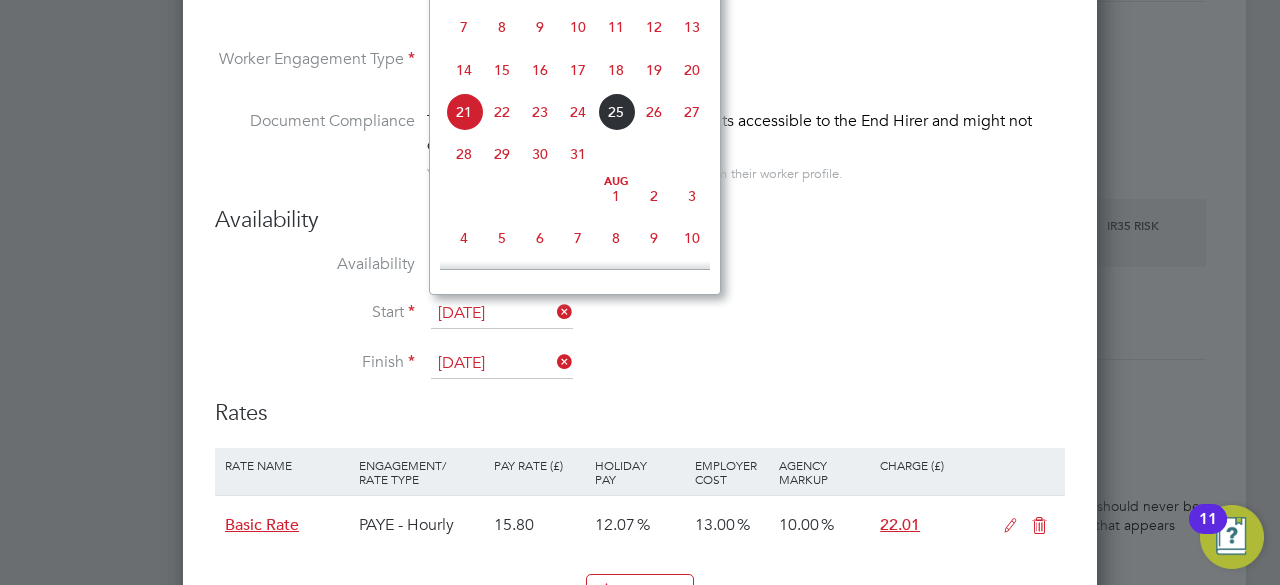 click on "28" 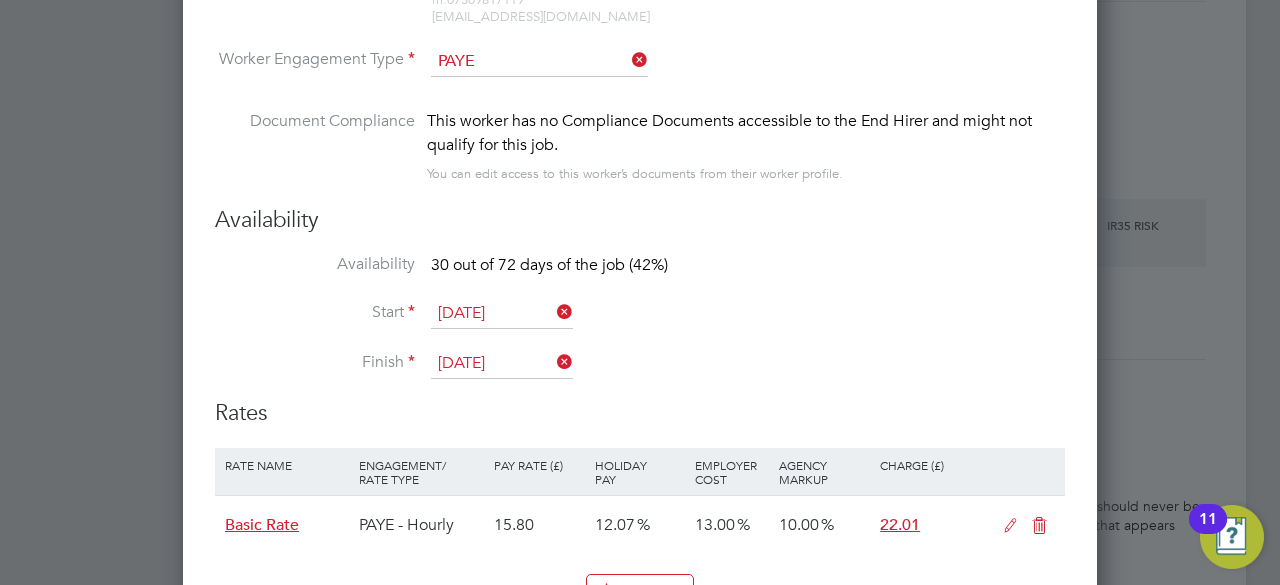 click on "Start   [DATE]" at bounding box center (640, 324) 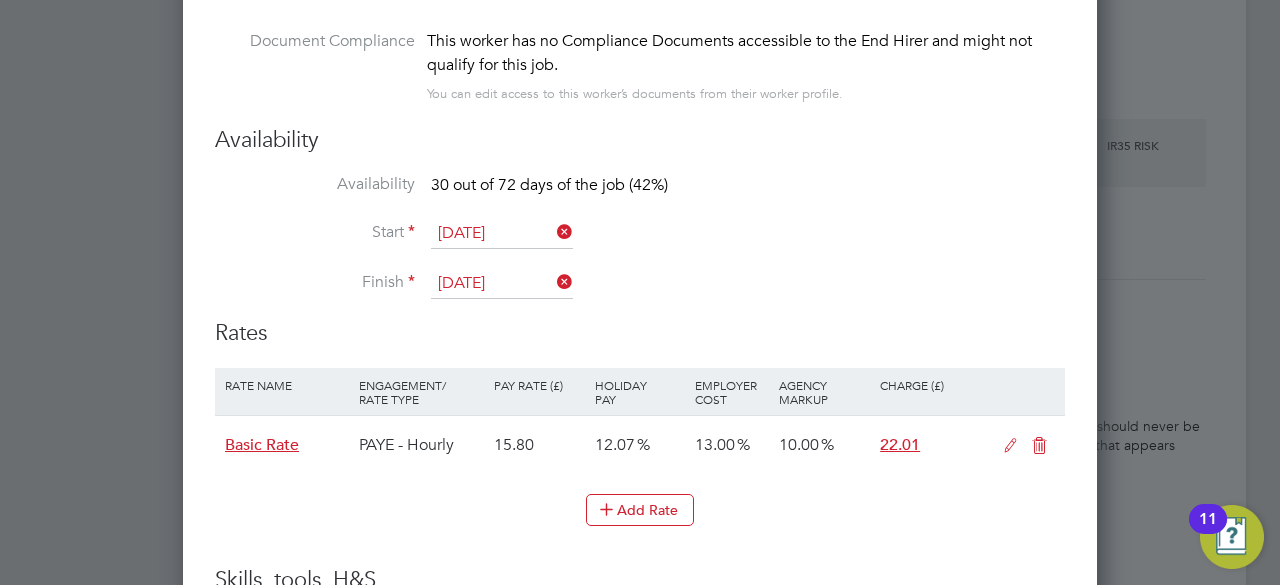click at bounding box center [1010, 446] 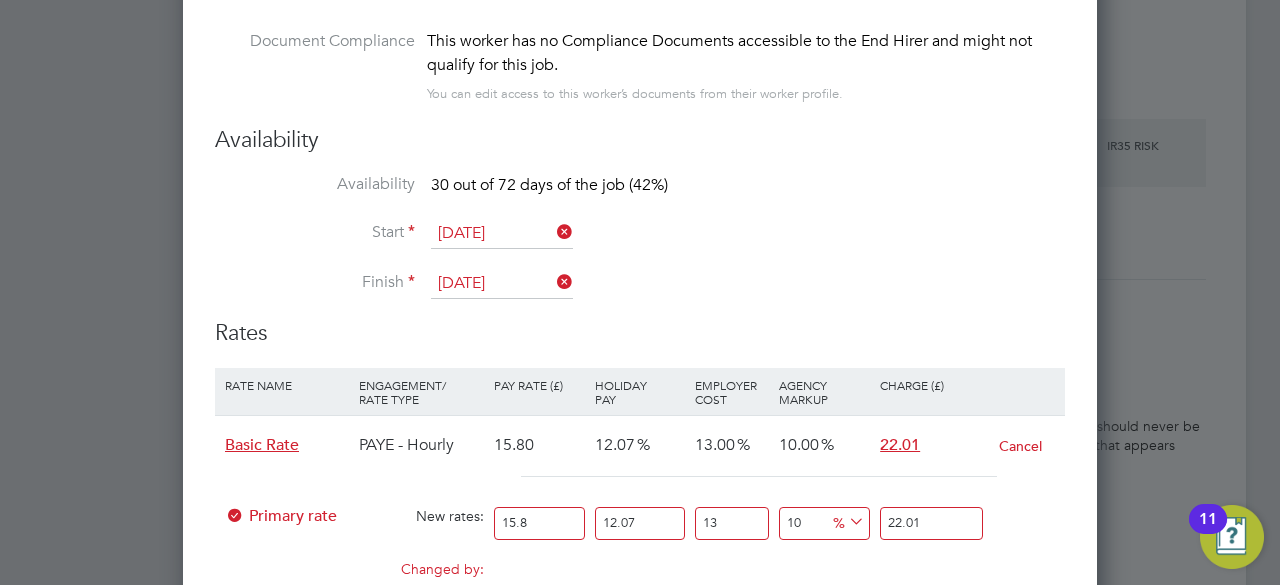 drag, startPoint x: 543, startPoint y: 519, endPoint x: 306, endPoint y: 515, distance: 237.03375 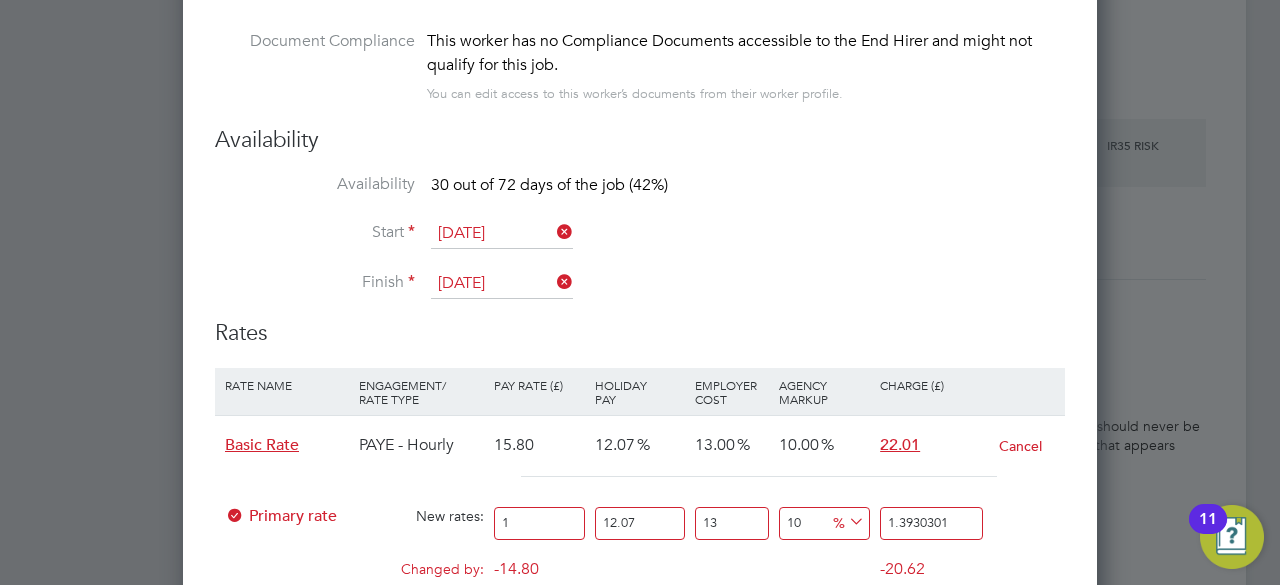 type on "18" 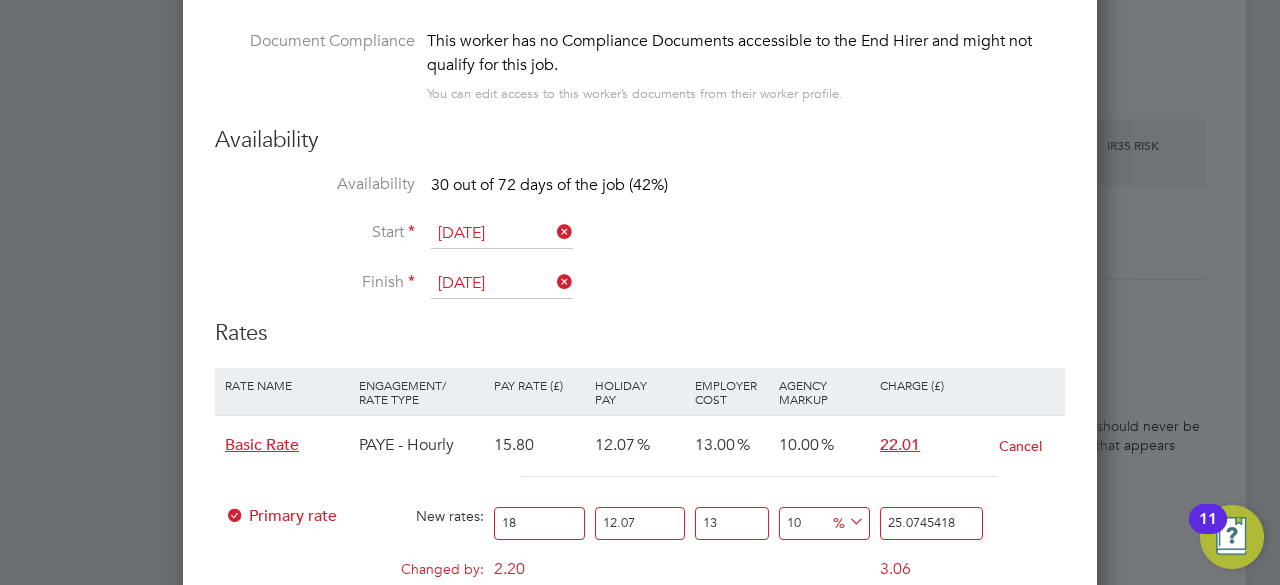 type on "18.2" 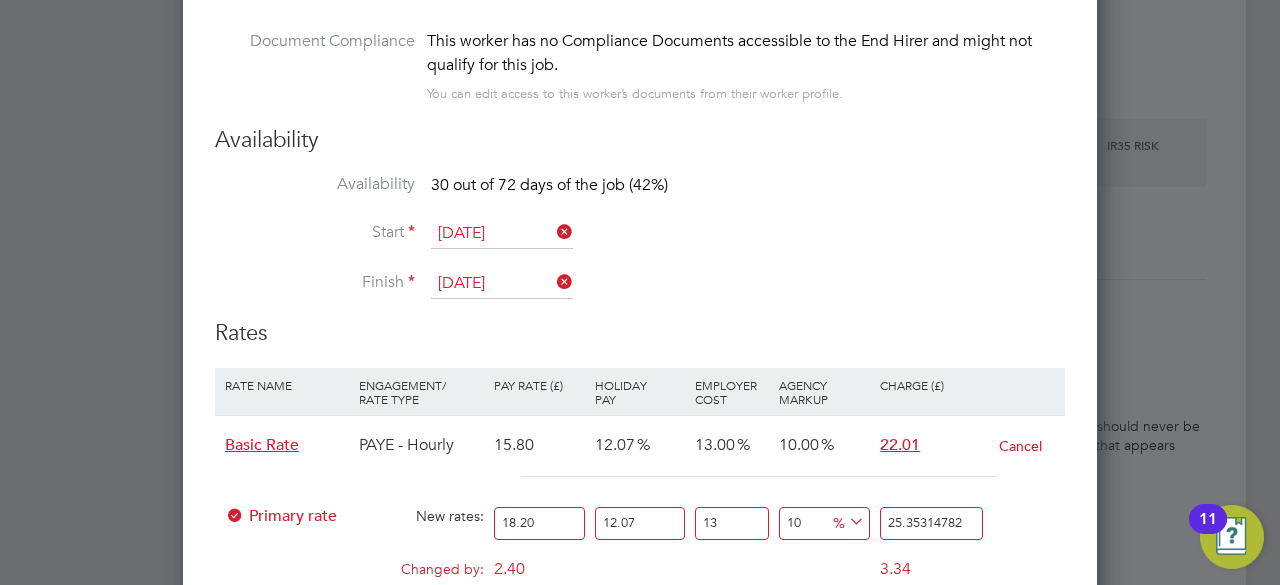 type on "18.20" 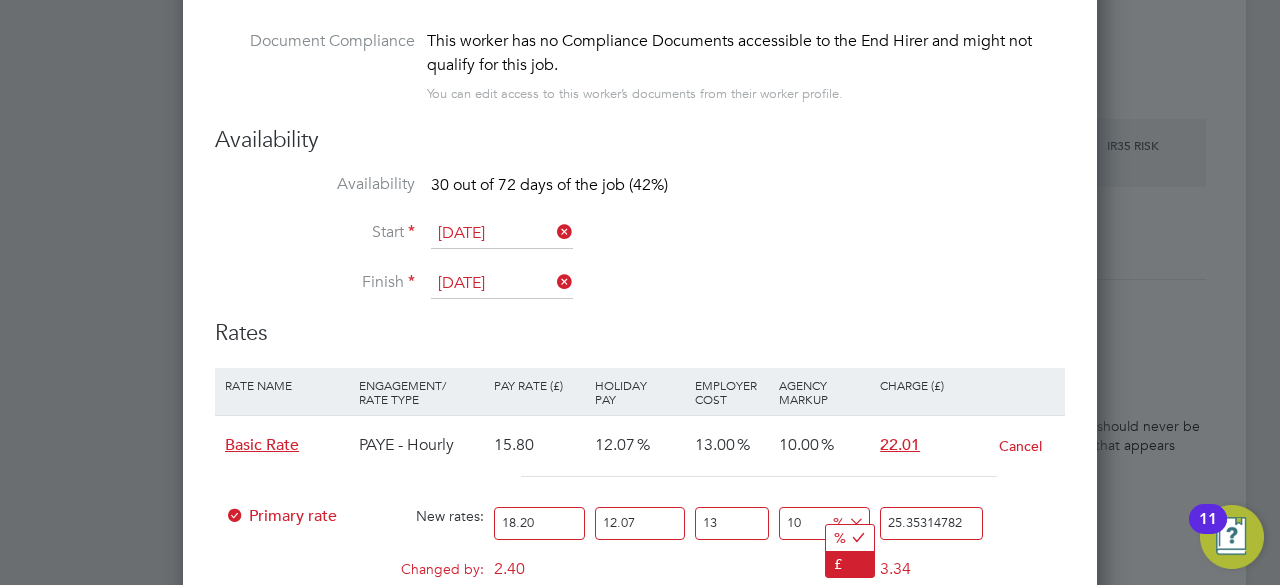 click on "£" 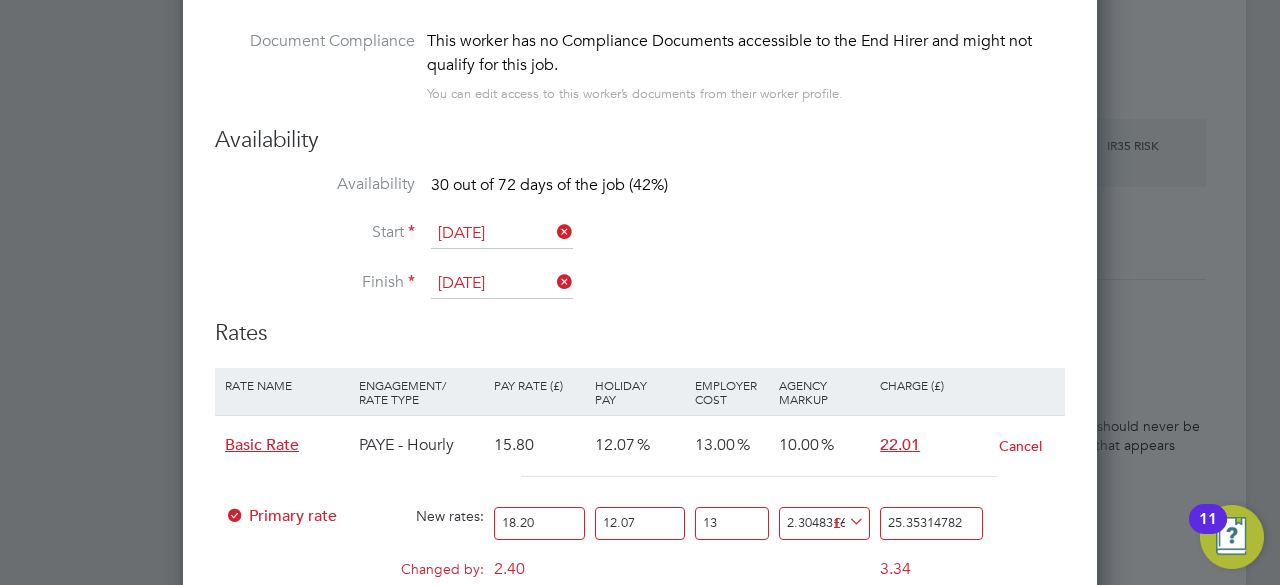 scroll, scrollTop: 10, scrollLeft: 10, axis: both 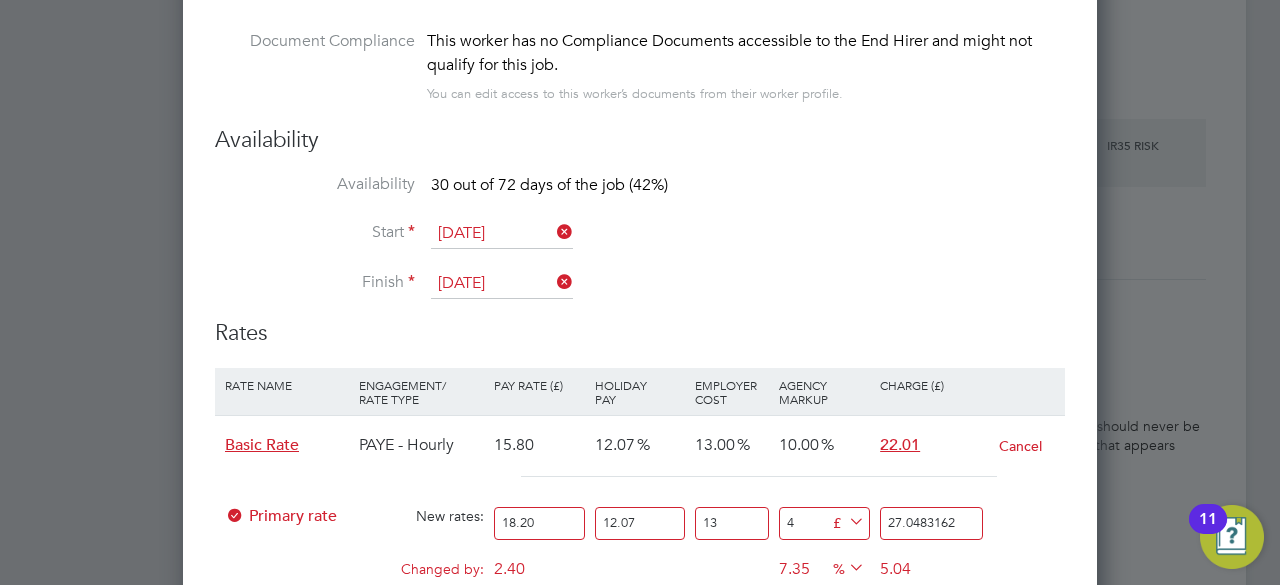 type on "4" 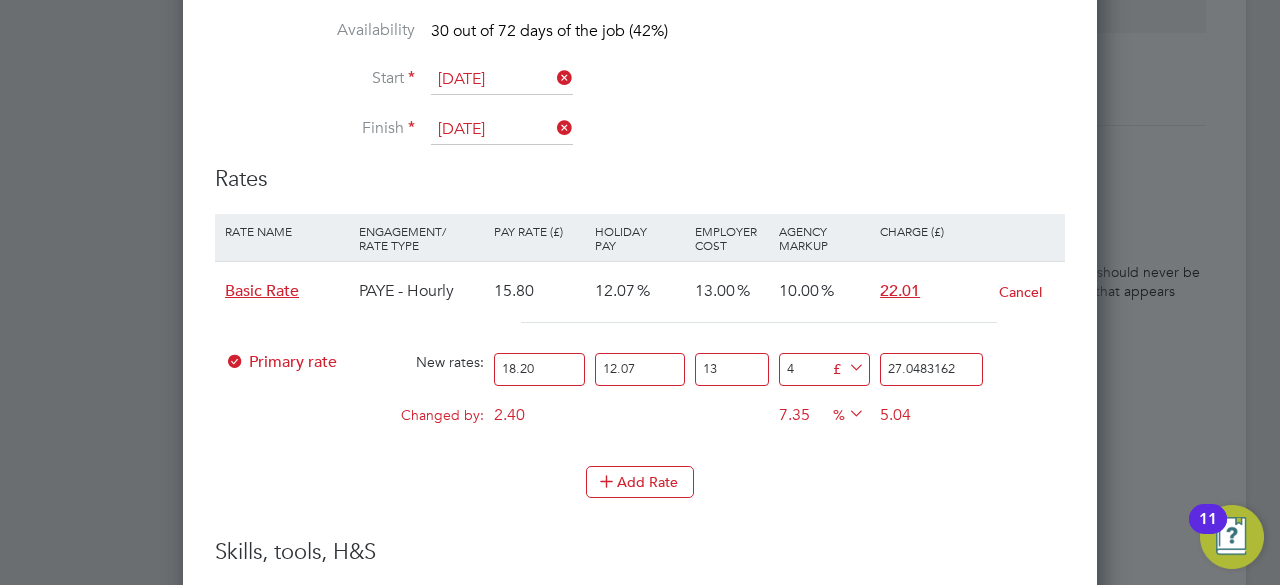 scroll, scrollTop: 2640, scrollLeft: 0, axis: vertical 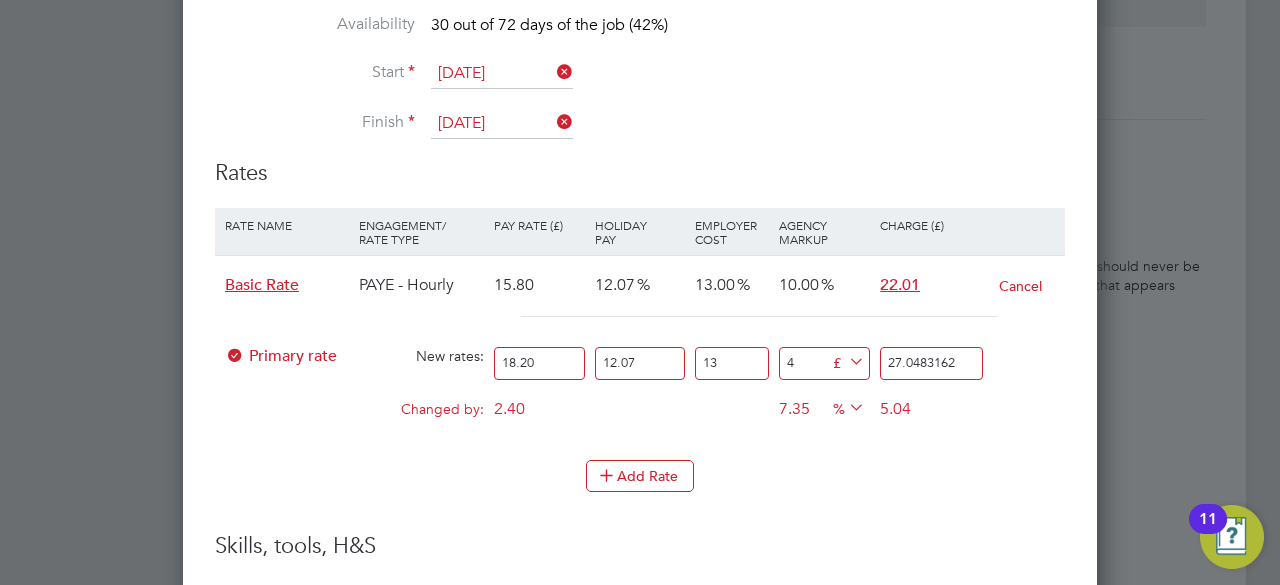 drag, startPoint x: 660, startPoint y: 350, endPoint x: 497, endPoint y: 336, distance: 163.60013 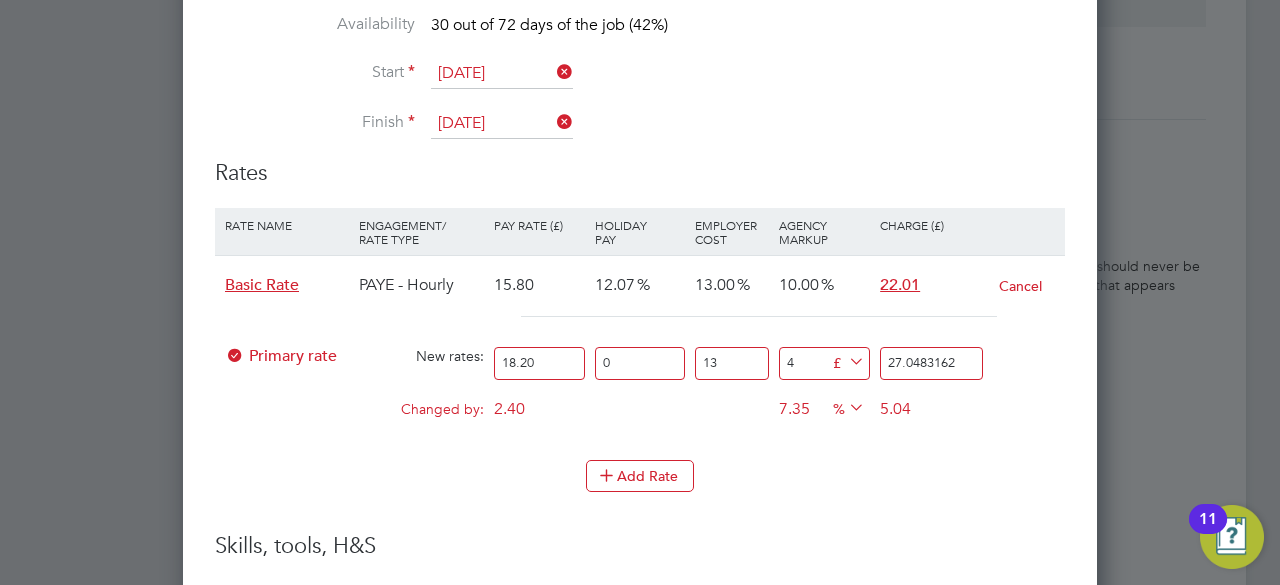 type on "0" 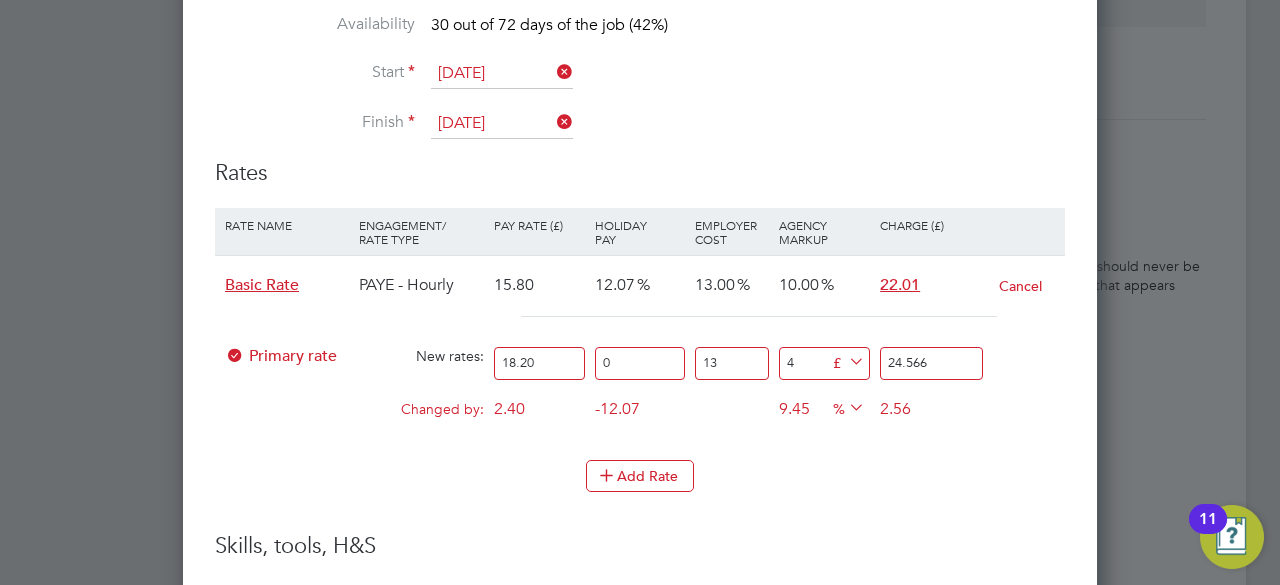drag, startPoint x: 719, startPoint y: 361, endPoint x: 612, endPoint y: 347, distance: 107.912 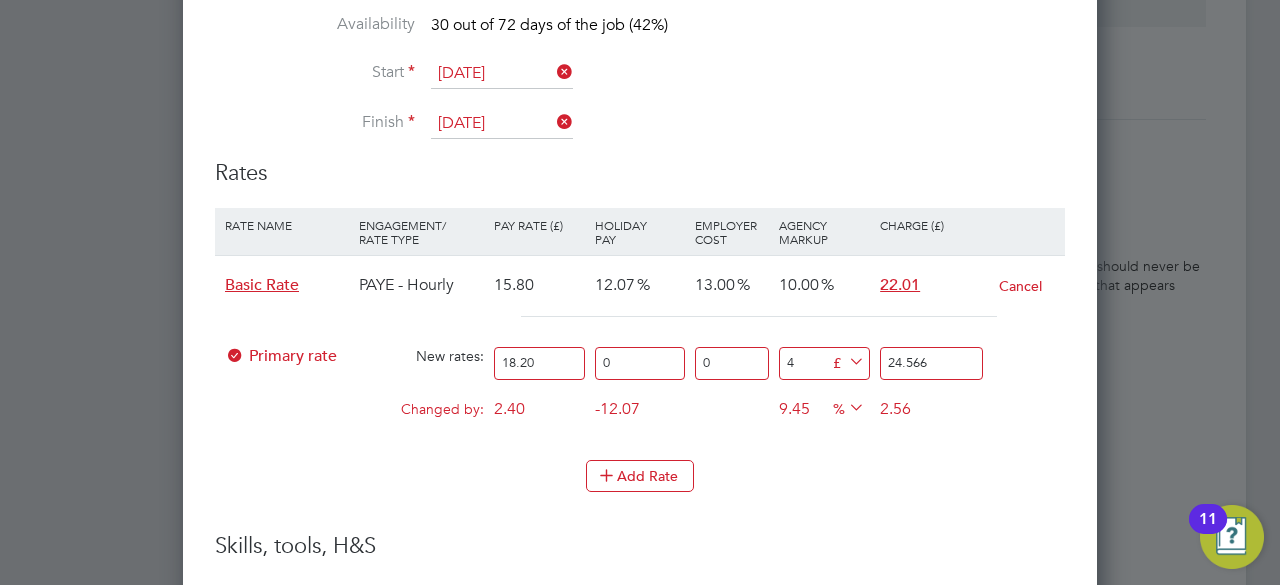 type on "0" 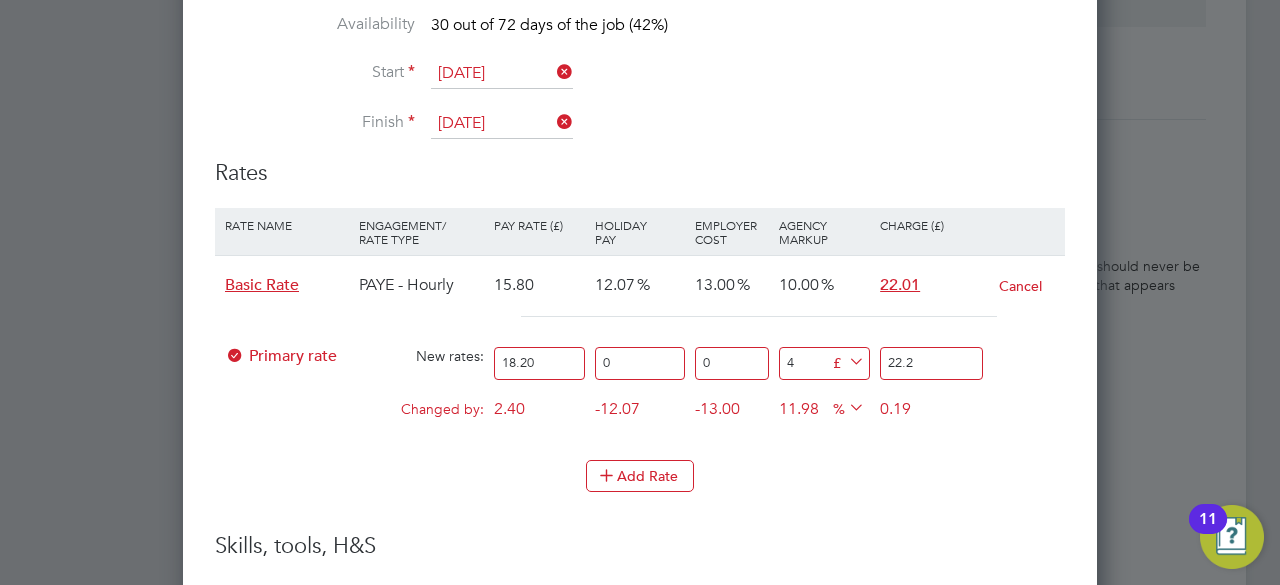 click on "0.19" at bounding box center (895, 409) 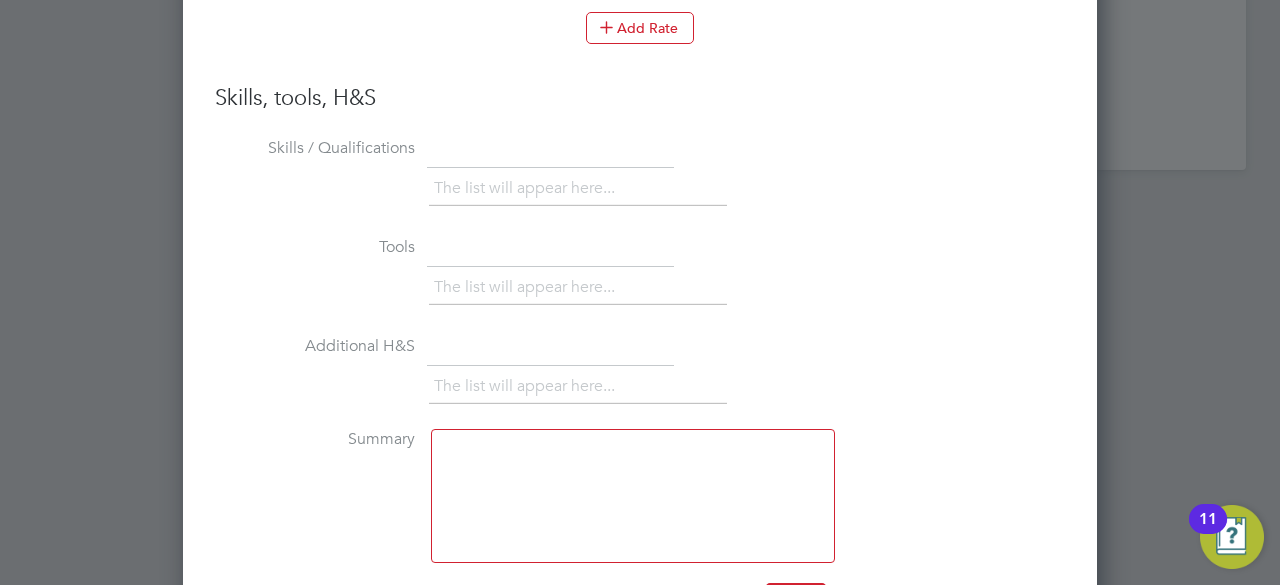 scroll, scrollTop: 3147, scrollLeft: 0, axis: vertical 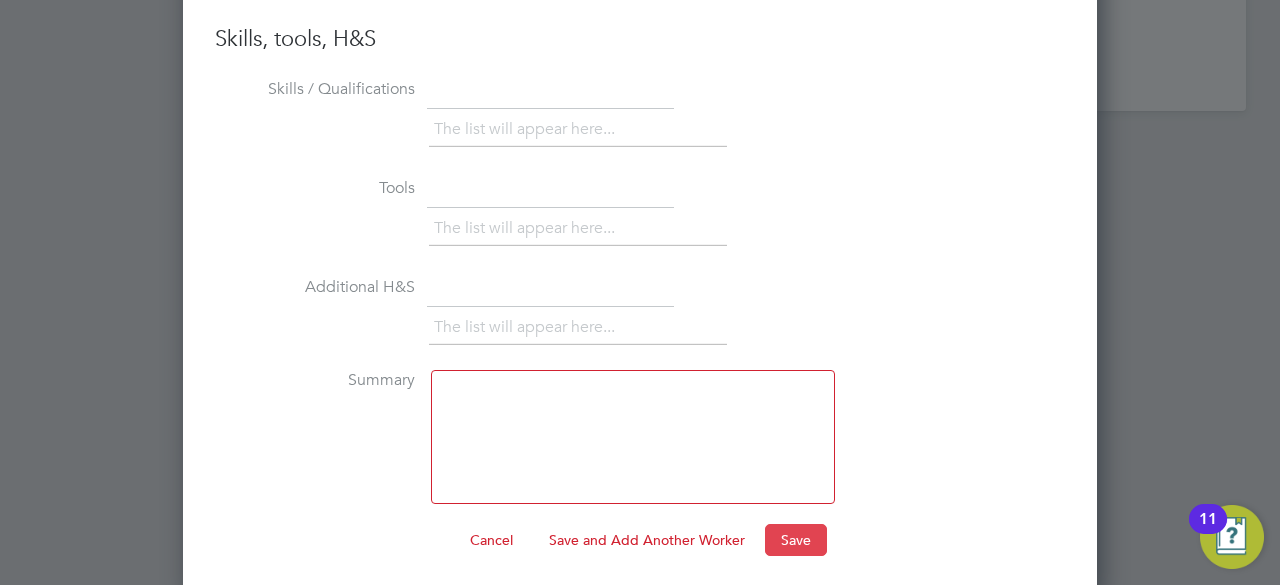 click on "Save" at bounding box center [796, 540] 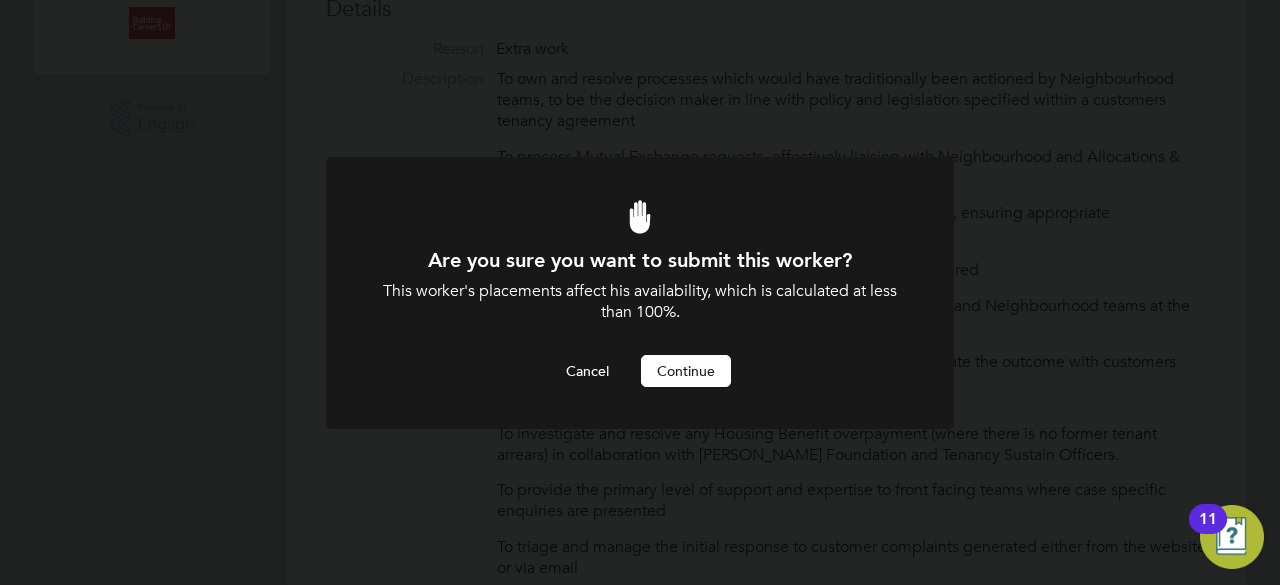 click on "Continue" at bounding box center (686, 371) 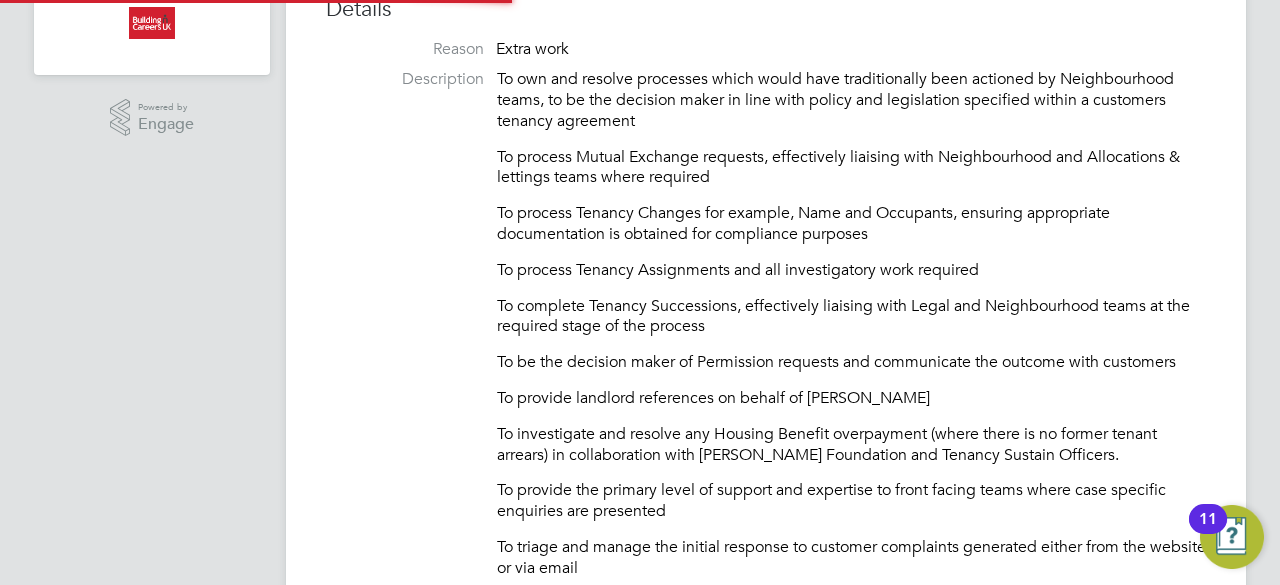 scroll, scrollTop: 1269, scrollLeft: 0, axis: vertical 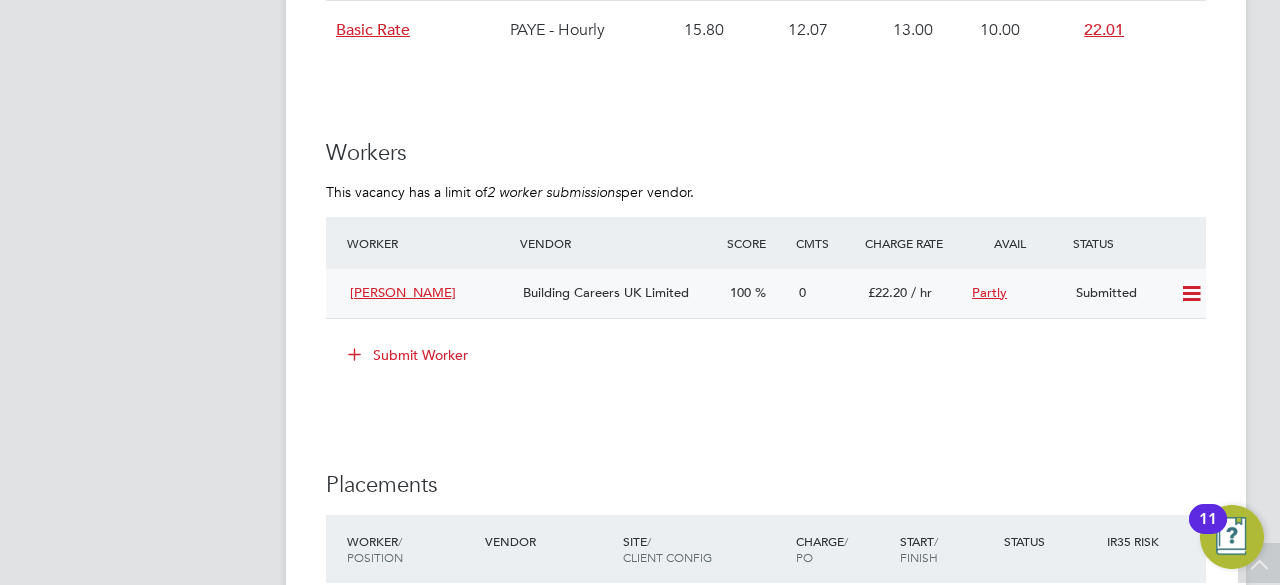 click 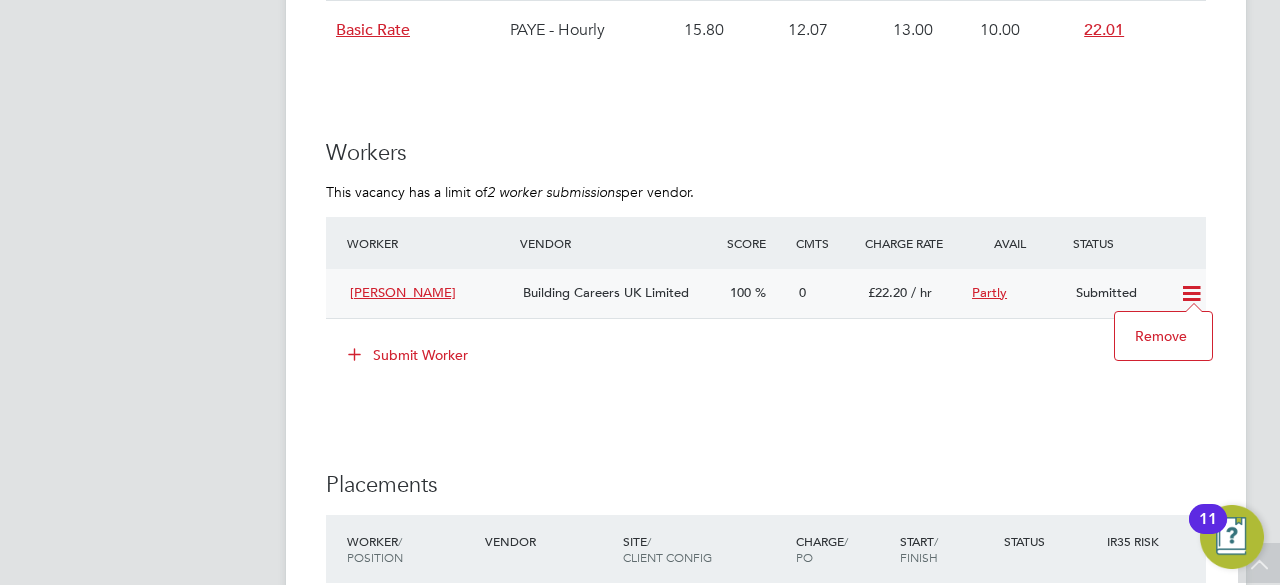 click on "Status" 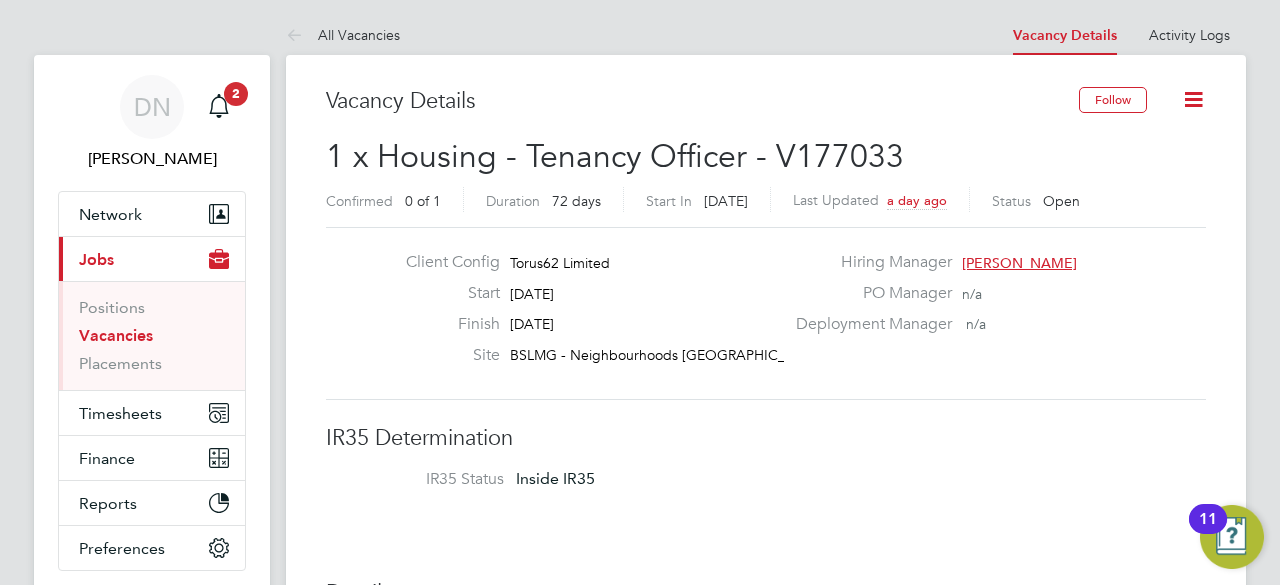 scroll, scrollTop: 0, scrollLeft: 0, axis: both 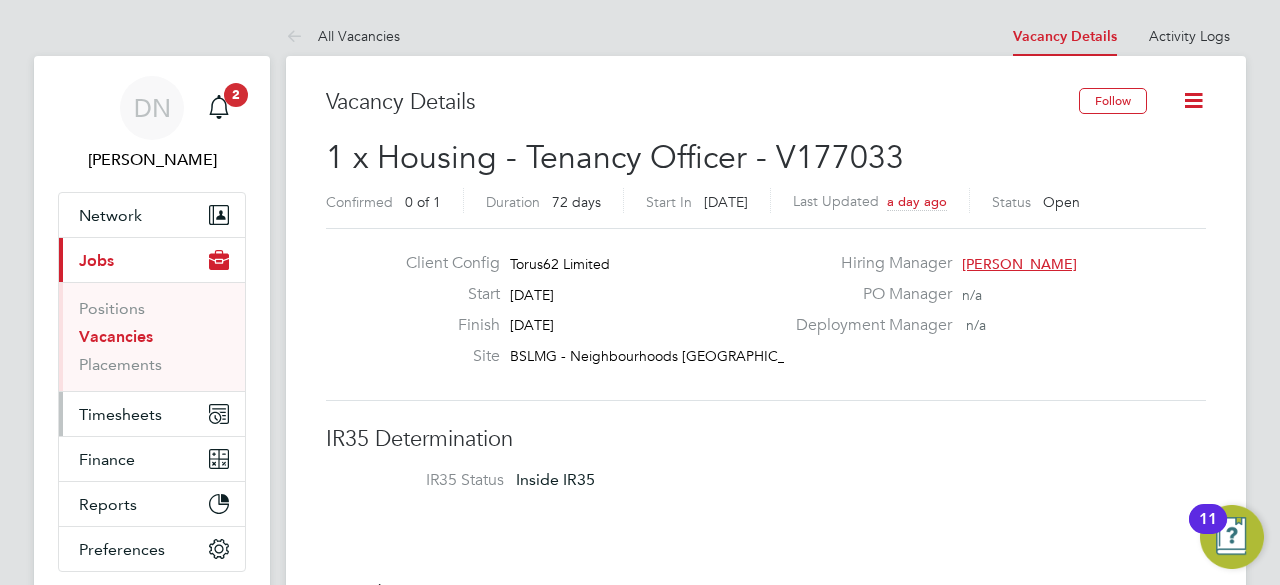 click on "Timesheets" at bounding box center [120, 414] 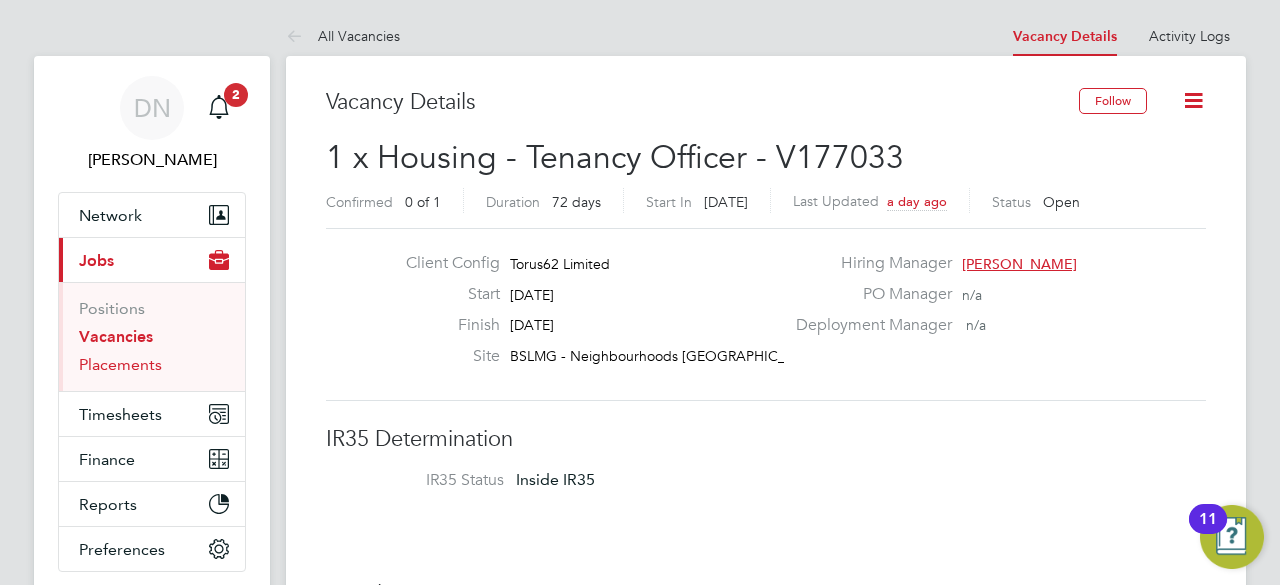 click on "Placements" at bounding box center (120, 364) 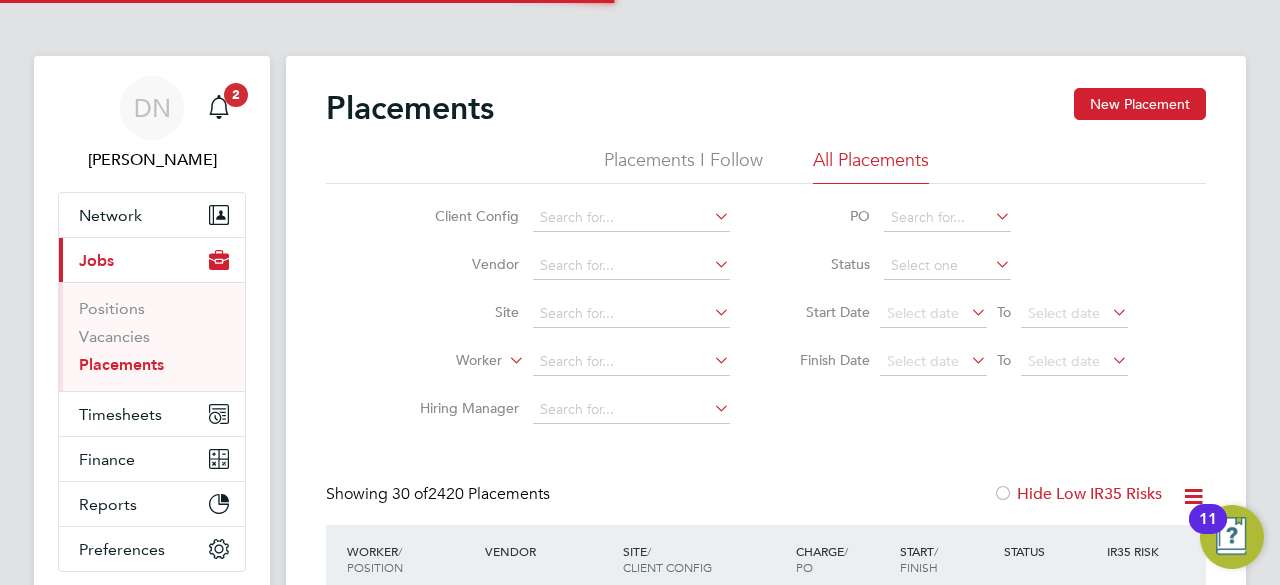 scroll, scrollTop: 40, scrollLeft: 0, axis: vertical 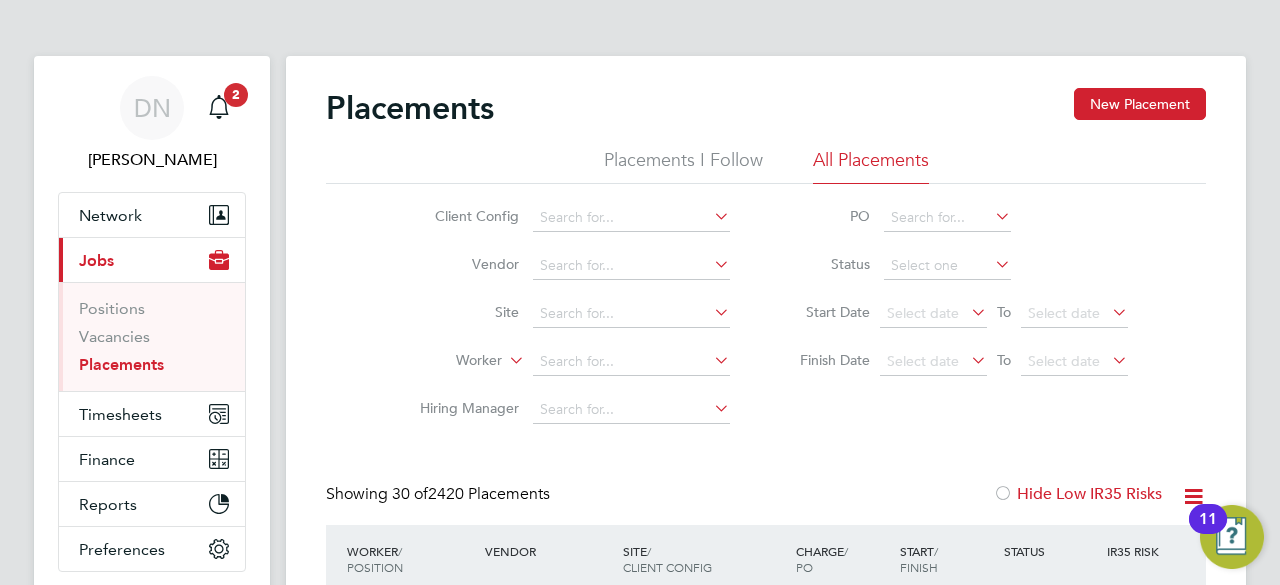click on "Worker" 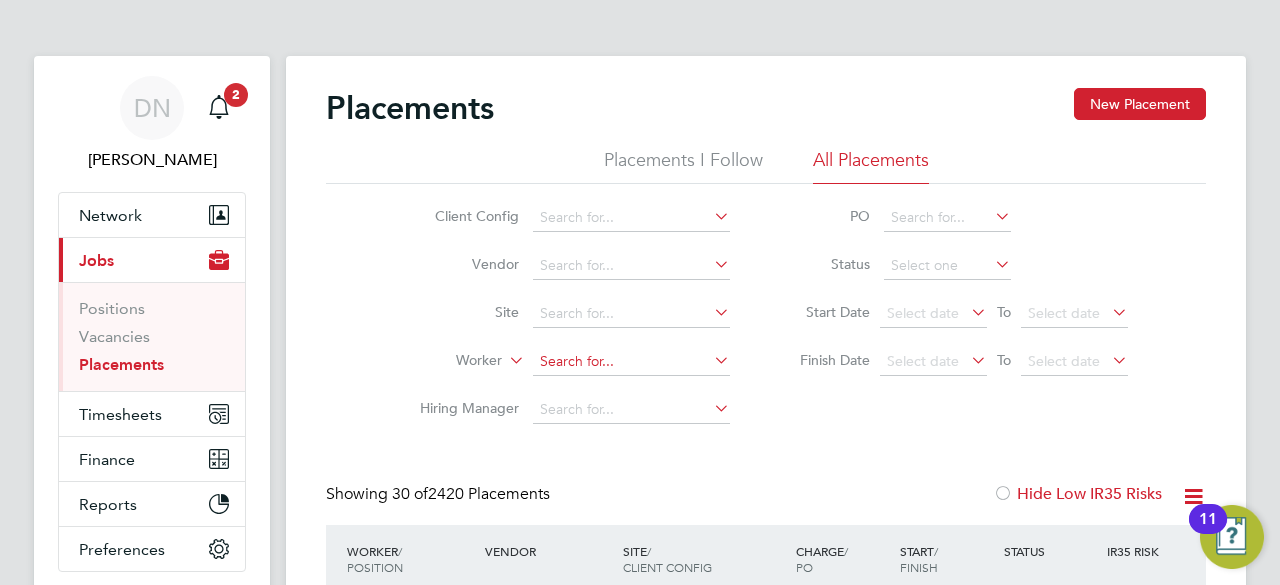 click 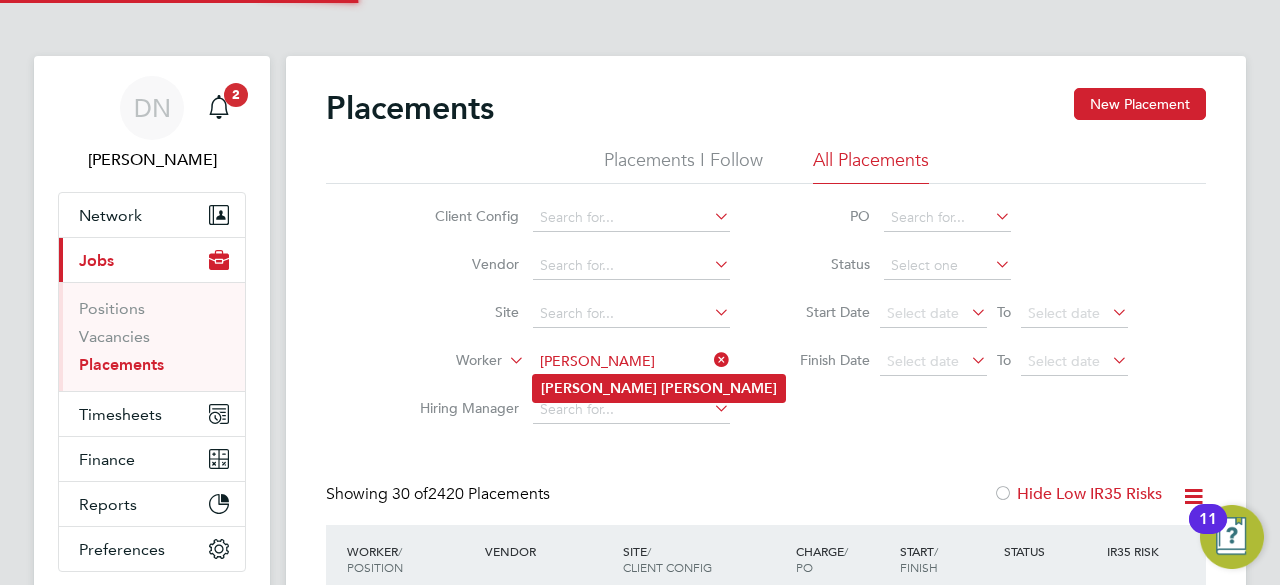 click on "[PERSON_NAME]" 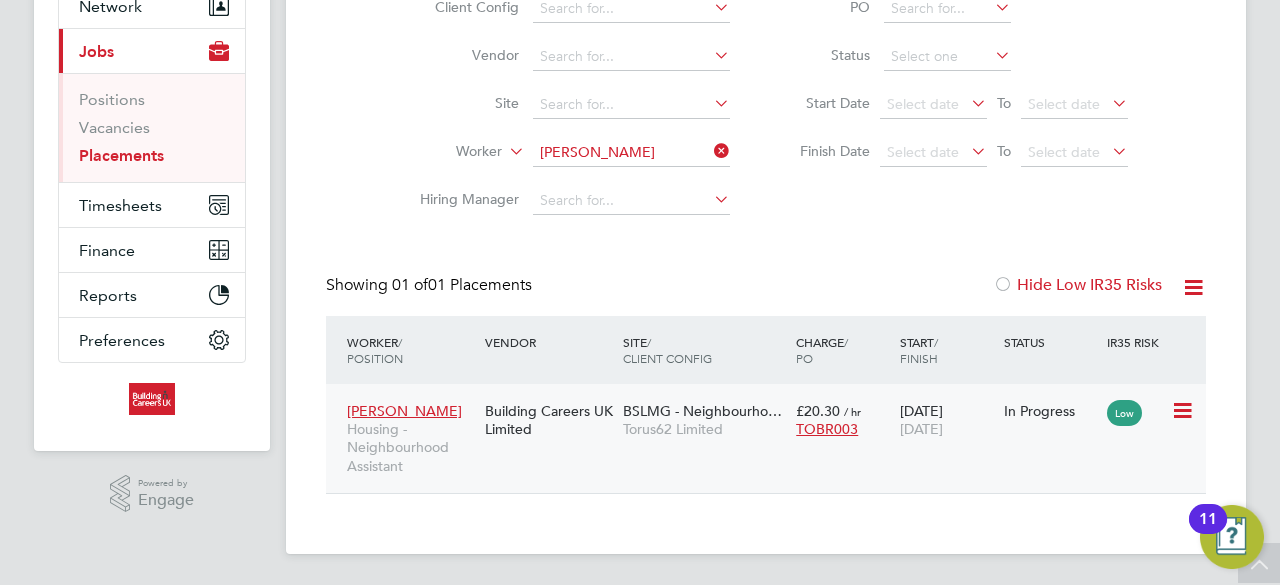 click on "BSLMG - Neighbourho… Torus62 Limited" 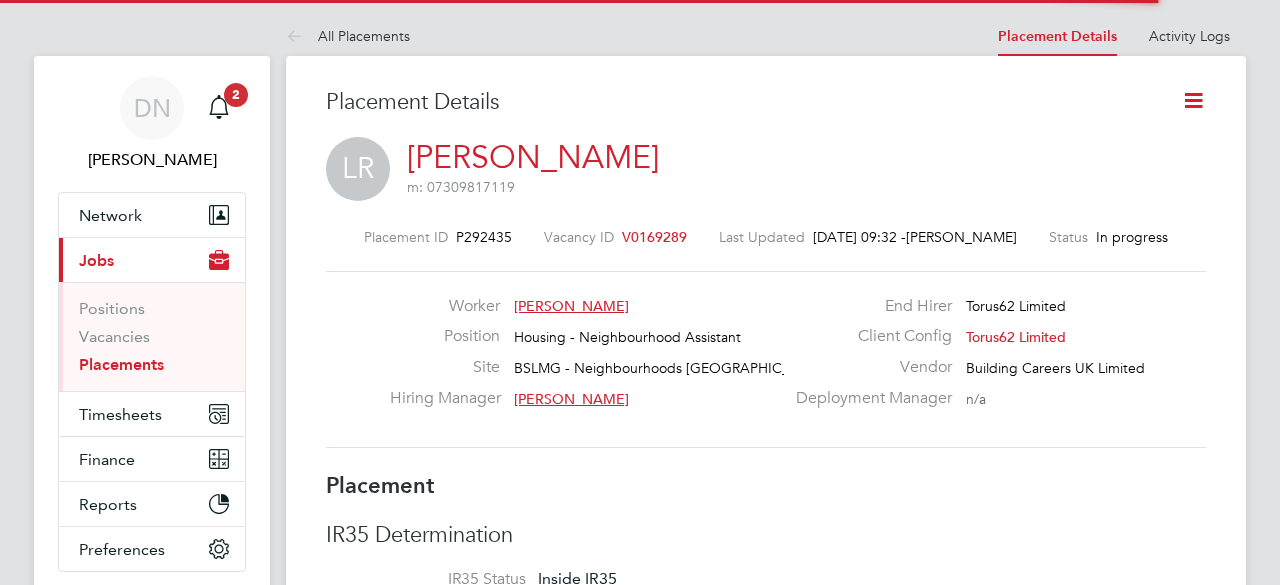 scroll, scrollTop: 0, scrollLeft: 0, axis: both 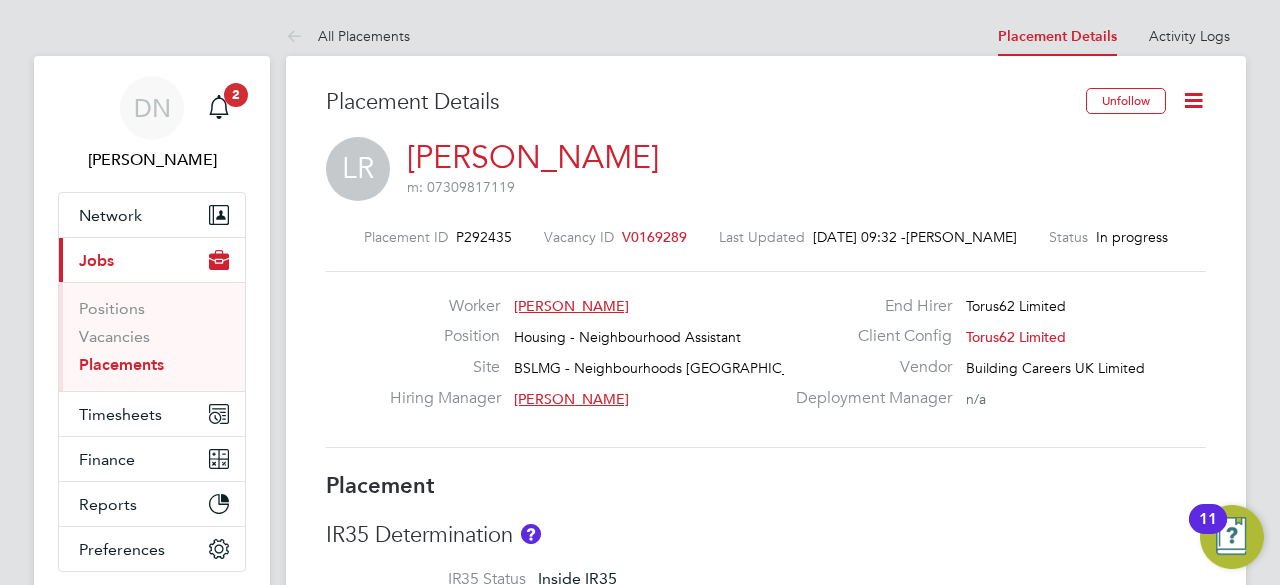click 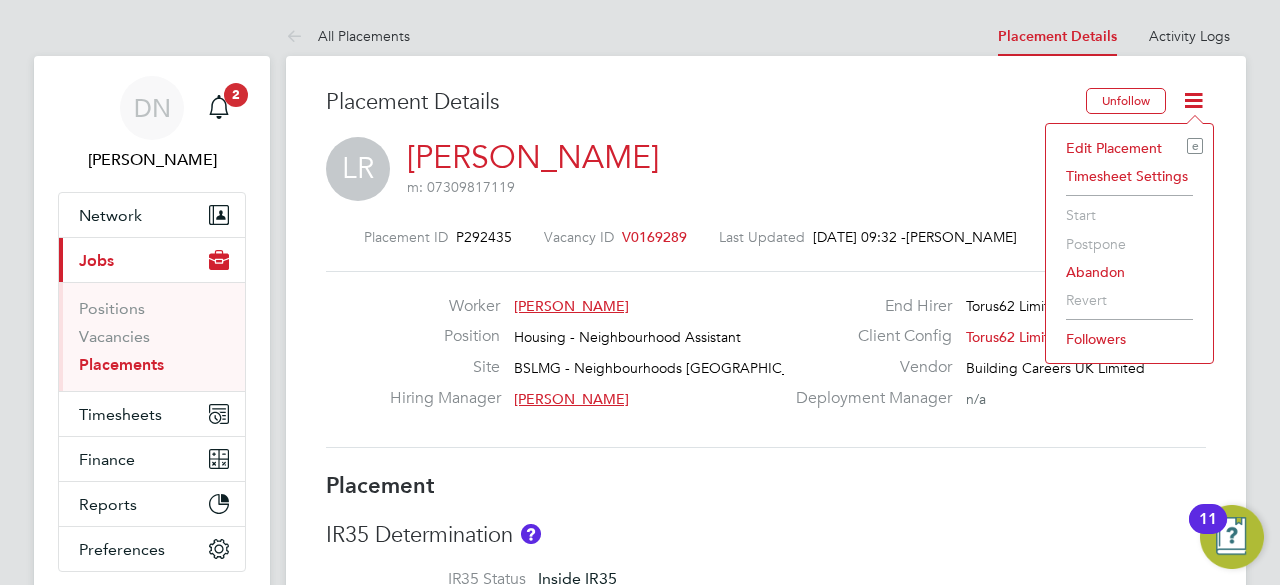 click on "LR   Liam Rooney   m: 07309817119" 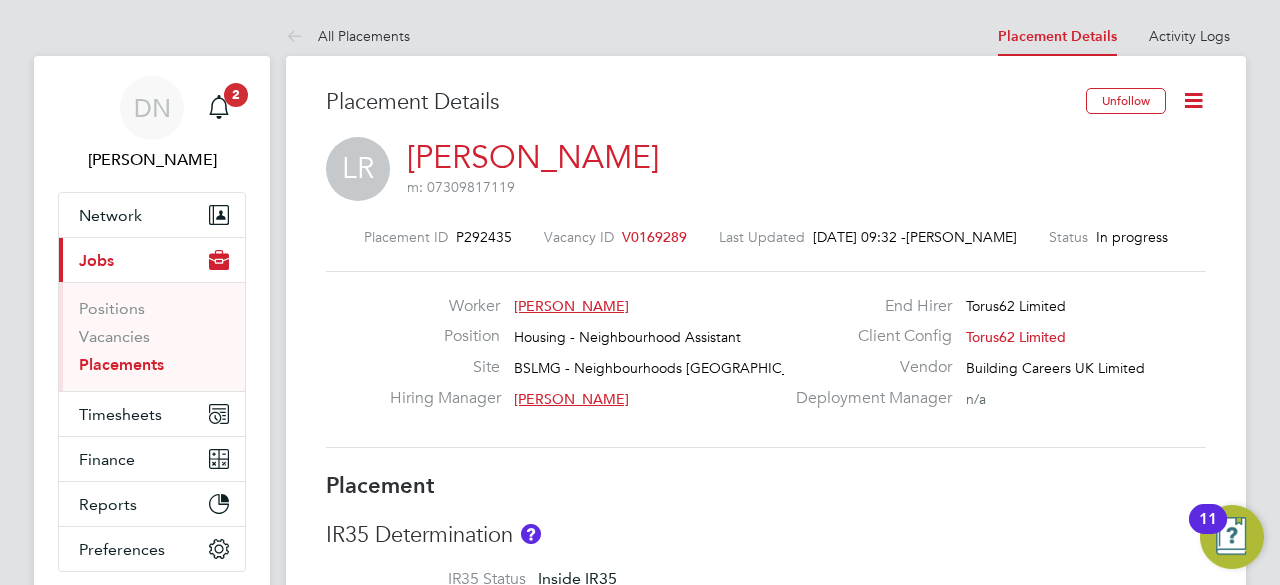 click 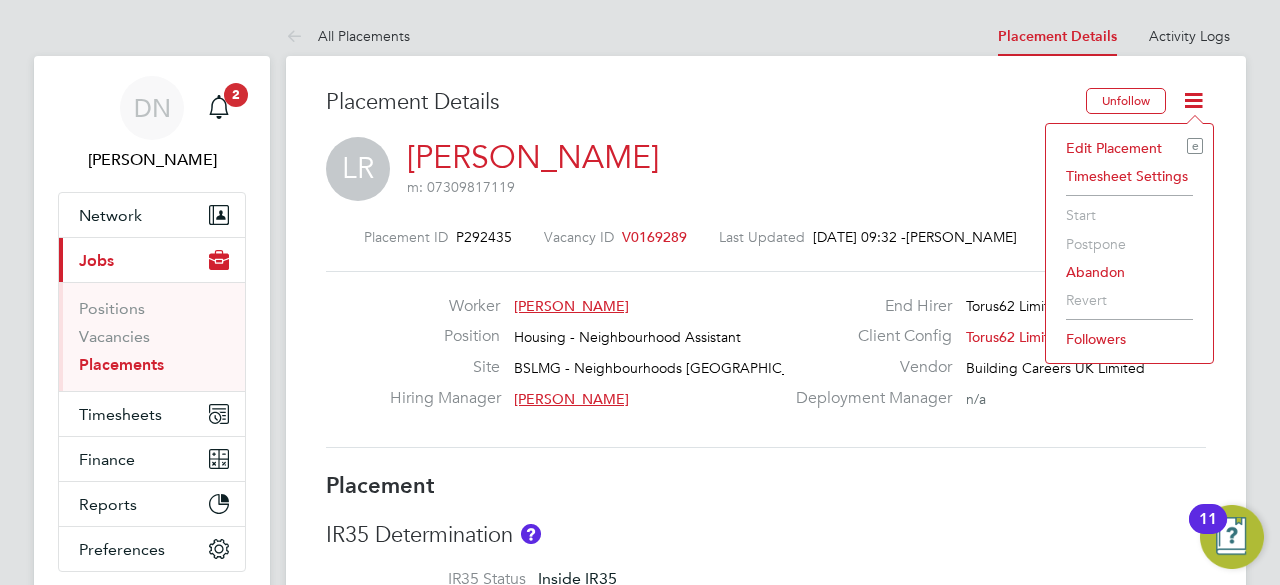 click on "Edit Placement e" 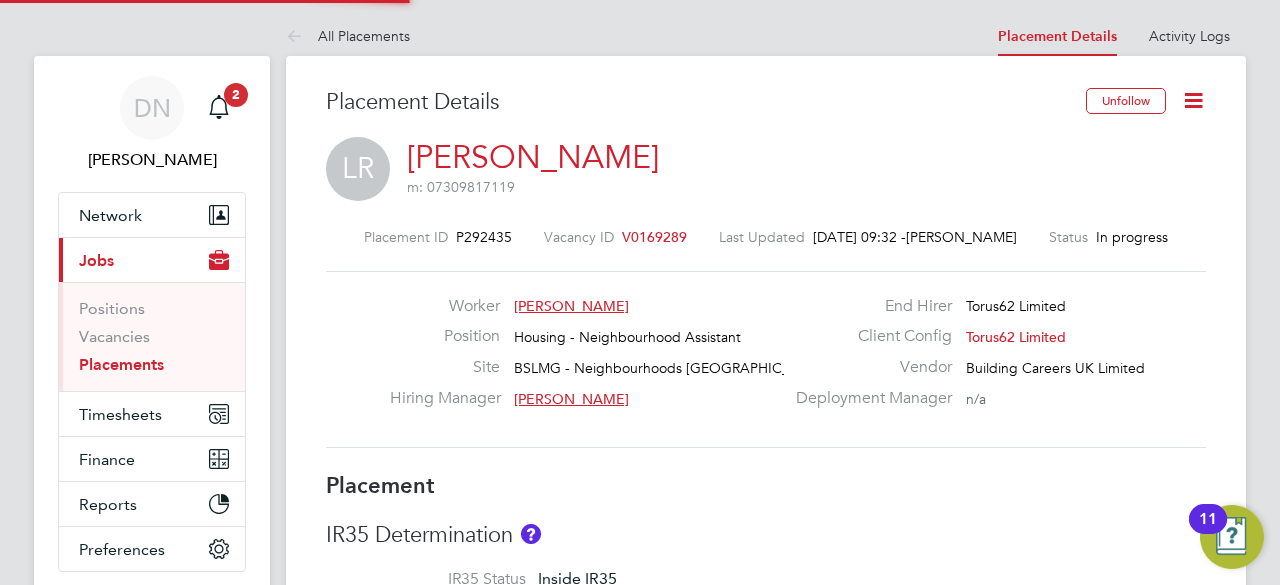 type on "Jane Lauchlan" 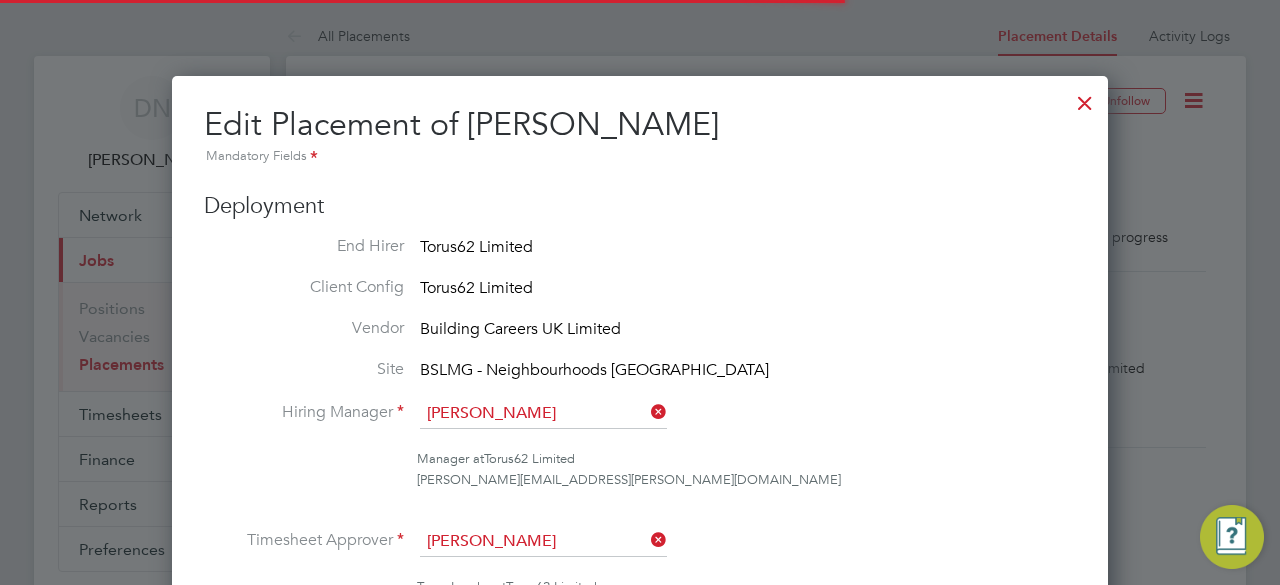 scroll, scrollTop: 10, scrollLeft: 10, axis: both 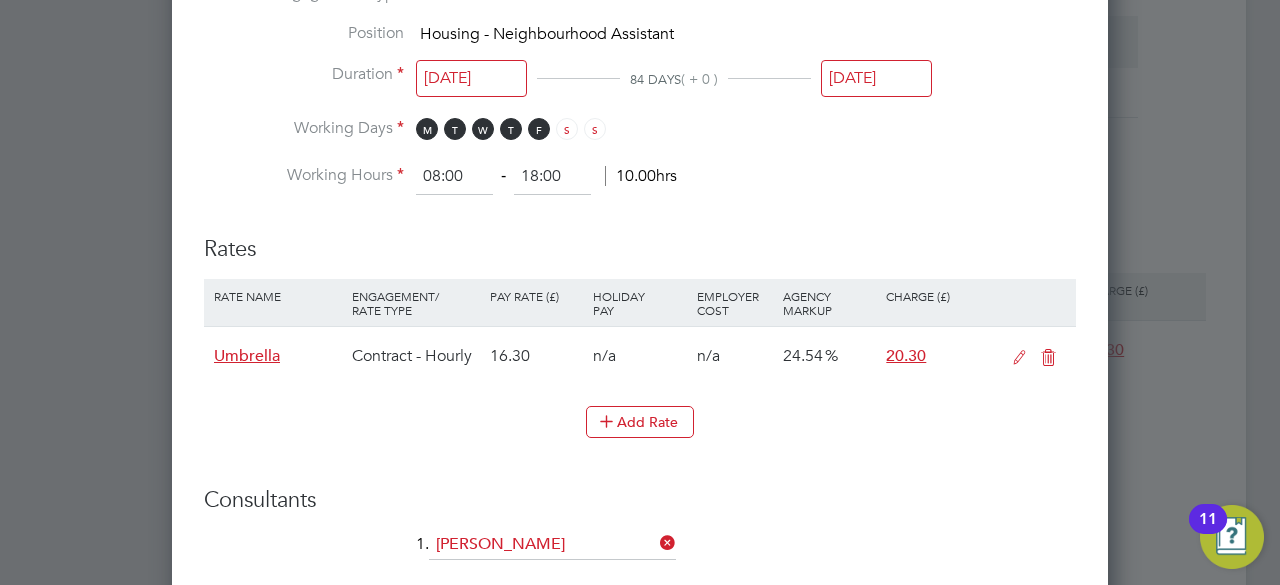 click on "31 Aug 2025" at bounding box center [876, 78] 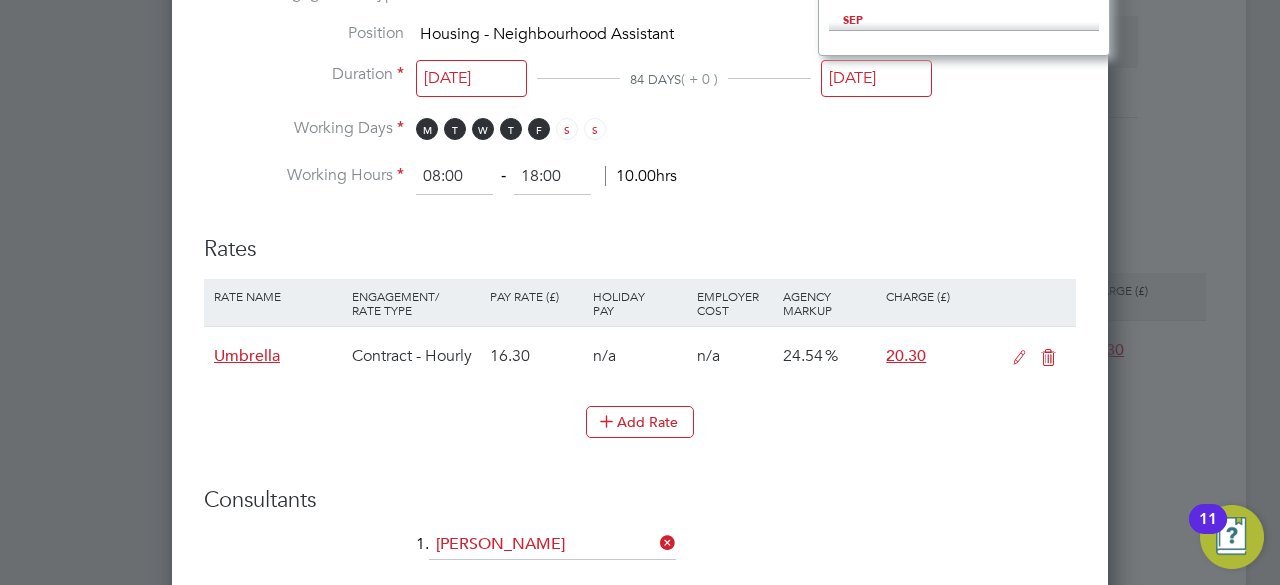 click on "Working Days M T W T F S S" at bounding box center (640, 138) 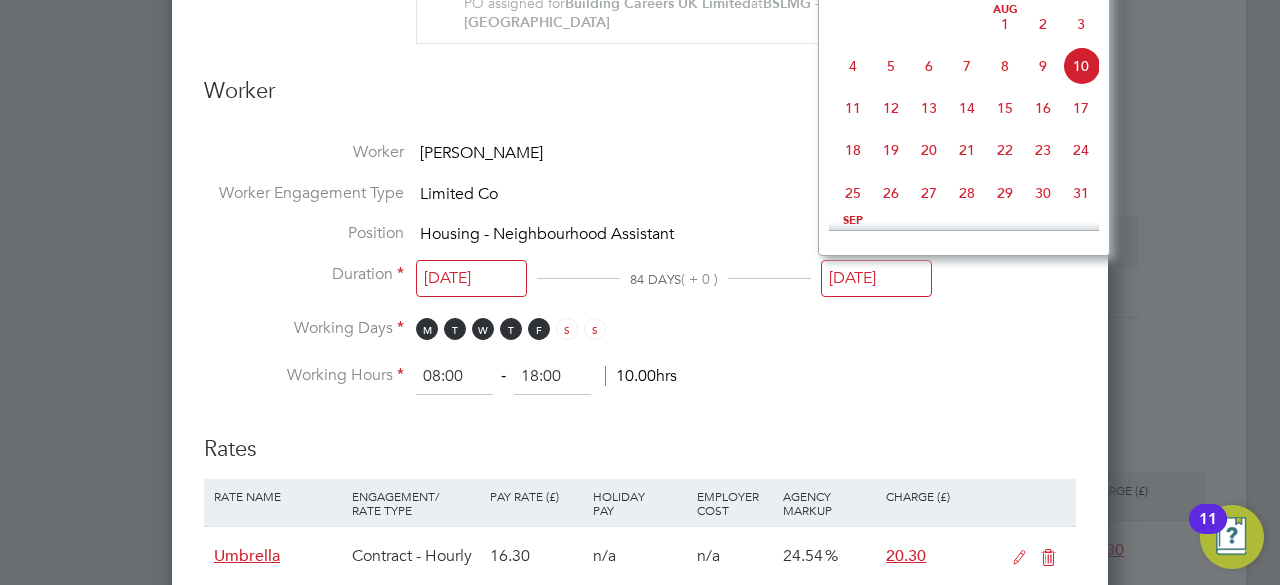 click on "[DATE]" at bounding box center (876, 278) 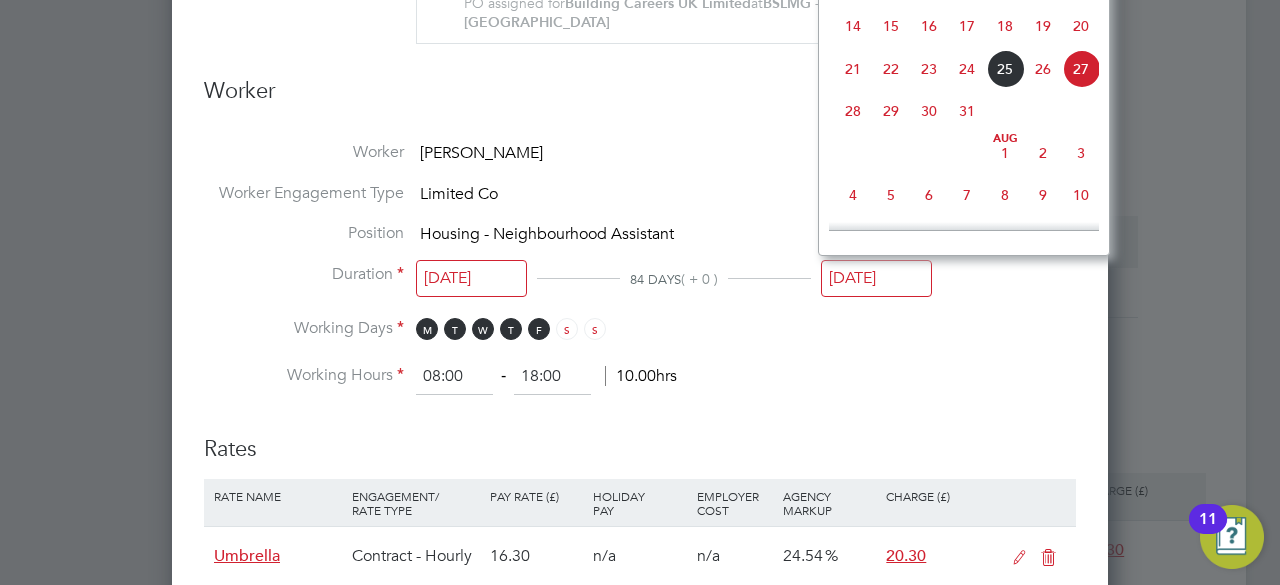 click on "25" 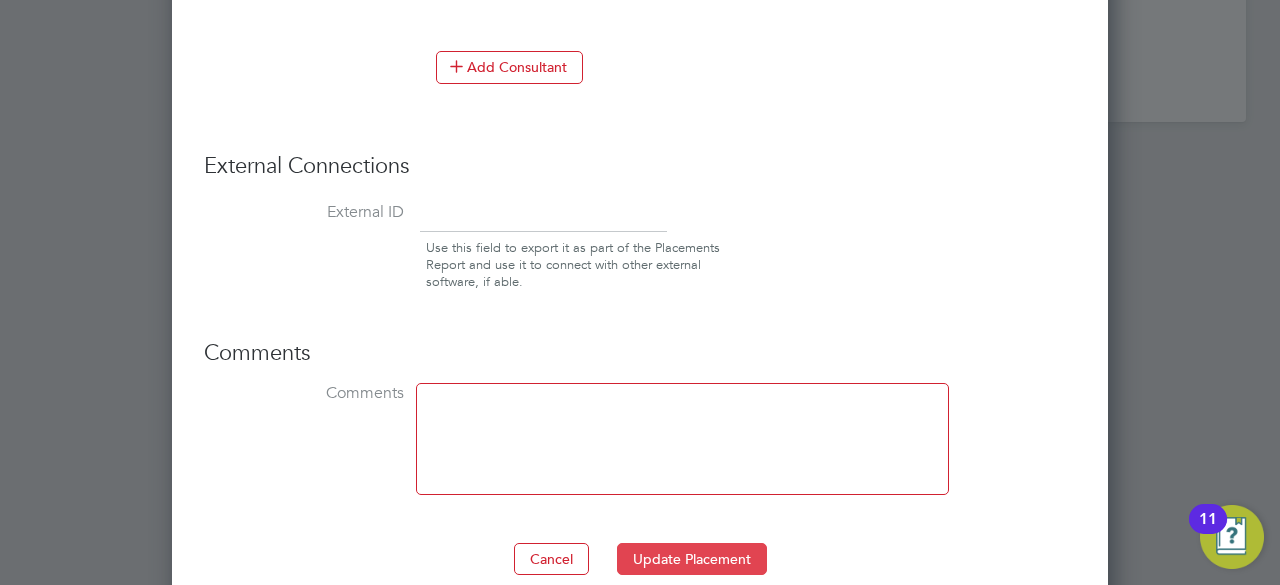 click on "Update Placement" at bounding box center (692, 559) 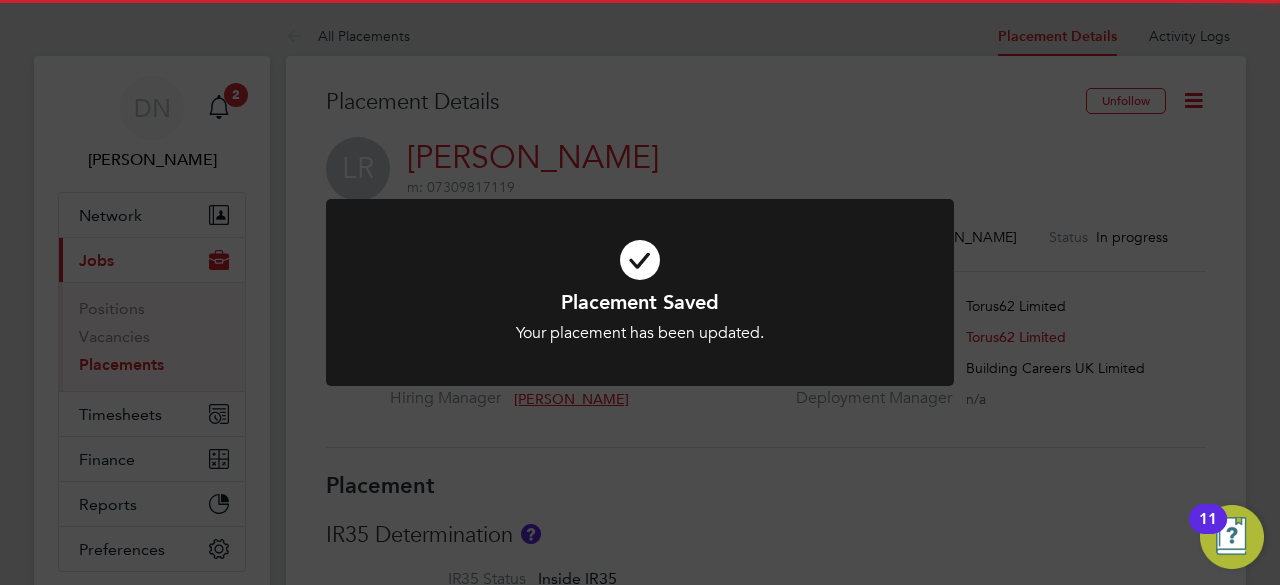 click at bounding box center [640, 292] 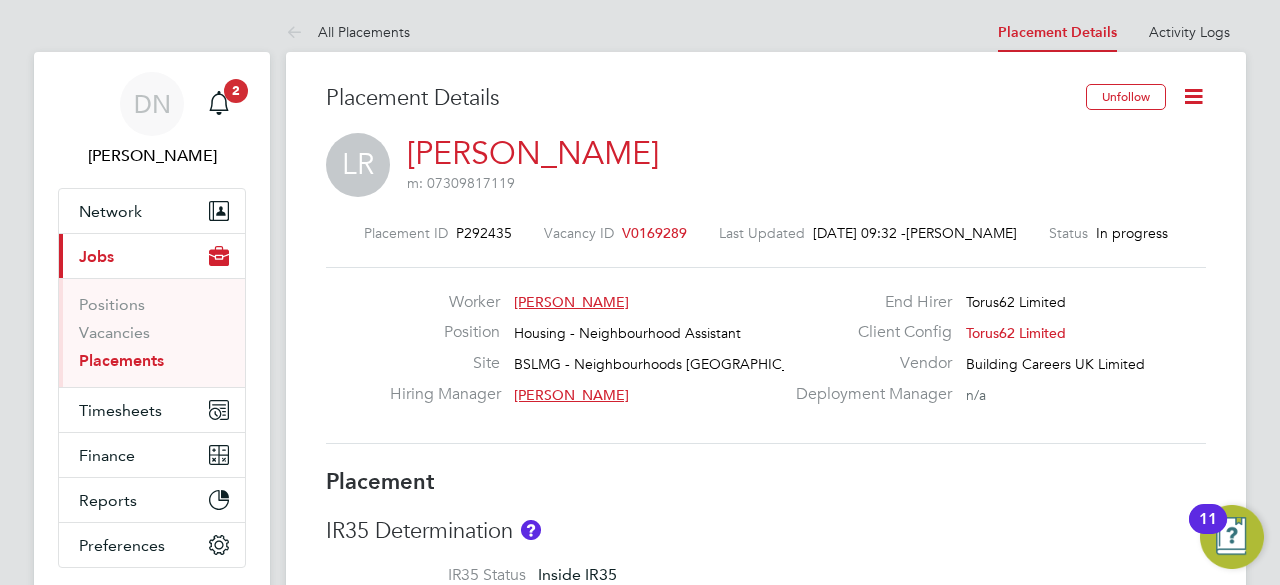 scroll, scrollTop: 0, scrollLeft: 0, axis: both 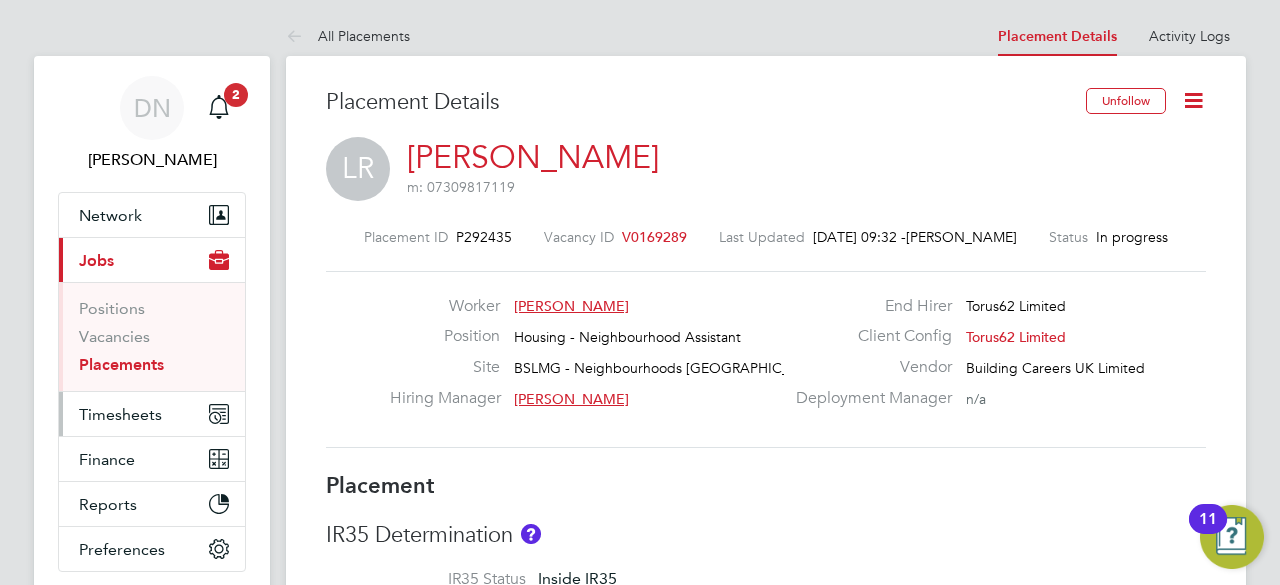 click on "Timesheets" at bounding box center [120, 414] 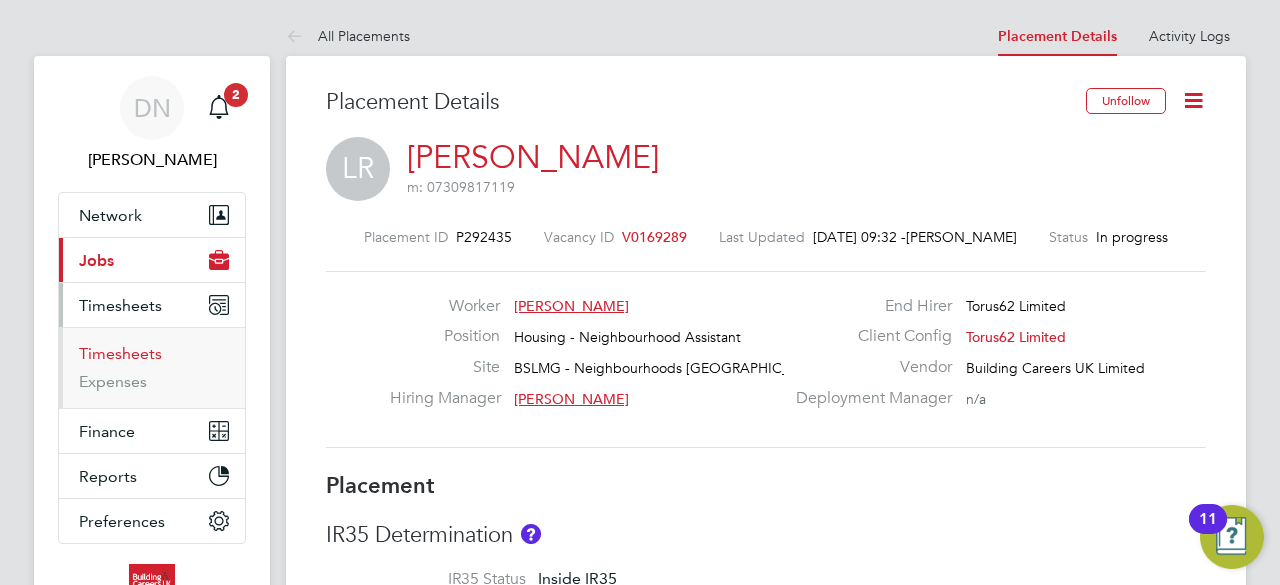 click on "Timesheets" at bounding box center (120, 353) 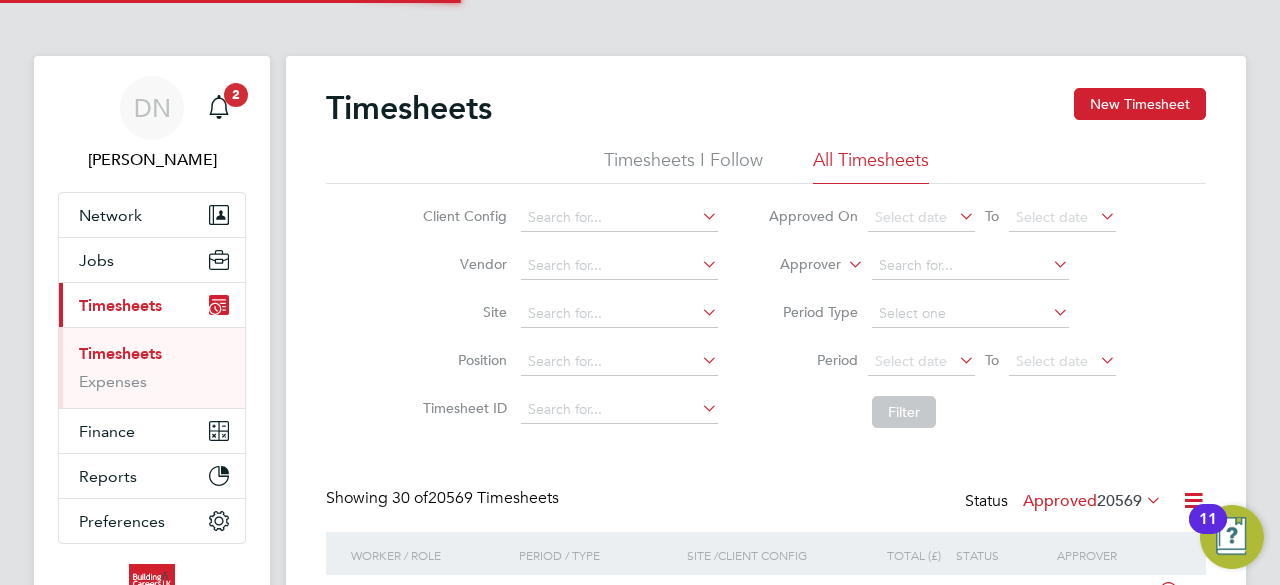 scroll, scrollTop: 10, scrollLeft: 10, axis: both 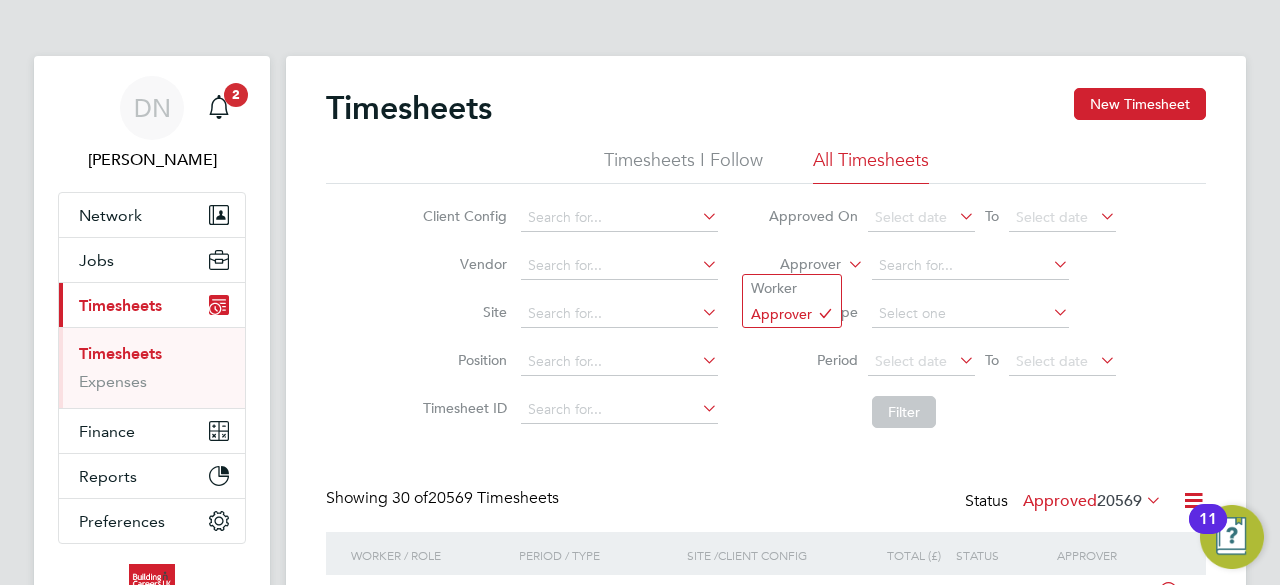 click on "Approver" 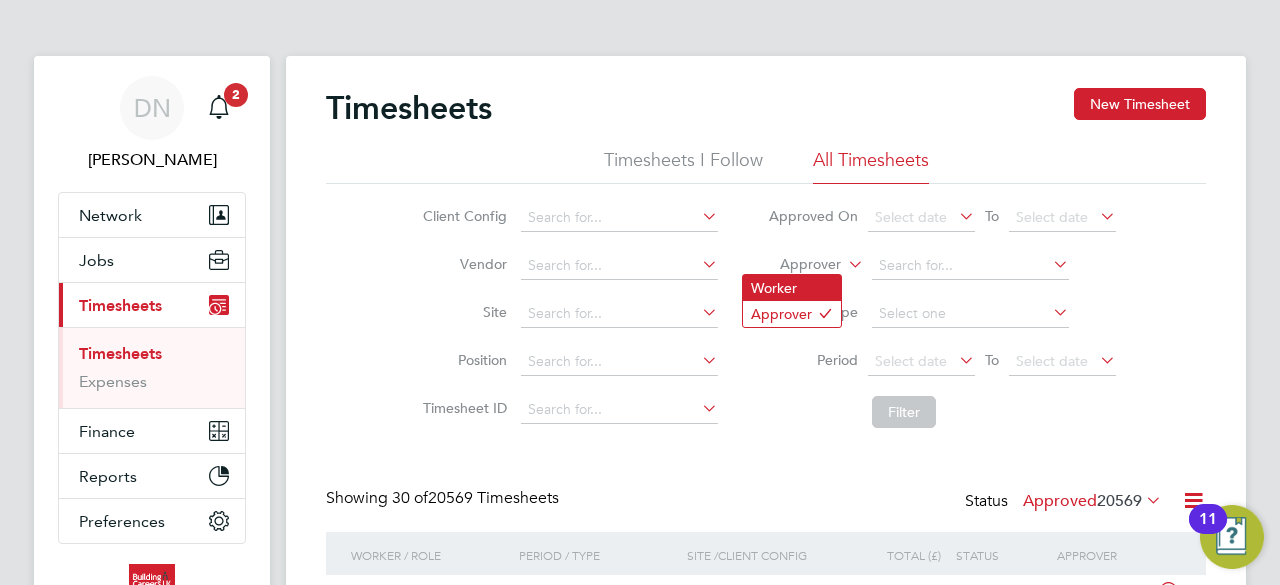 click on "Worker" 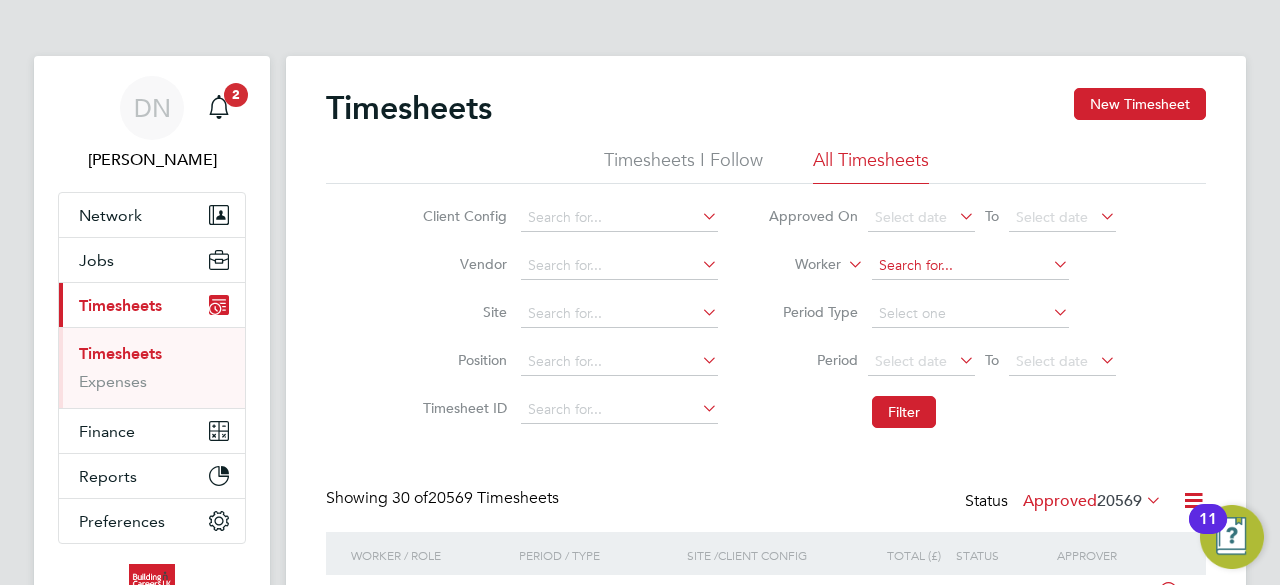click 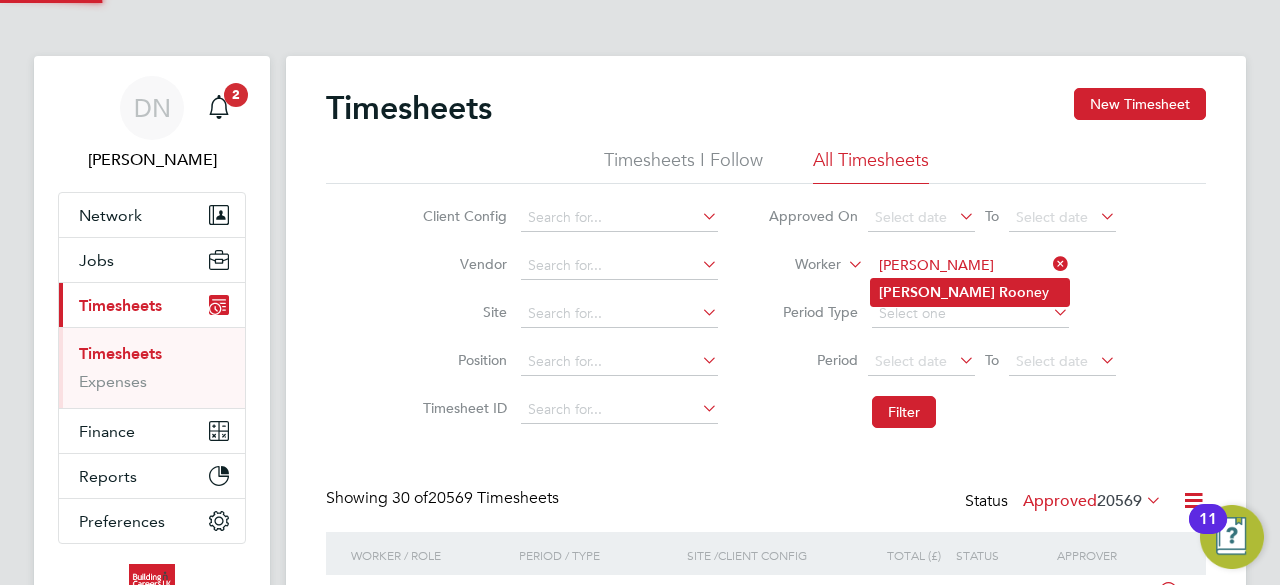 click on "Roo" 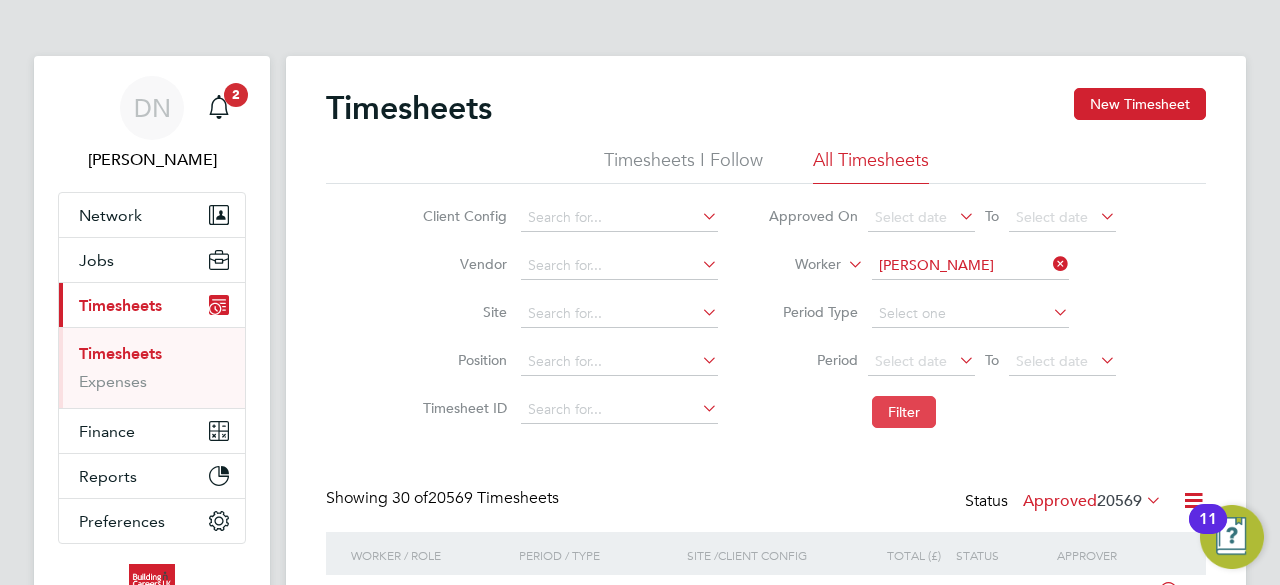 click on "Filter" 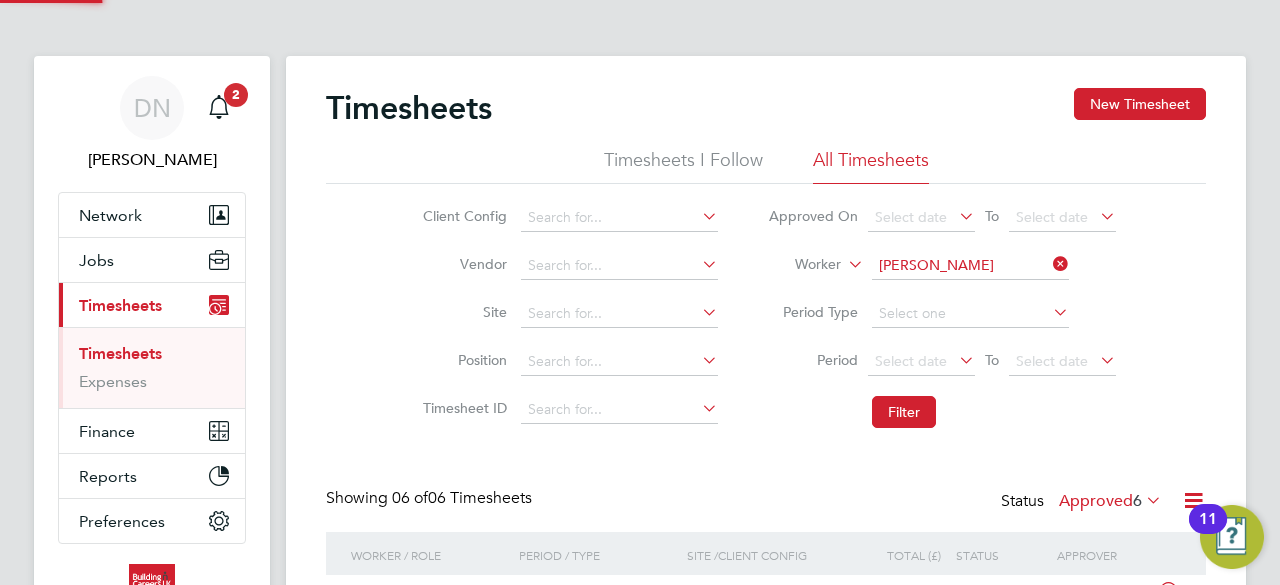 type 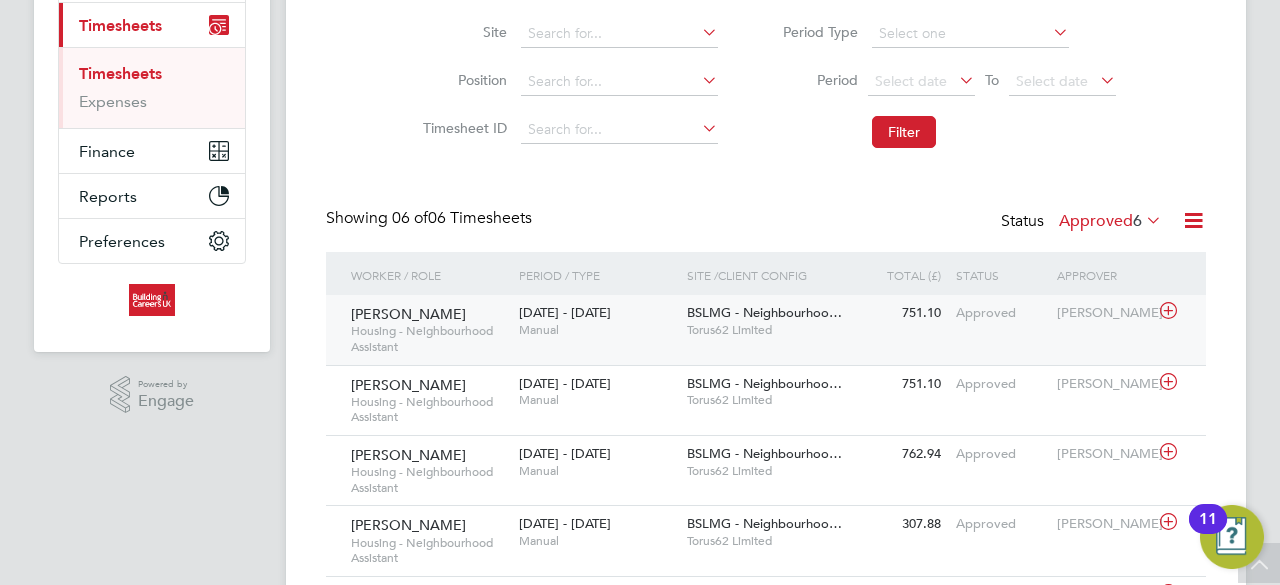 click on "751.10 Approved" 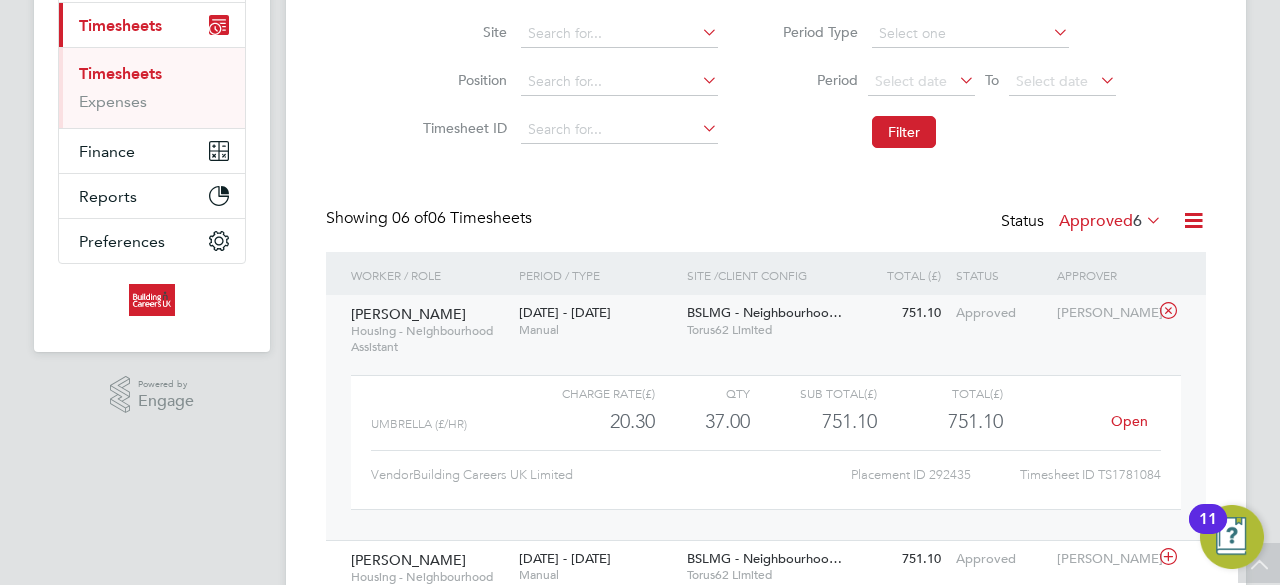 click on "Showing   06 of  06 Timesheets Status  Approved  6" 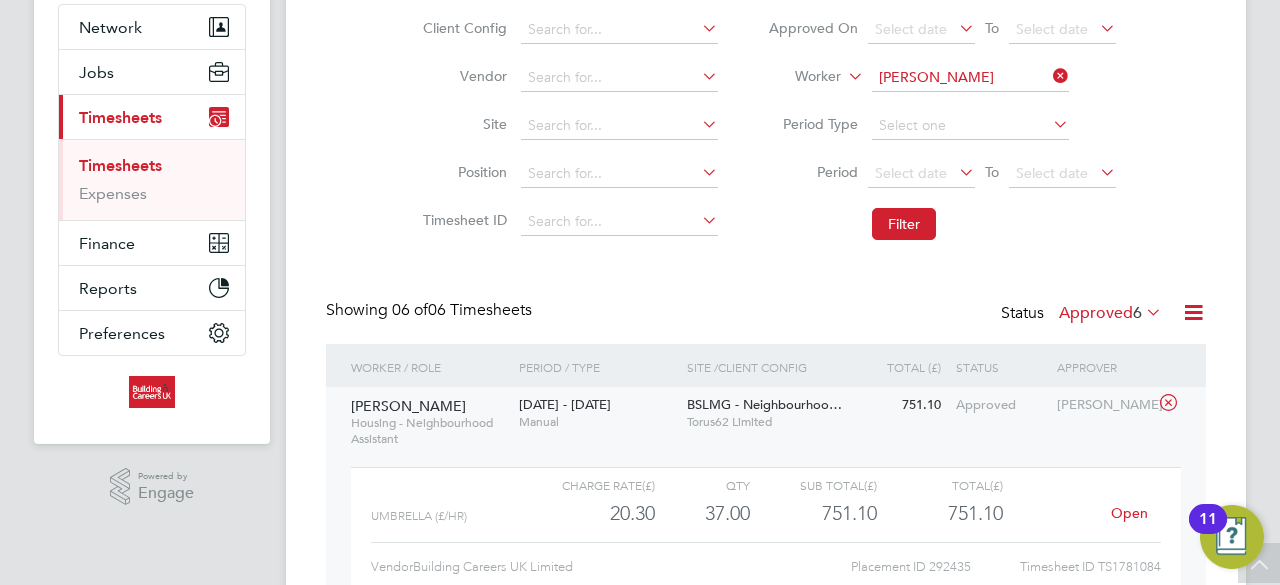 scroll, scrollTop: 160, scrollLeft: 0, axis: vertical 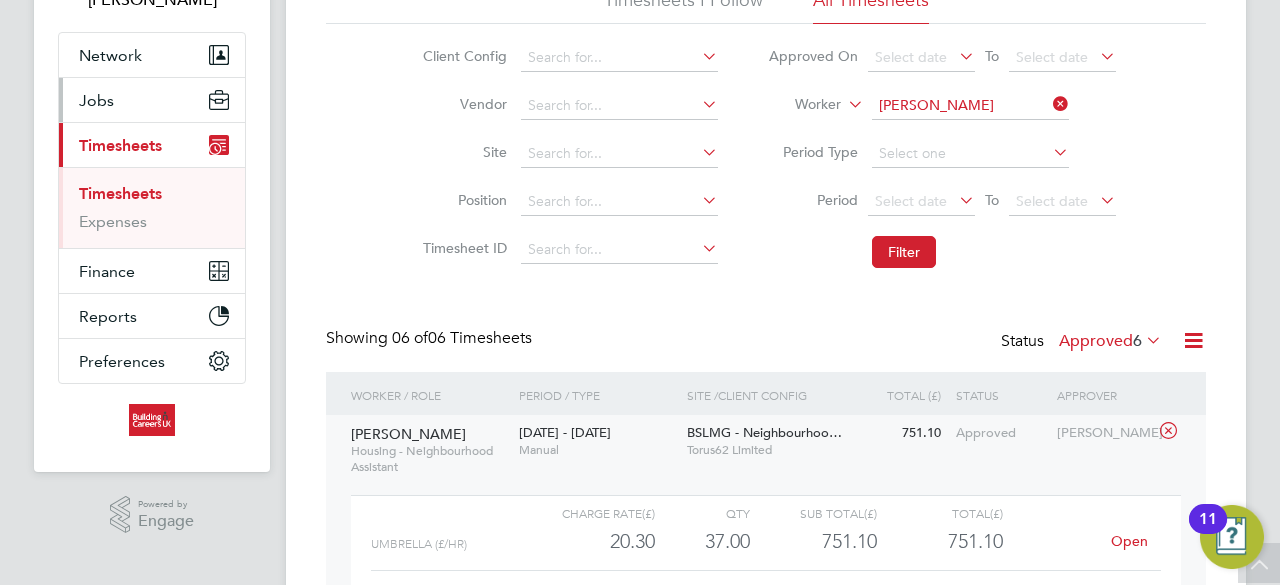 click on "Jobs" at bounding box center (96, 100) 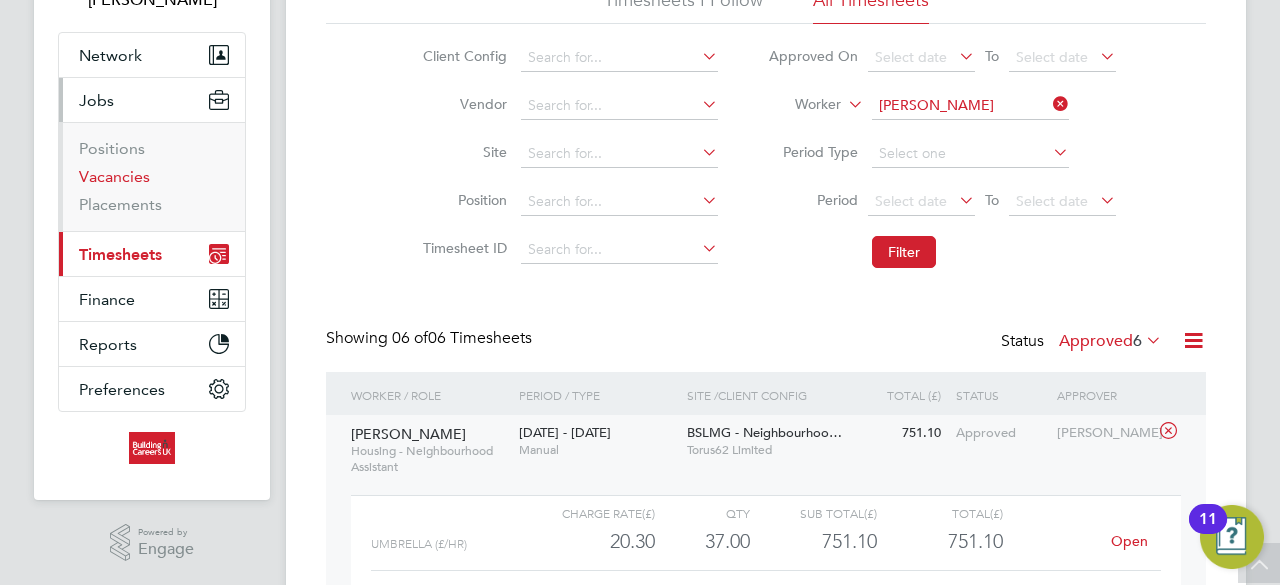 click on "Vacancies" at bounding box center [114, 176] 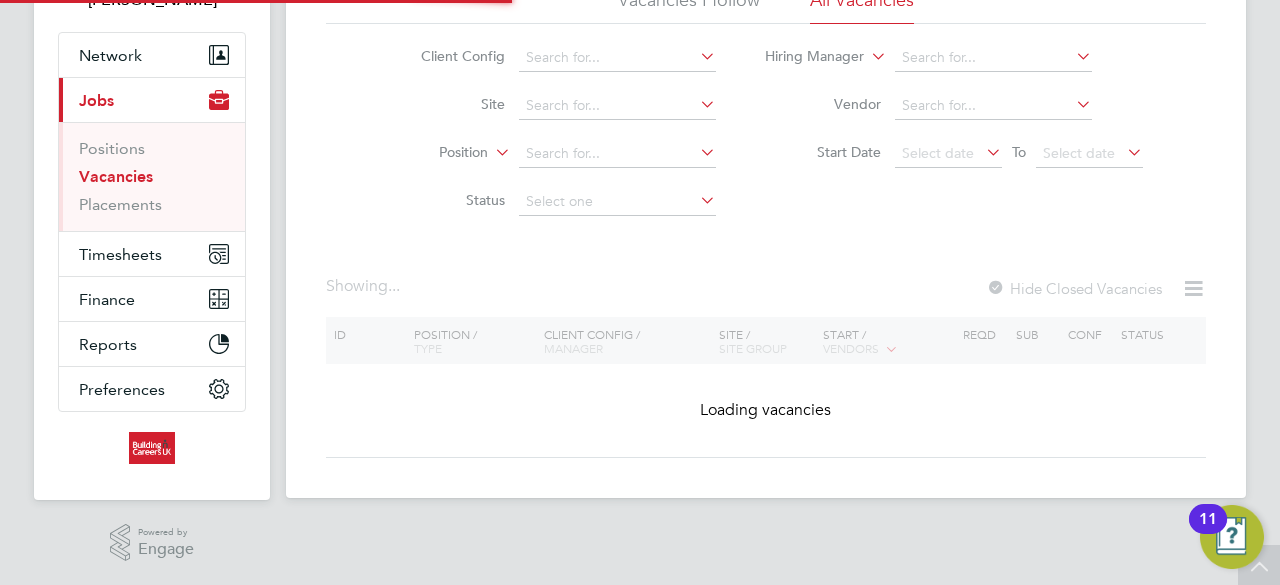 scroll, scrollTop: 0, scrollLeft: 0, axis: both 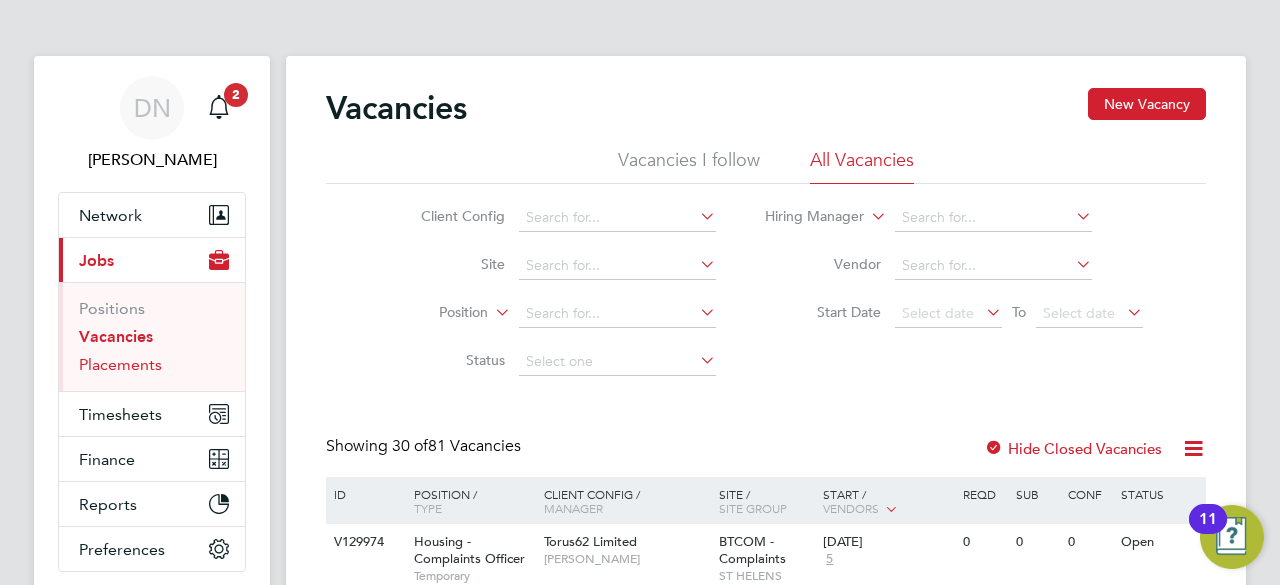 click on "Placements" at bounding box center (120, 364) 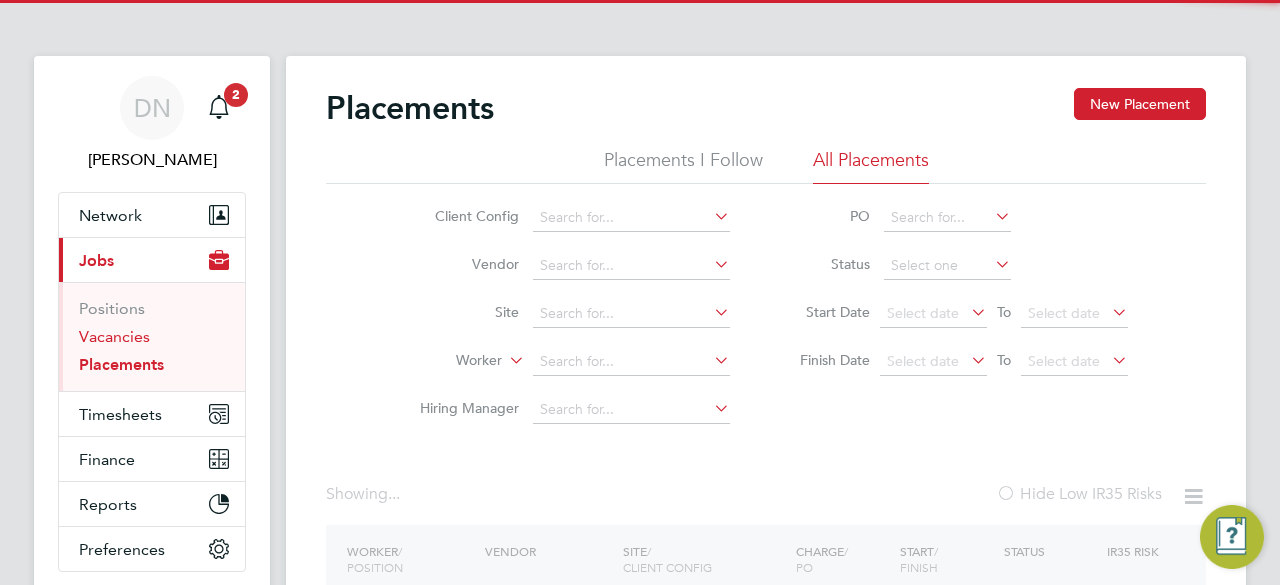 click on "Vacancies" at bounding box center [114, 336] 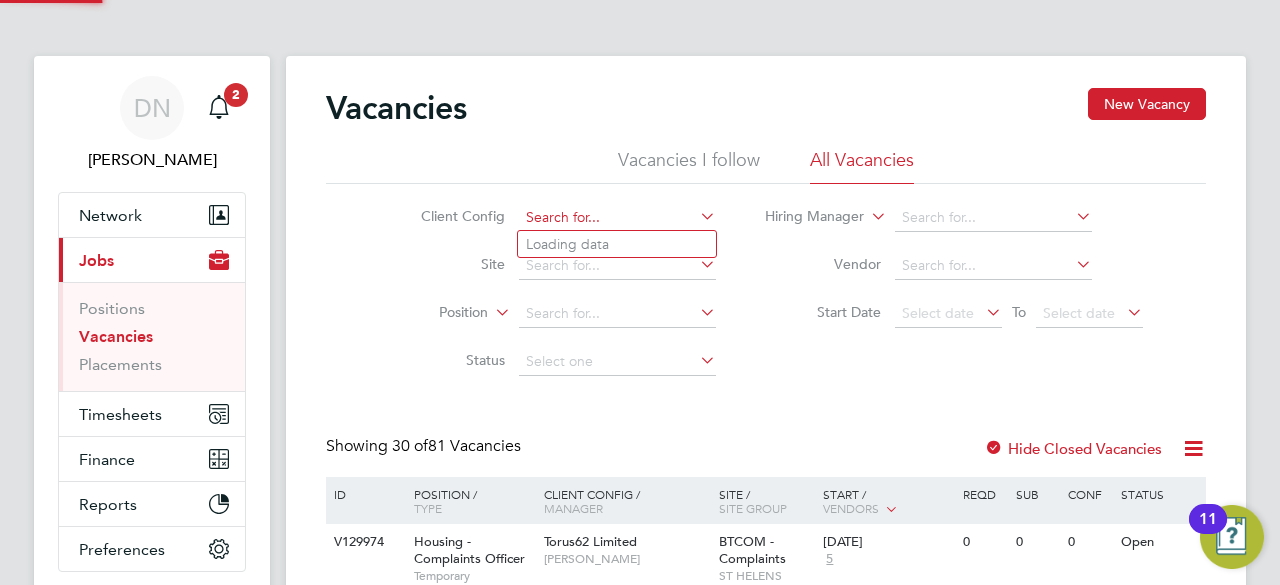 click 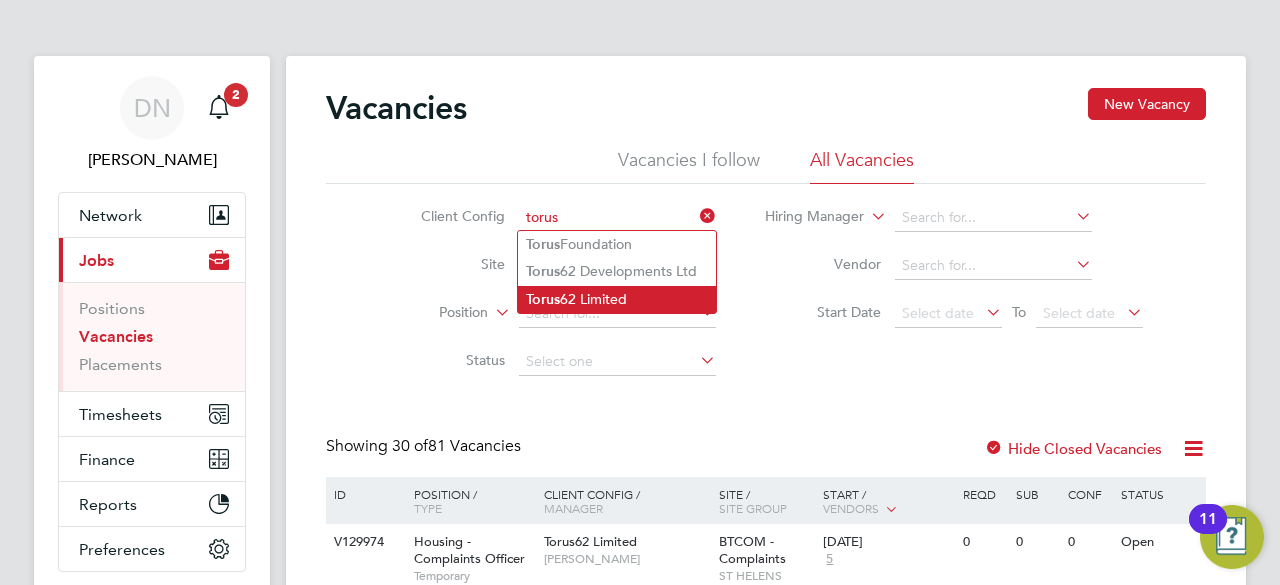 click on "Torus 62 Limited" 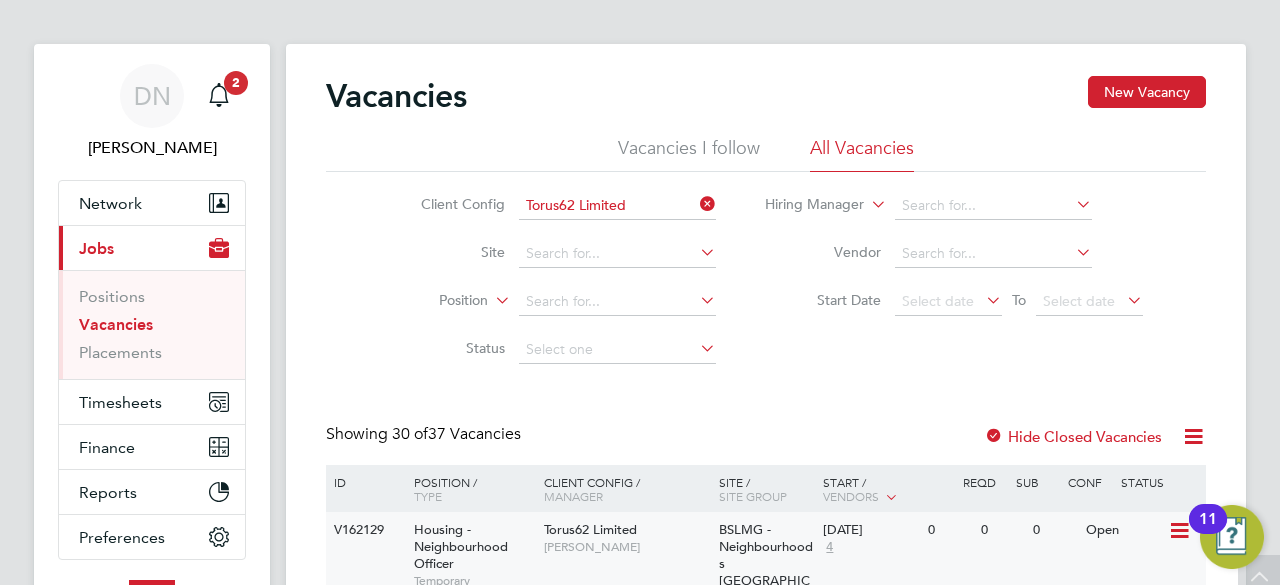 scroll, scrollTop: 0, scrollLeft: 0, axis: both 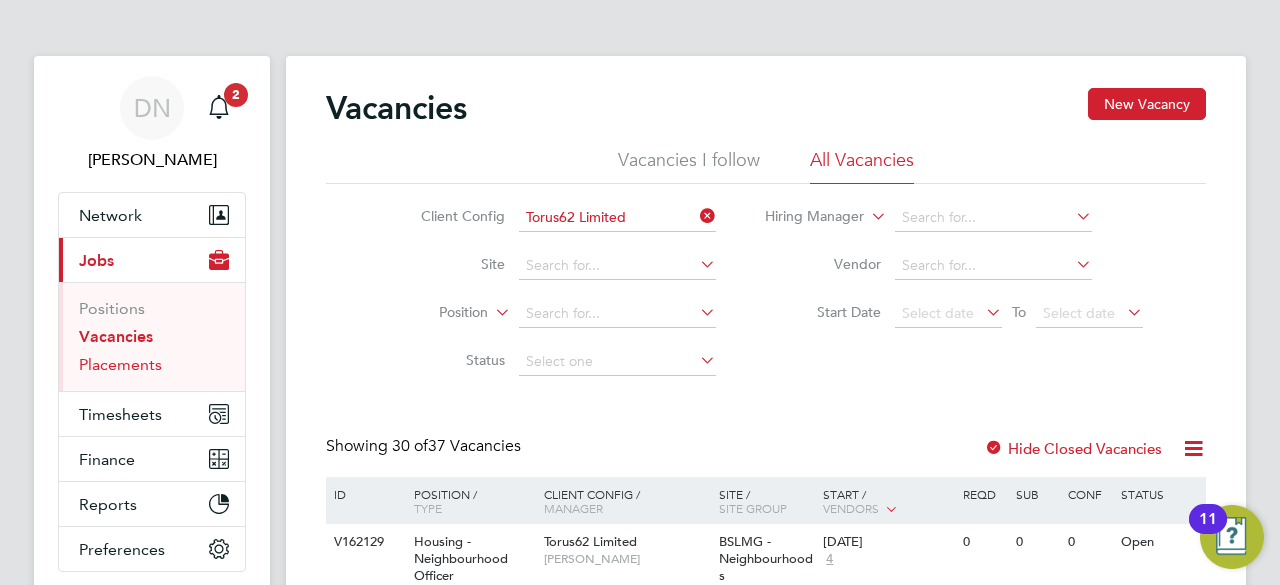 click on "Placements" at bounding box center [120, 364] 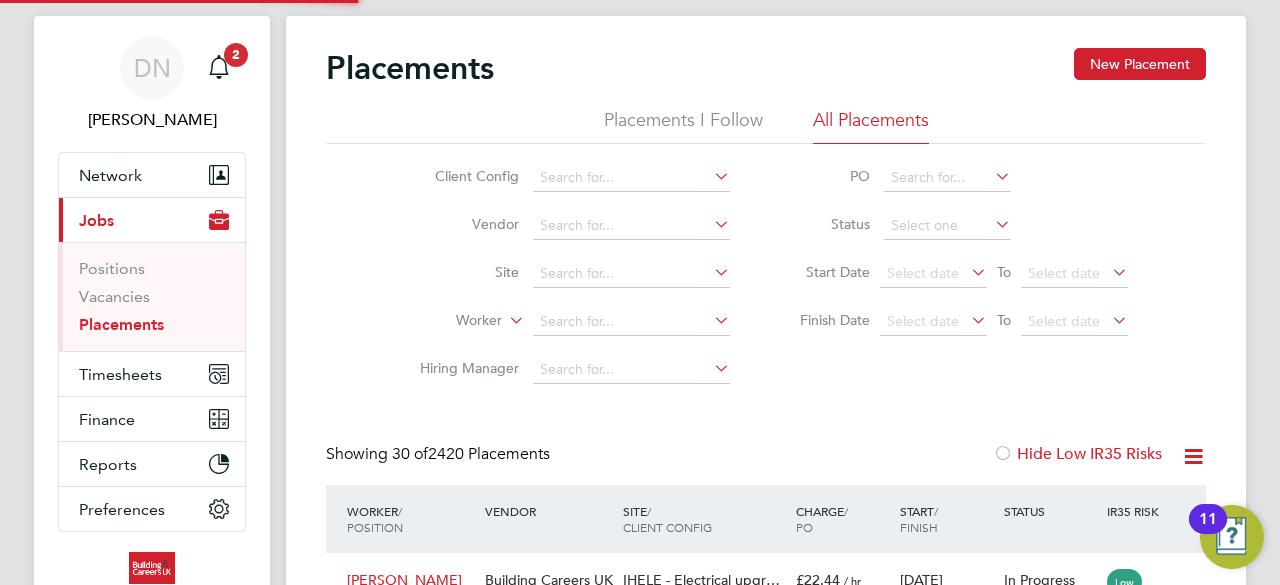 scroll, scrollTop: 190, scrollLeft: 0, axis: vertical 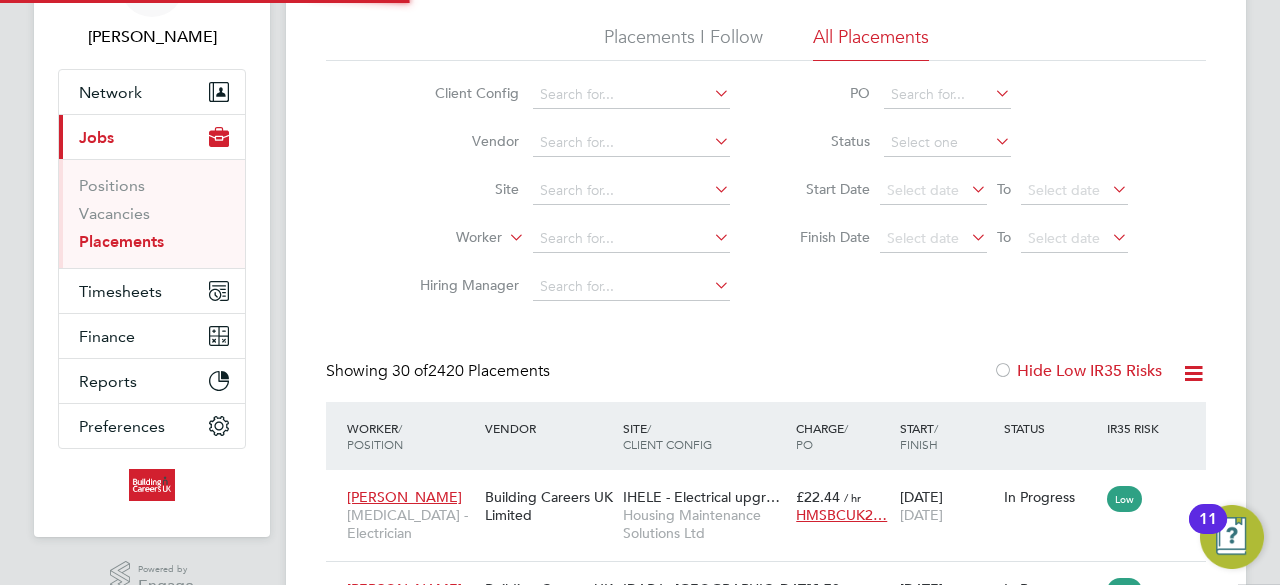 type 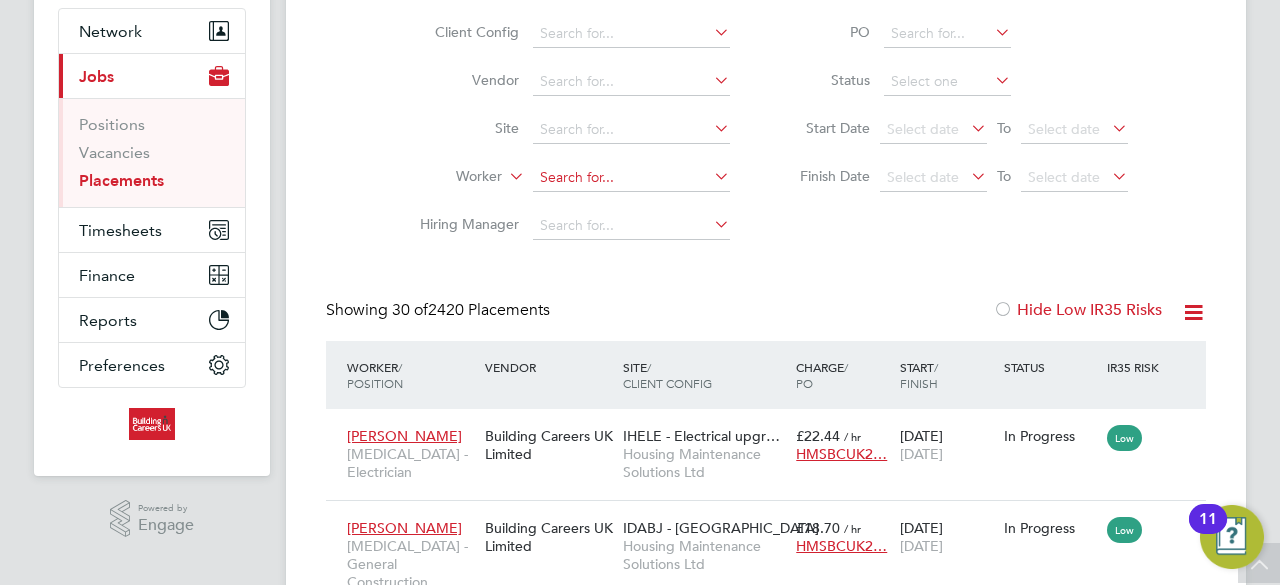 click 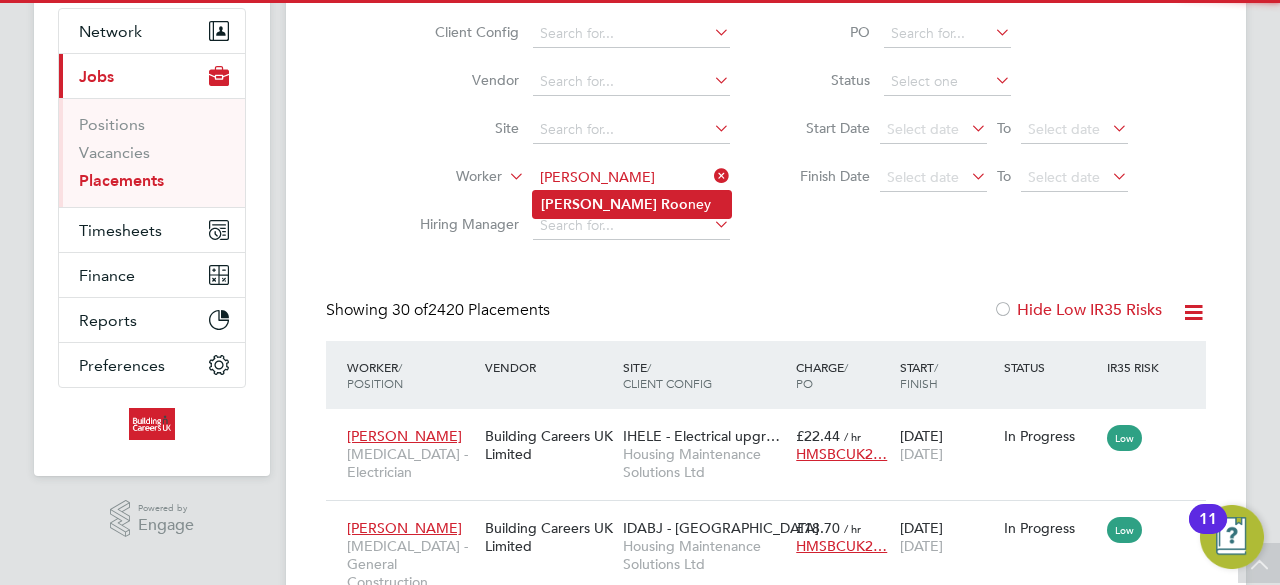 click on "Liam   Roo ney" 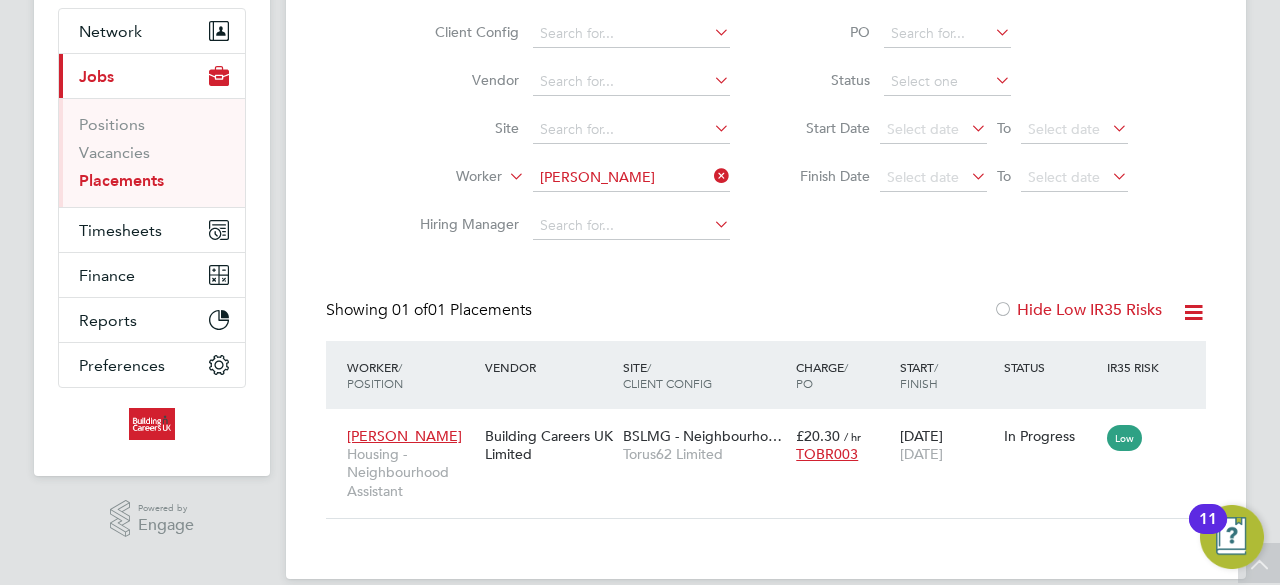 click on "Status" 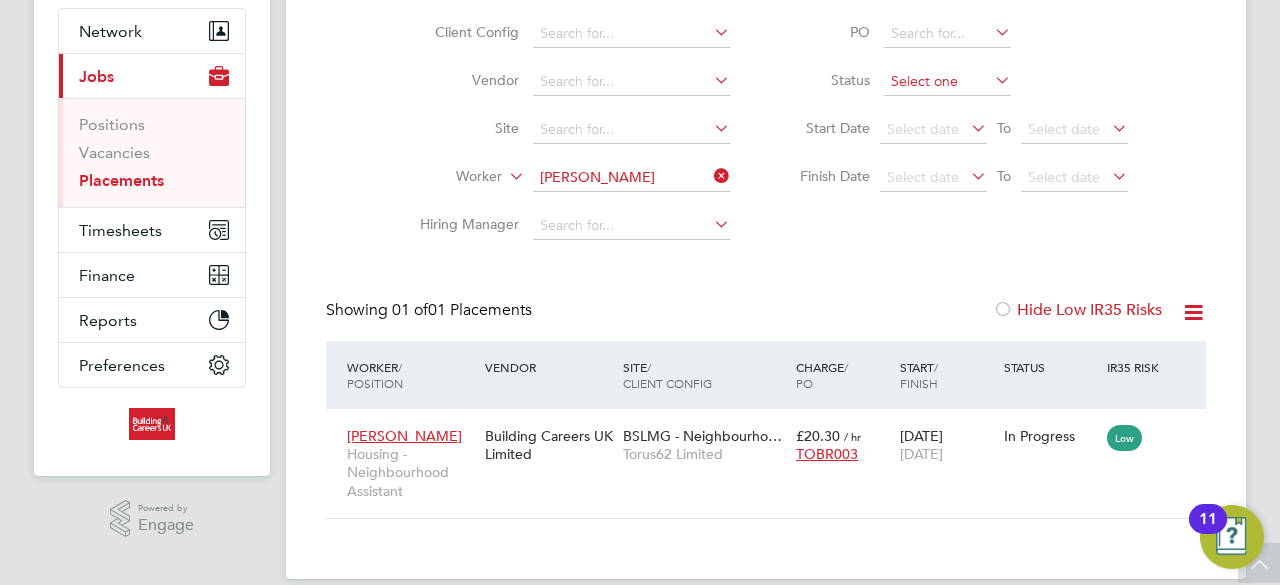 click 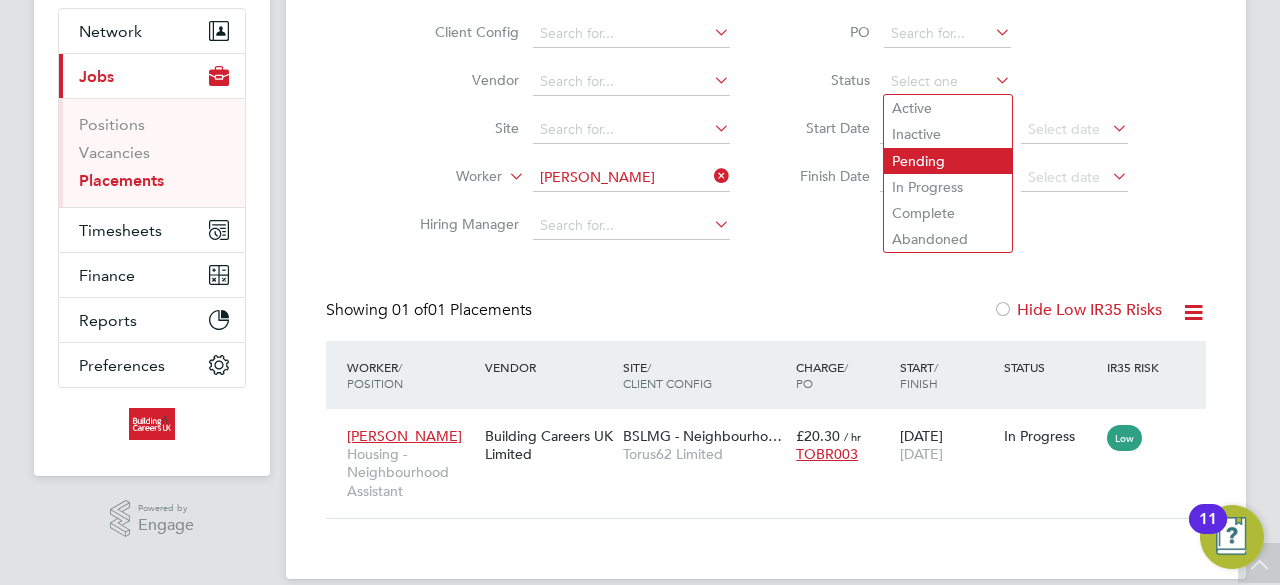 click on "Pending" 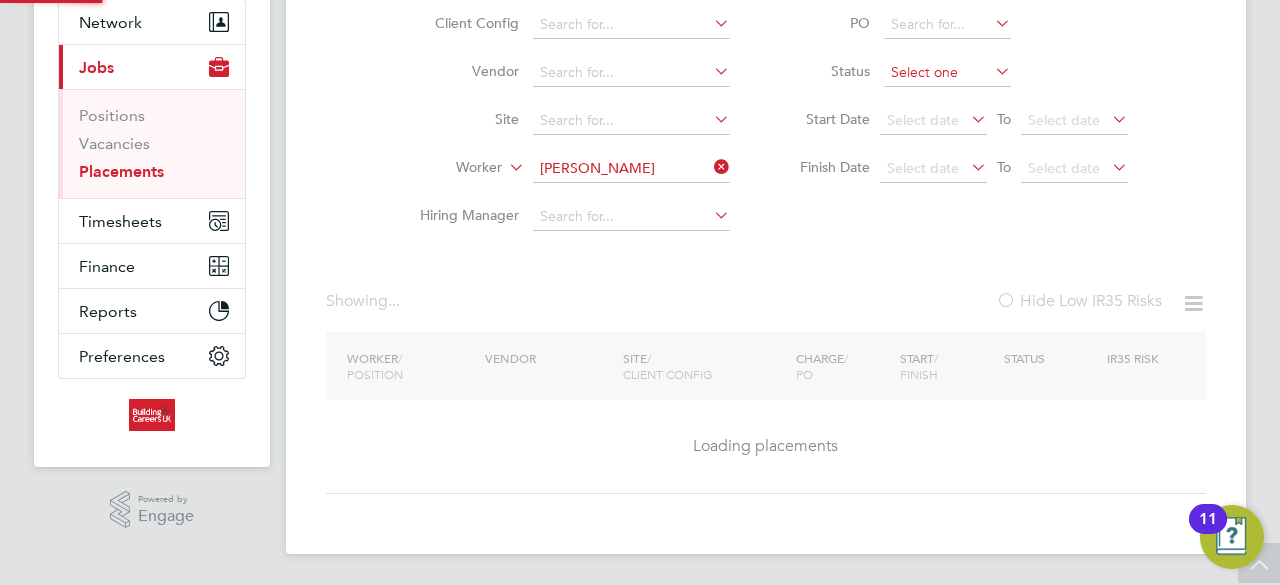 click 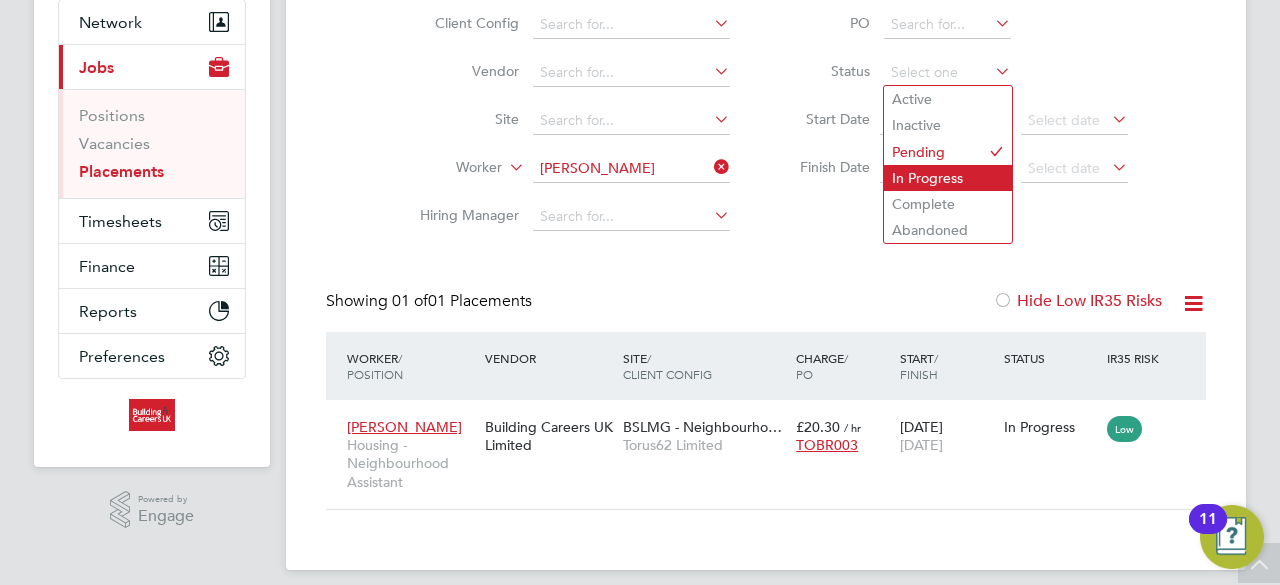 click on "In Progress" 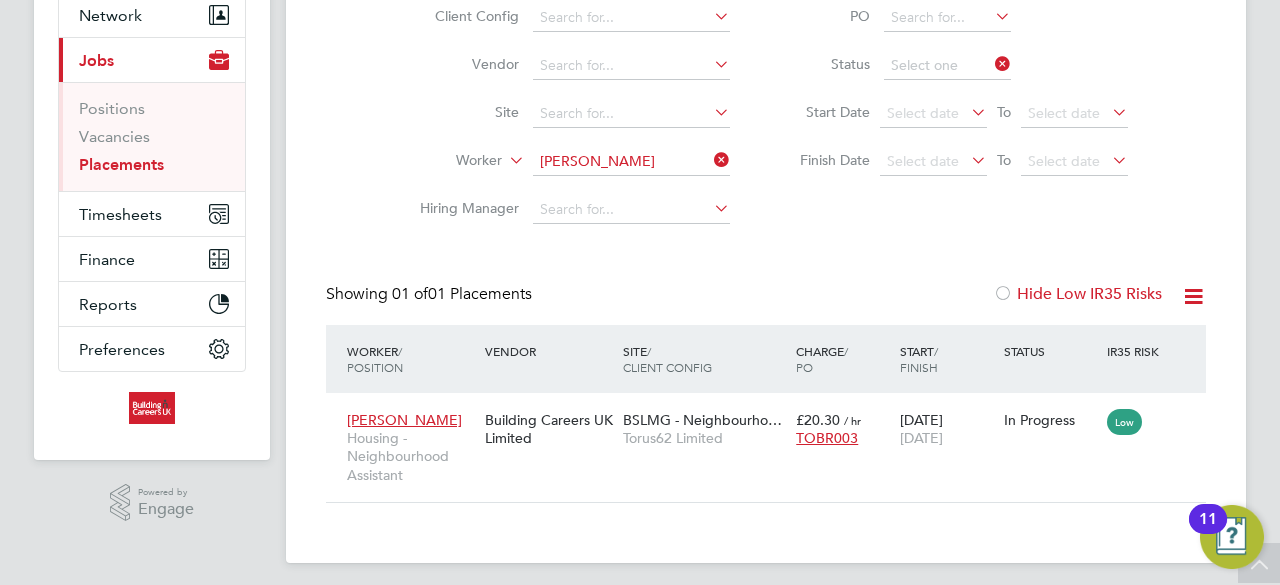 click on "Status" 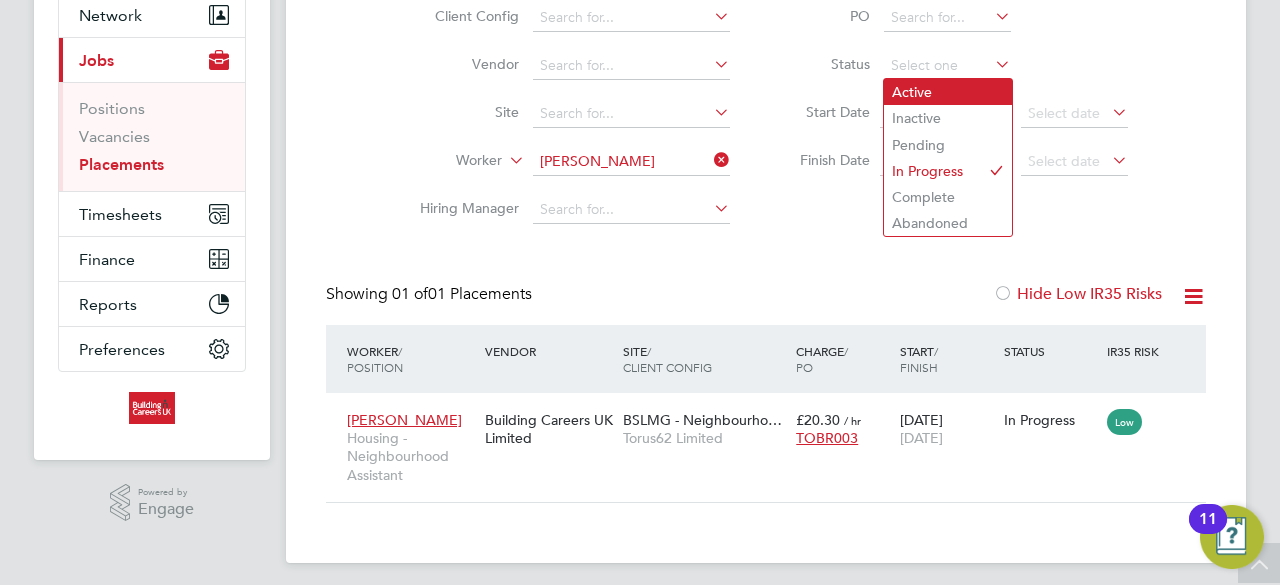 click on "Active" 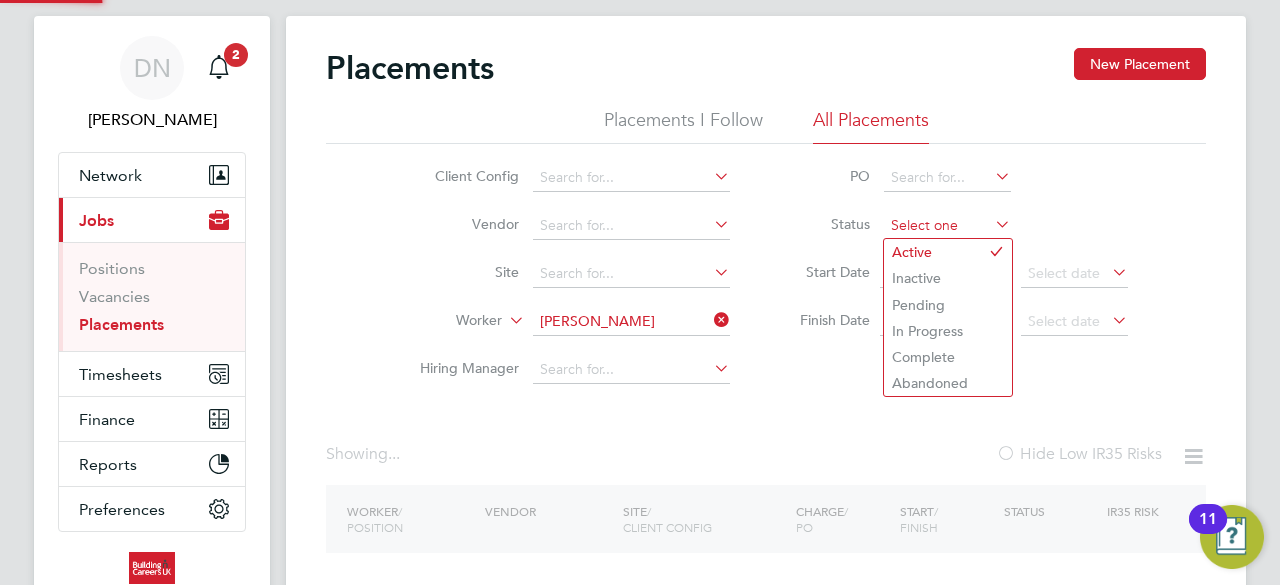 click 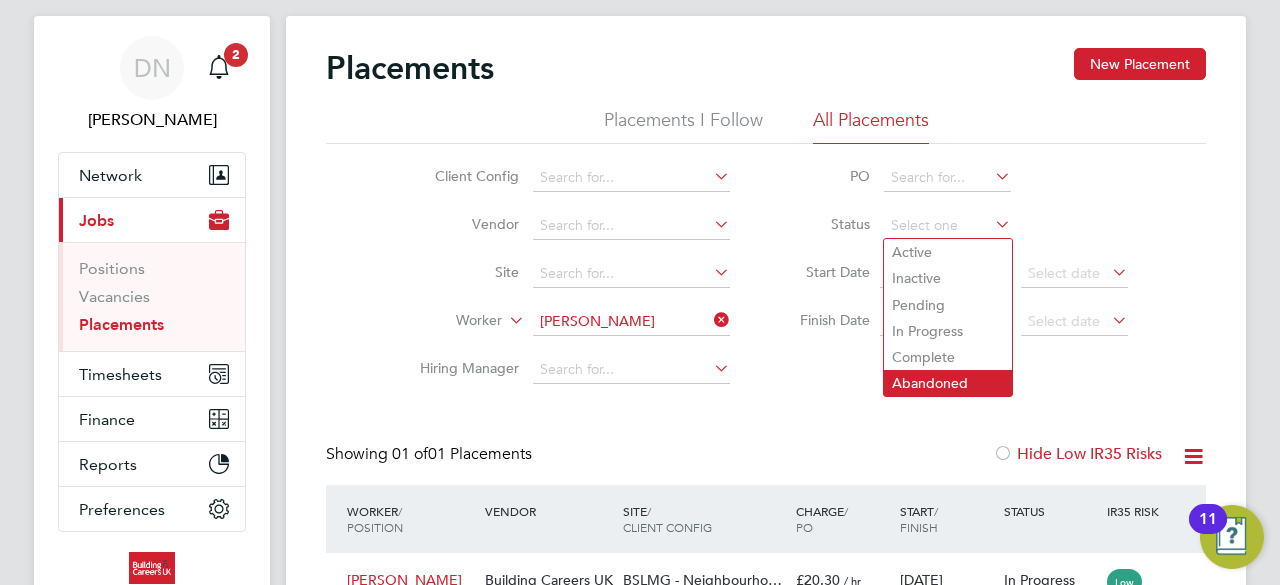 click on "Abandoned" 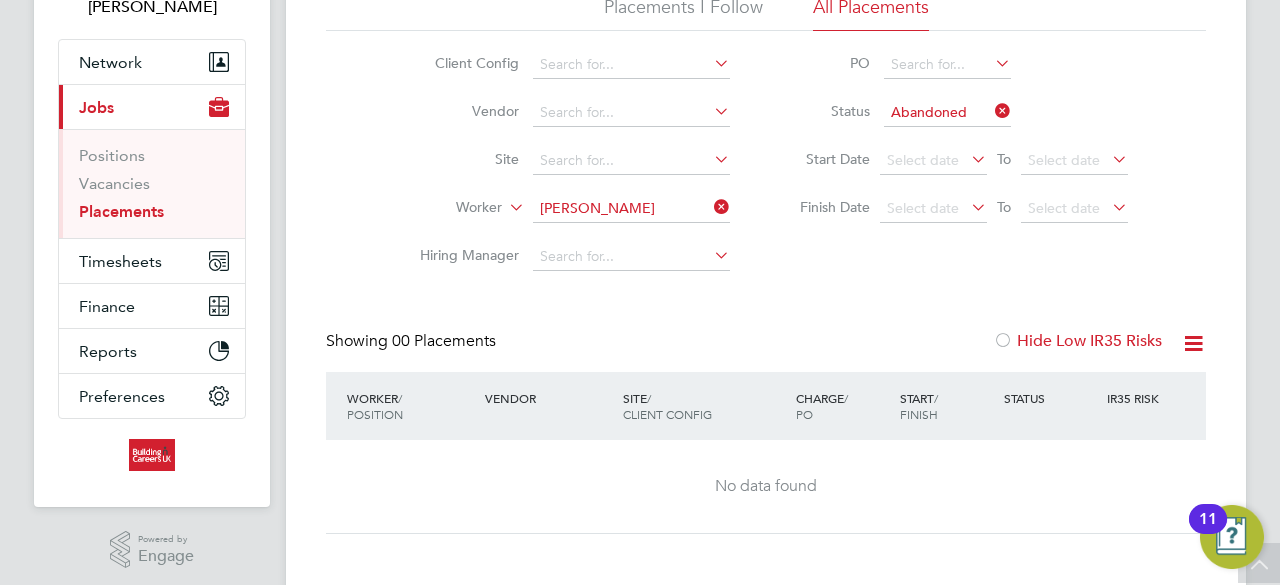 click on "Worker  / Position Vendor Site / Client Config Charge  / PO Start  / Finish Status IR35 Risk" 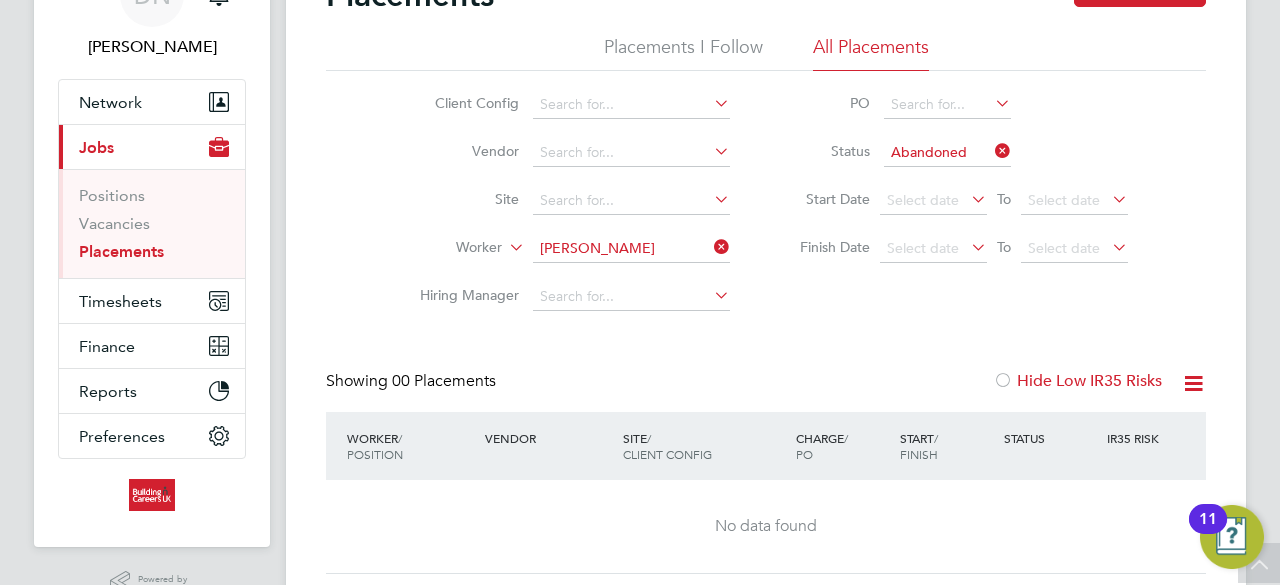 click 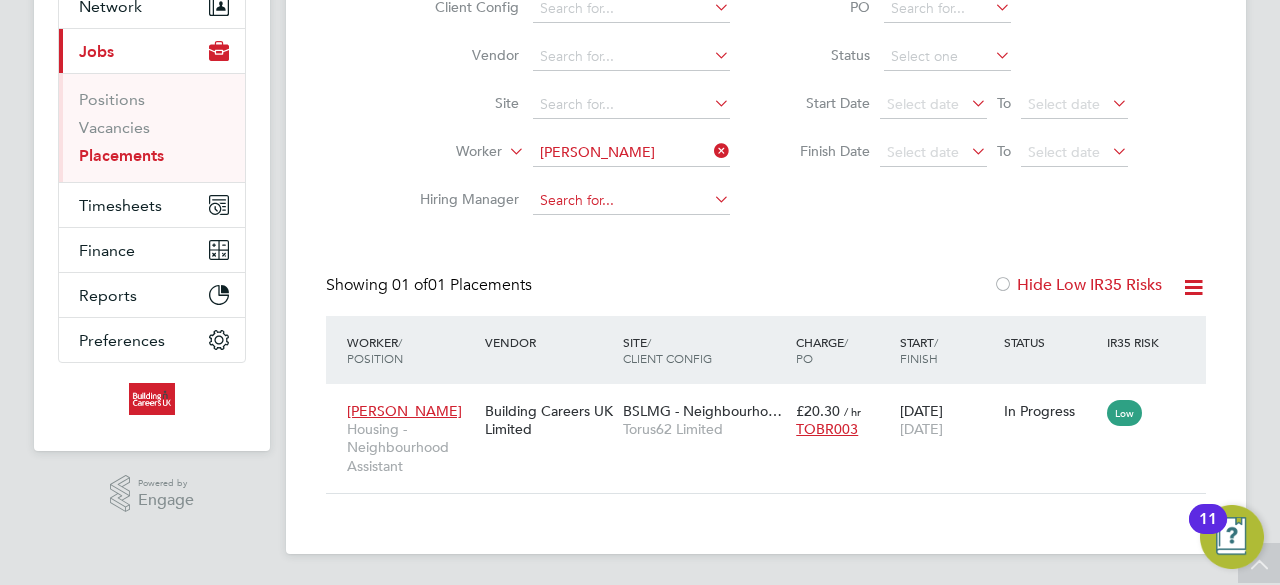 click 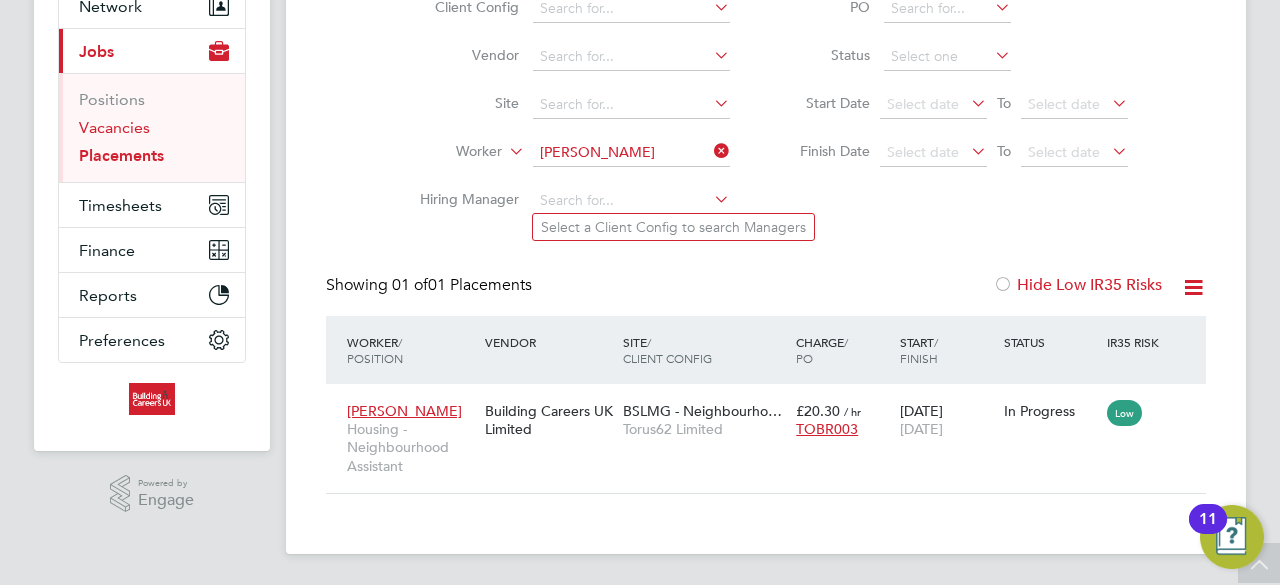 click on "Vacancies" at bounding box center (114, 127) 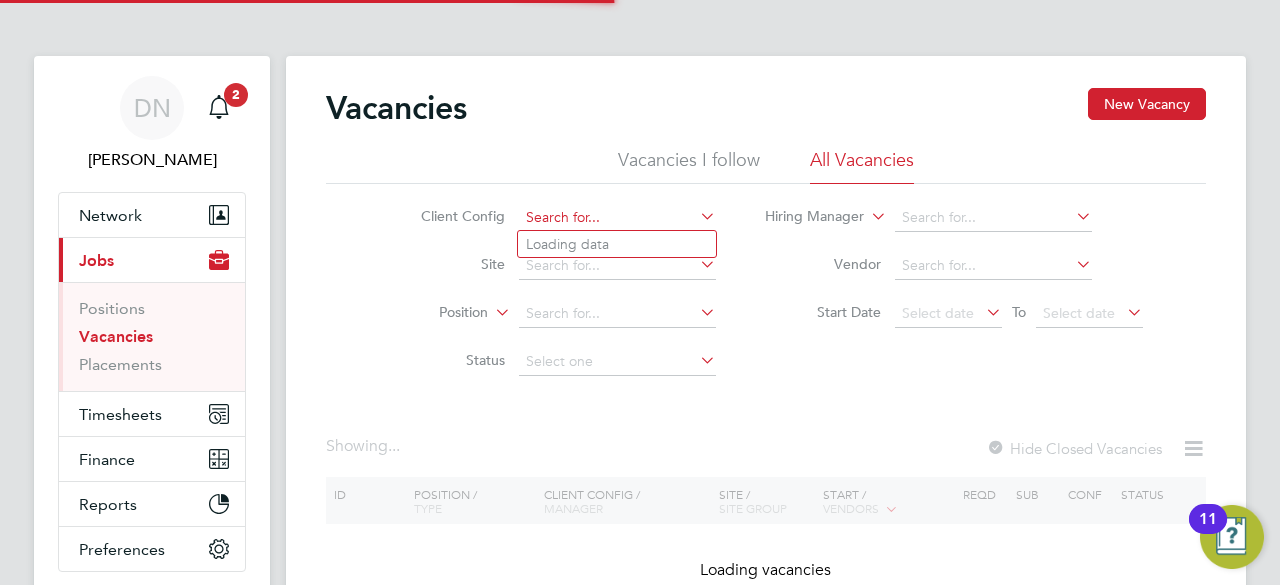 click 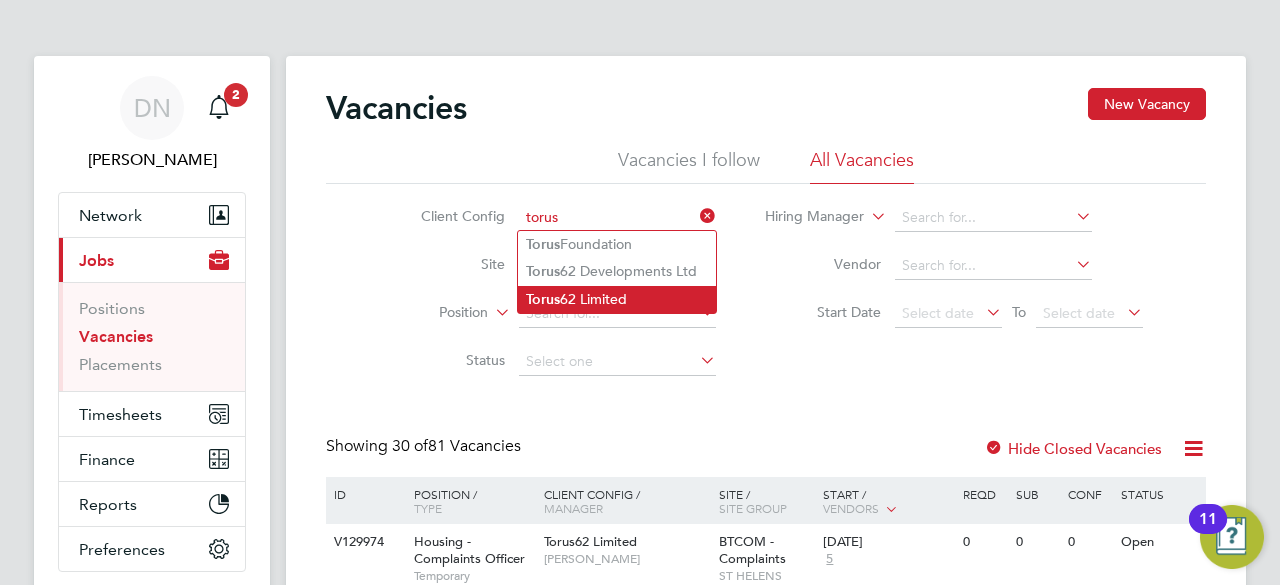 click on "Torus 62 Limited" 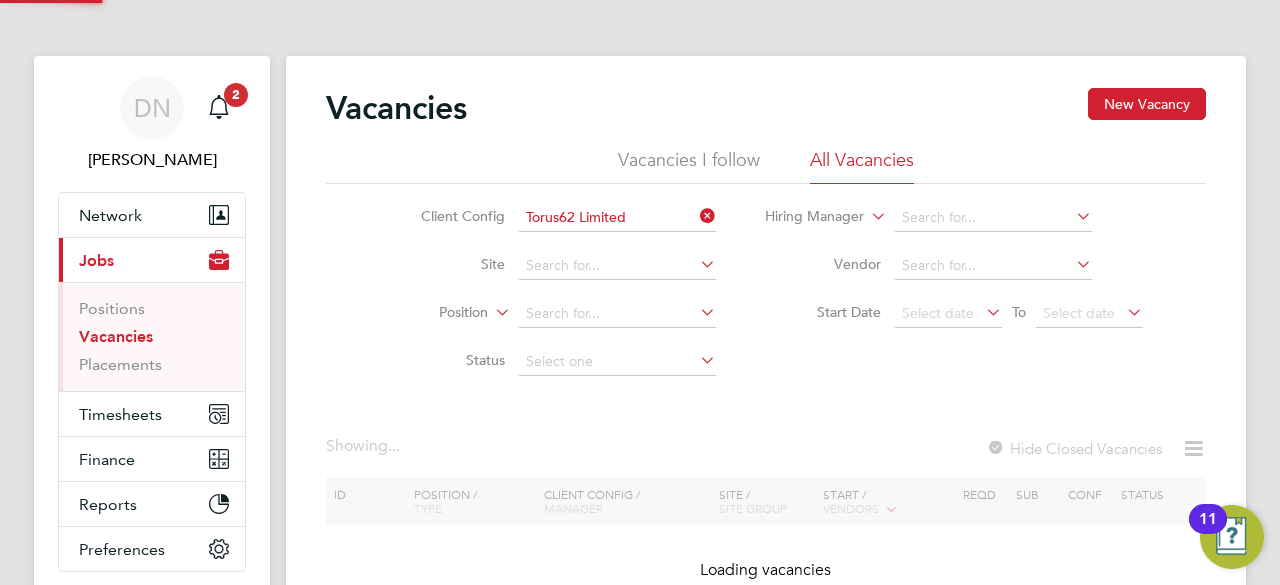 click on "To" 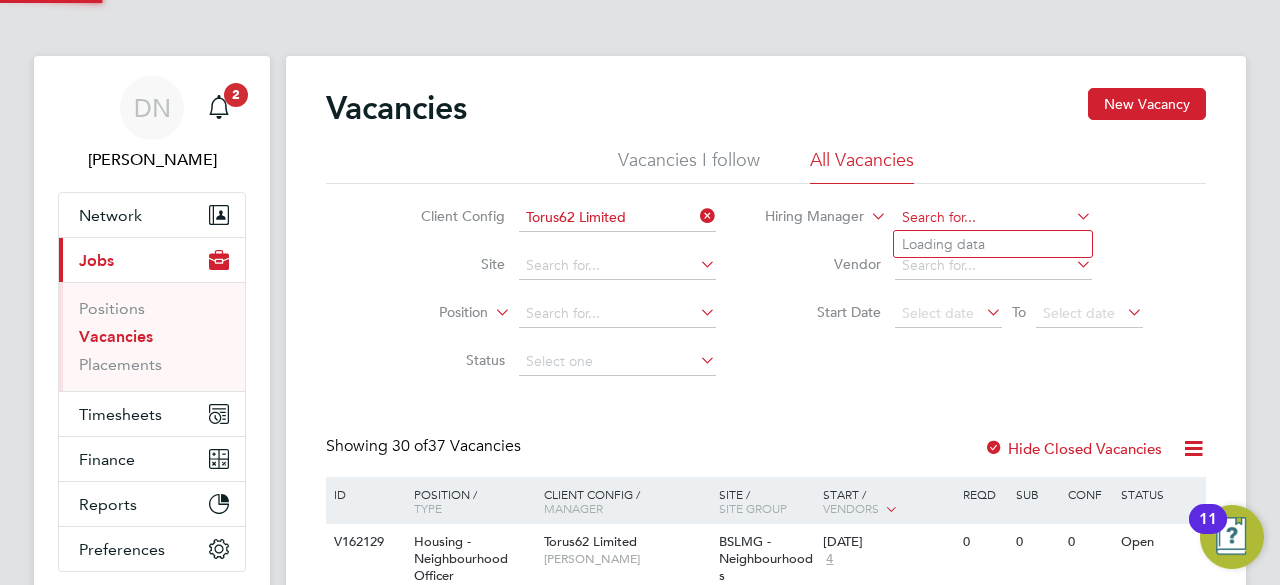click 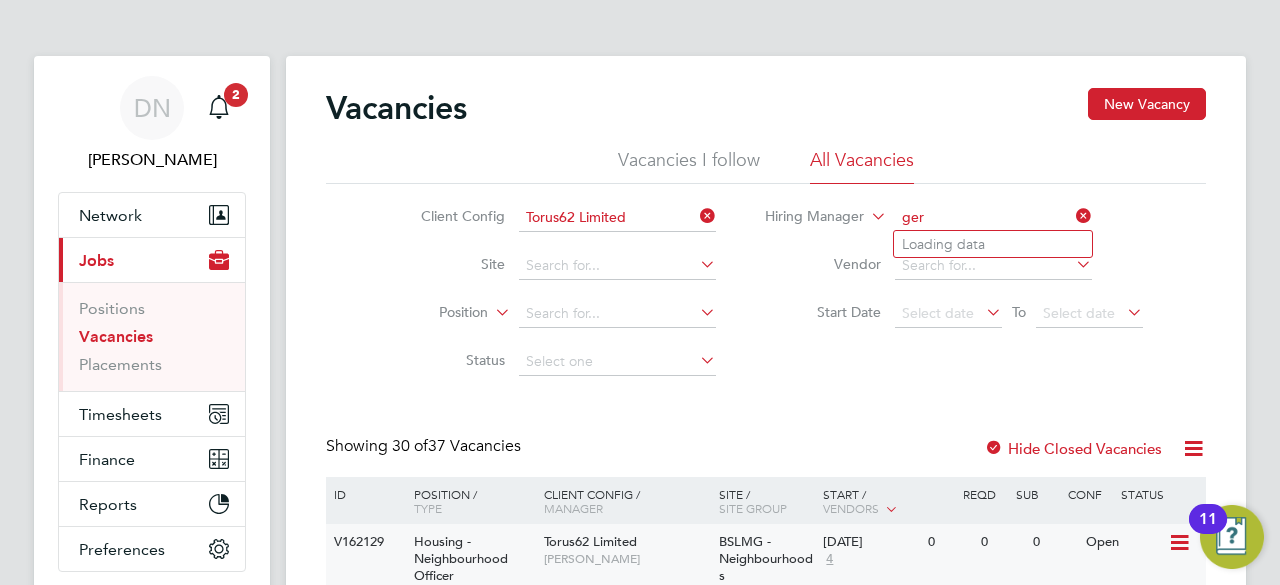 type on "ger" 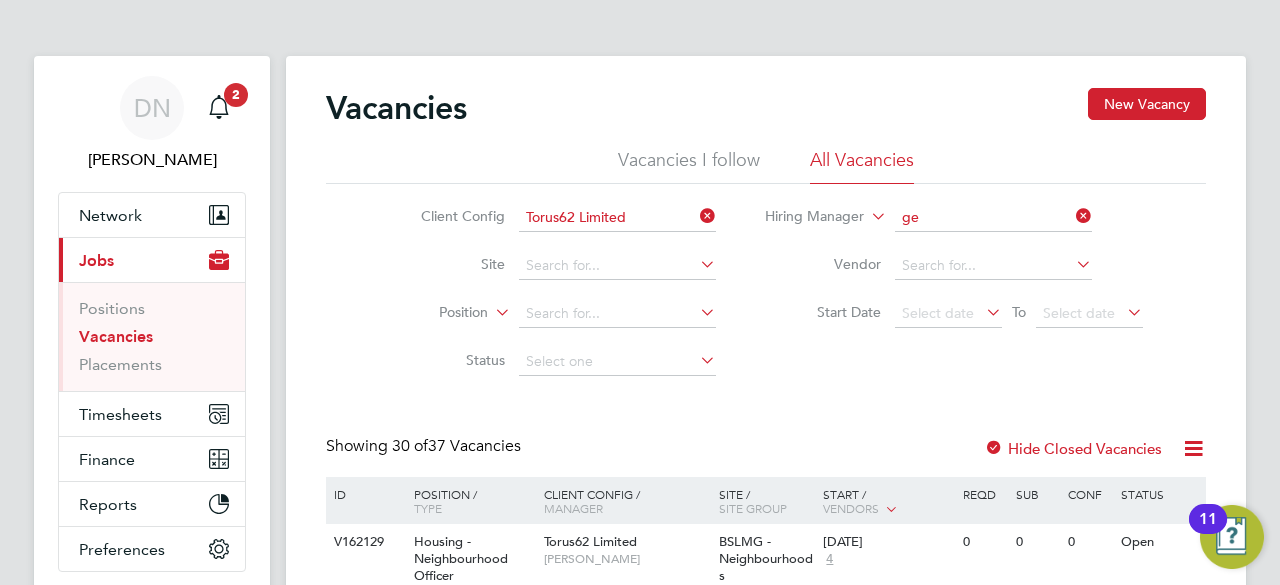 type on "g" 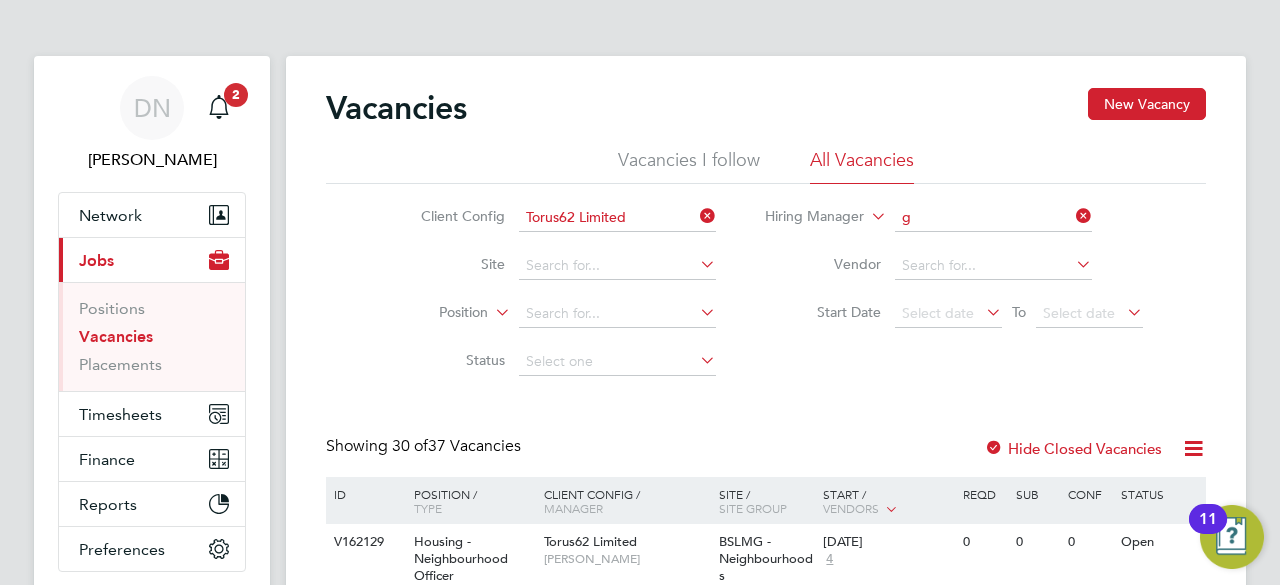 type 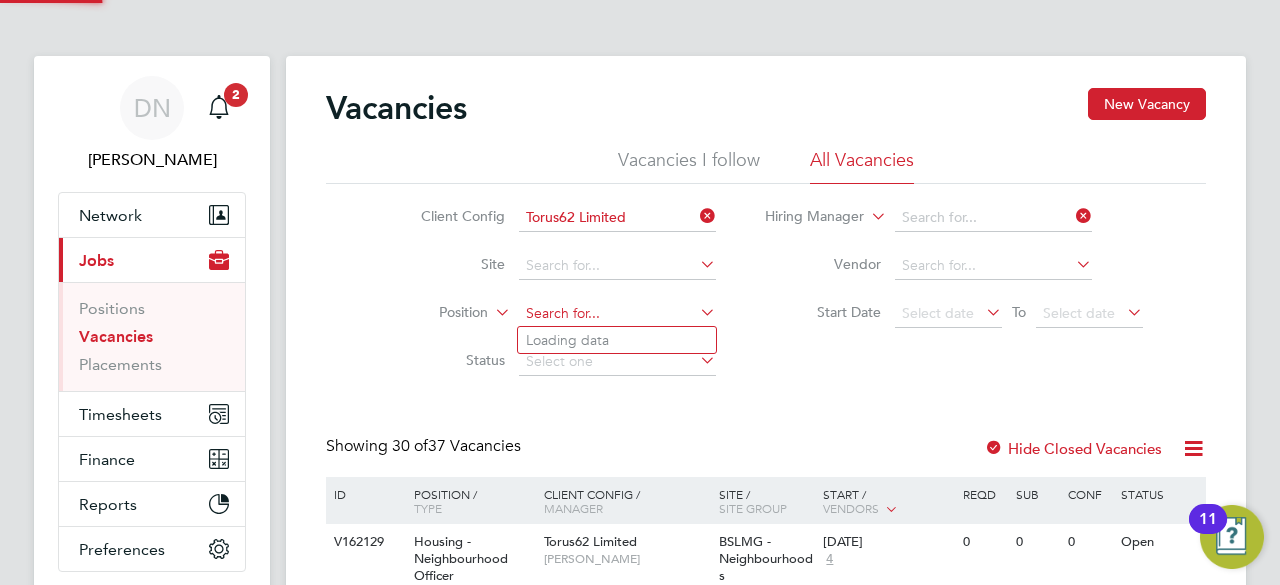 click 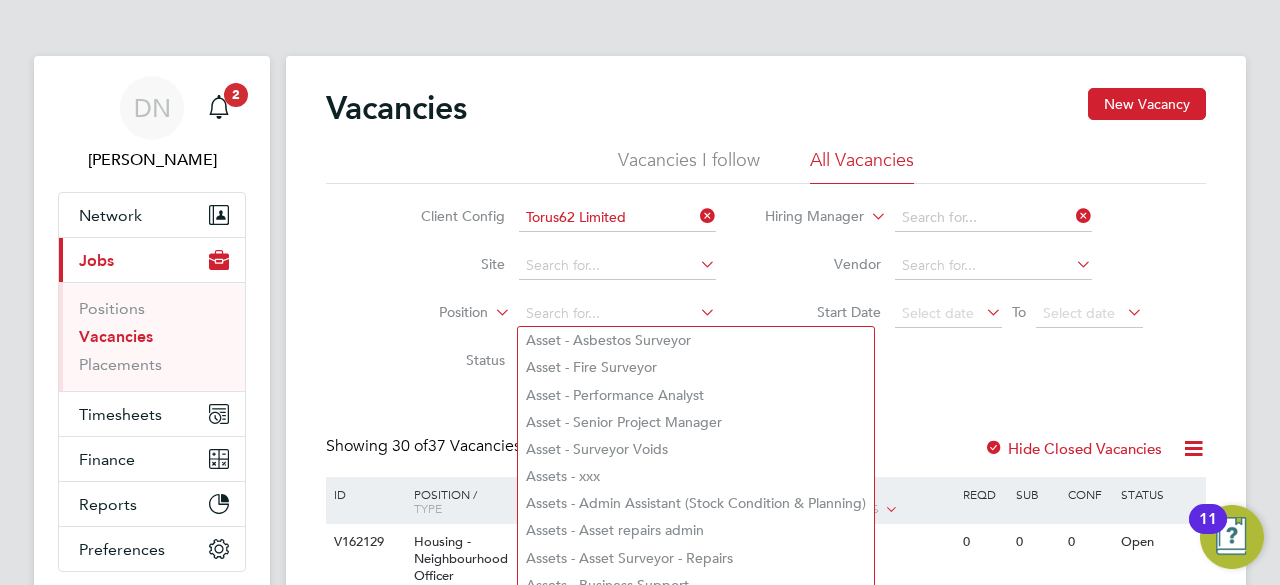 click on "Start Date
Select date
To
Select date" 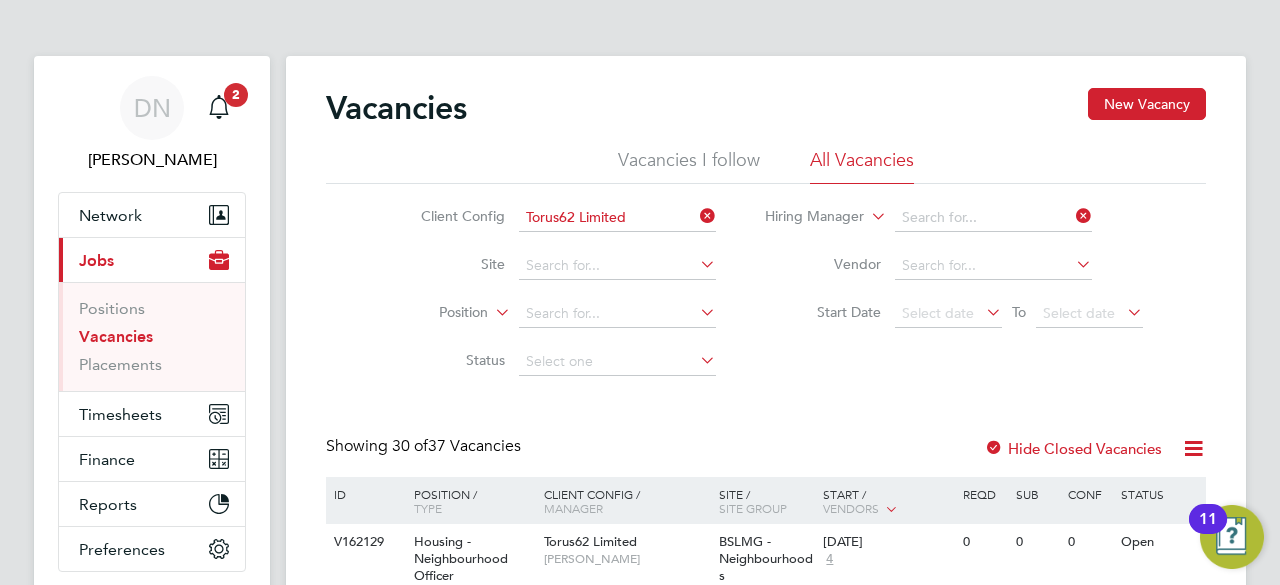 click on "Vacancies New Vacancy Vacancies I follow All Vacancies Client Config   Torus62 Limited   Site     Position     Status   Hiring Manager     Vendor   Start Date
Select date
To
Select date
Showing   30 of  37 Vacancies Hide Closed Vacancies ID  Position / Type   Client Config / Manager Site / Site Group Start / Vendors   Reqd Sub Conf Status V162129 Housing - Neighbourhood Officer   Temporary Torus62 Limited   Jodie Gaskell BSLMG - Neighbourhoods St Helens   ST HELENS 11 Mar 2025 4 0 0 0 Open V161085 Housing - Financial Support Officer   Temporary Torus62 Limited   Elaine Ball BCIHB - Income   LIVERPOOL 04 Mar 2025 4 0 0 0 Open V156626 Housing - Neighbourhood Officer   Temporary Torus62 Limited   Charlotte Stenhouse BSSMG - Neighbourhoods - St Helens and Warrington   ST HELENS 28 Jan 2025 4 0 0 0 Open V154515 Housing - Allocations and Lettings Officer   Temporary Torus62 Limited   Marie-Anne Balmer BCHHB - Allocation and Lettings   ST HELENS 10 Jan 2025 4 0 0 0 Open V150762   Temporary" 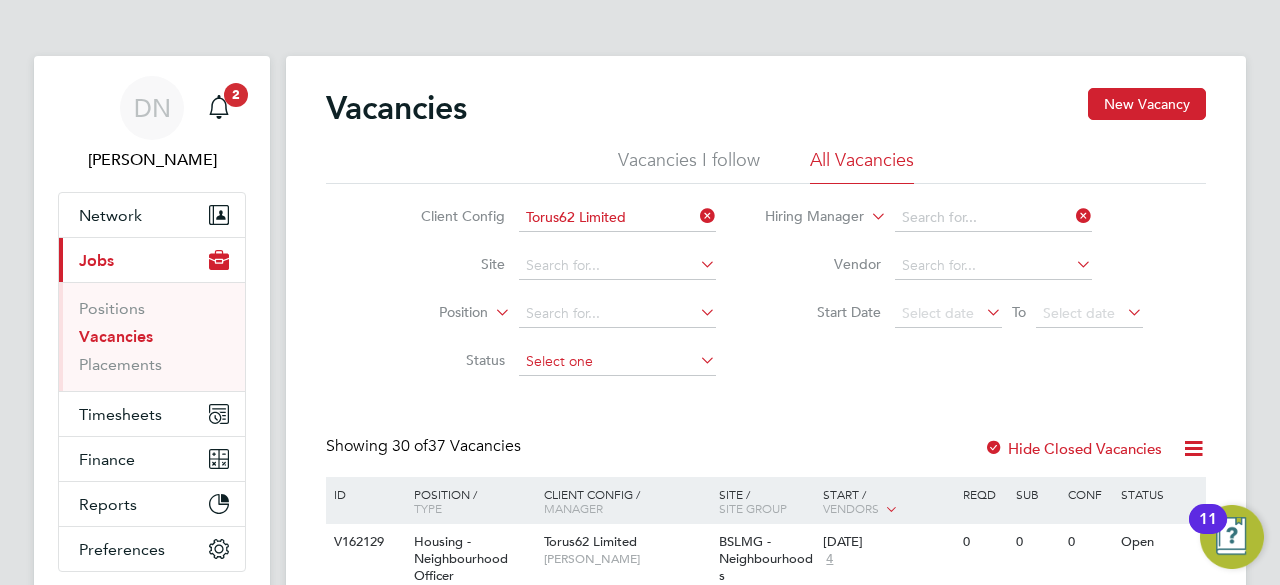 click 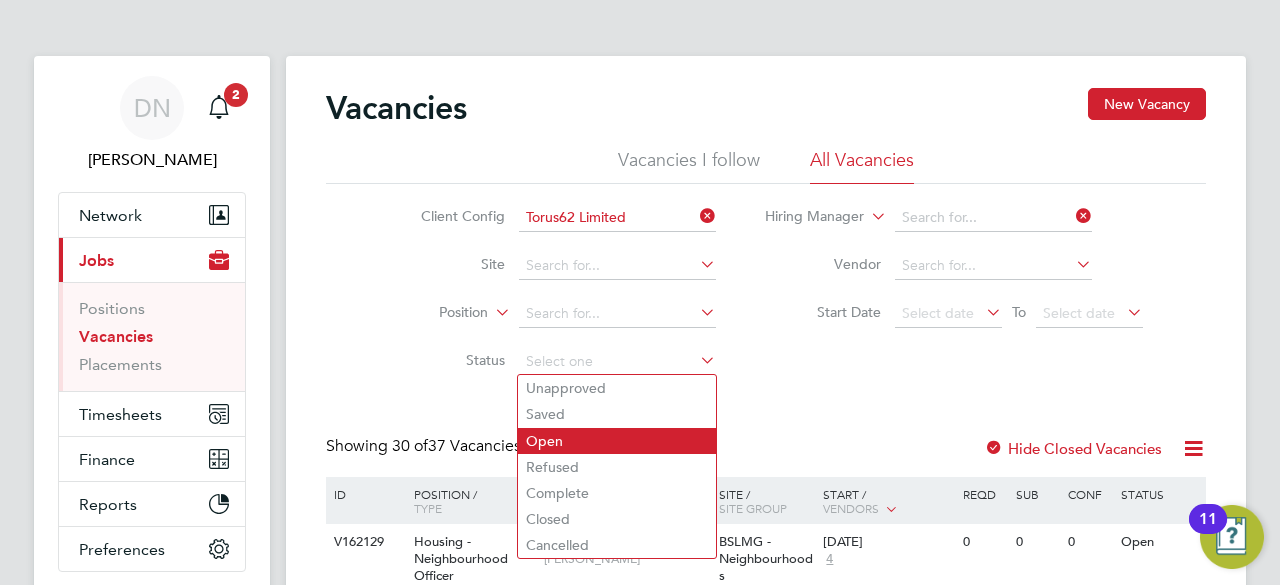 click on "Open" 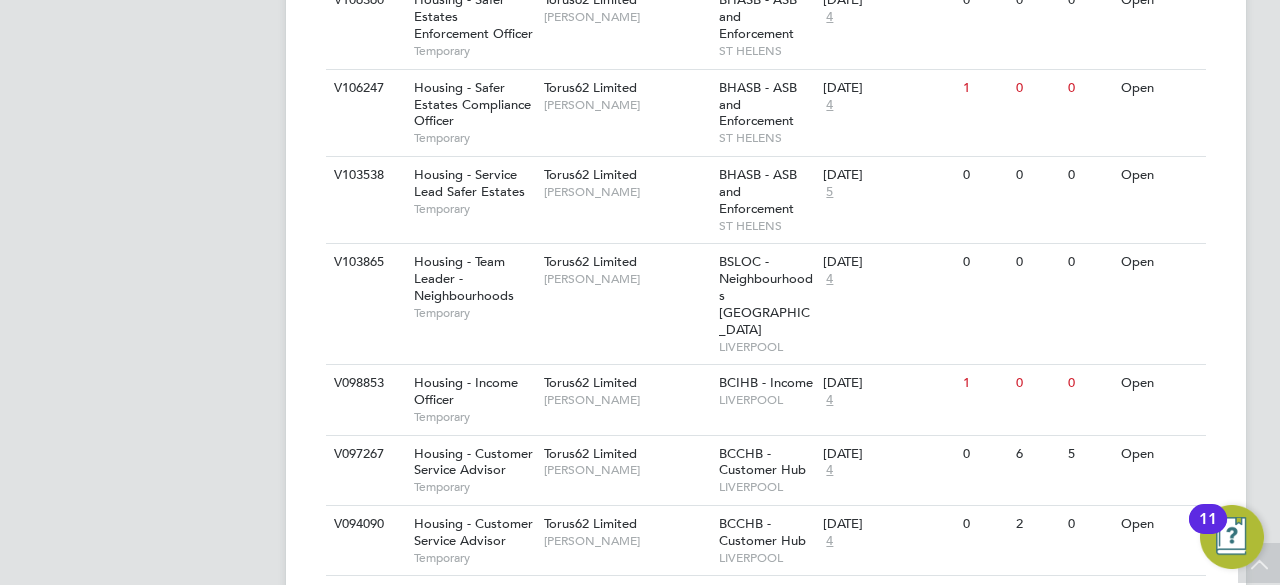 scroll, scrollTop: 2594, scrollLeft: 0, axis: vertical 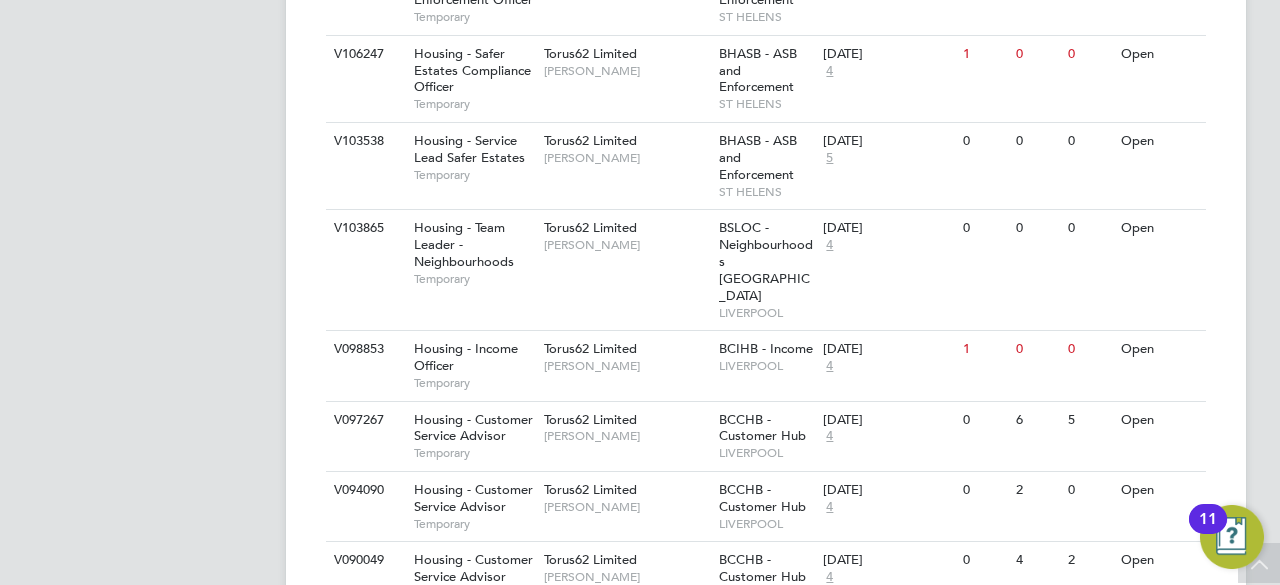 click on "Show  7  more" 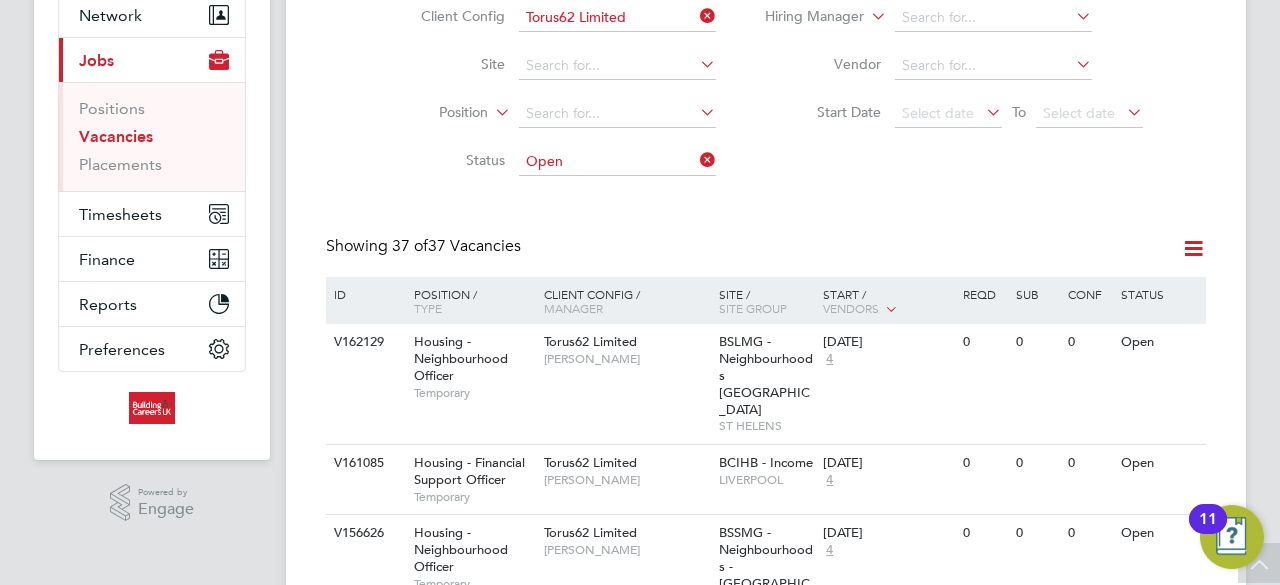 scroll, scrollTop: 160, scrollLeft: 0, axis: vertical 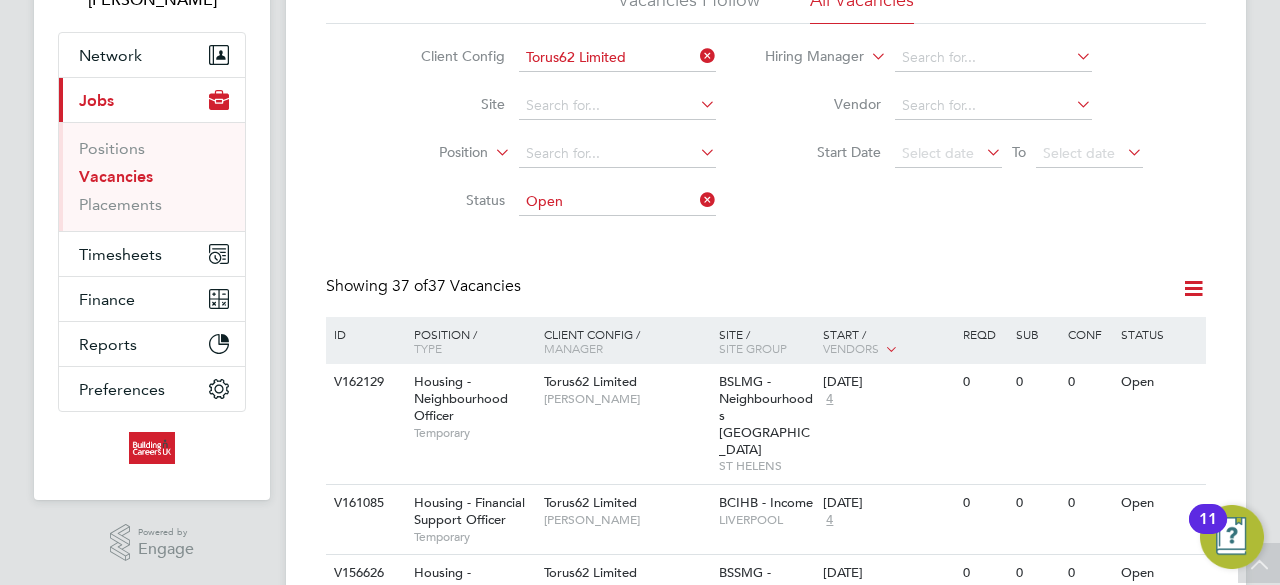type 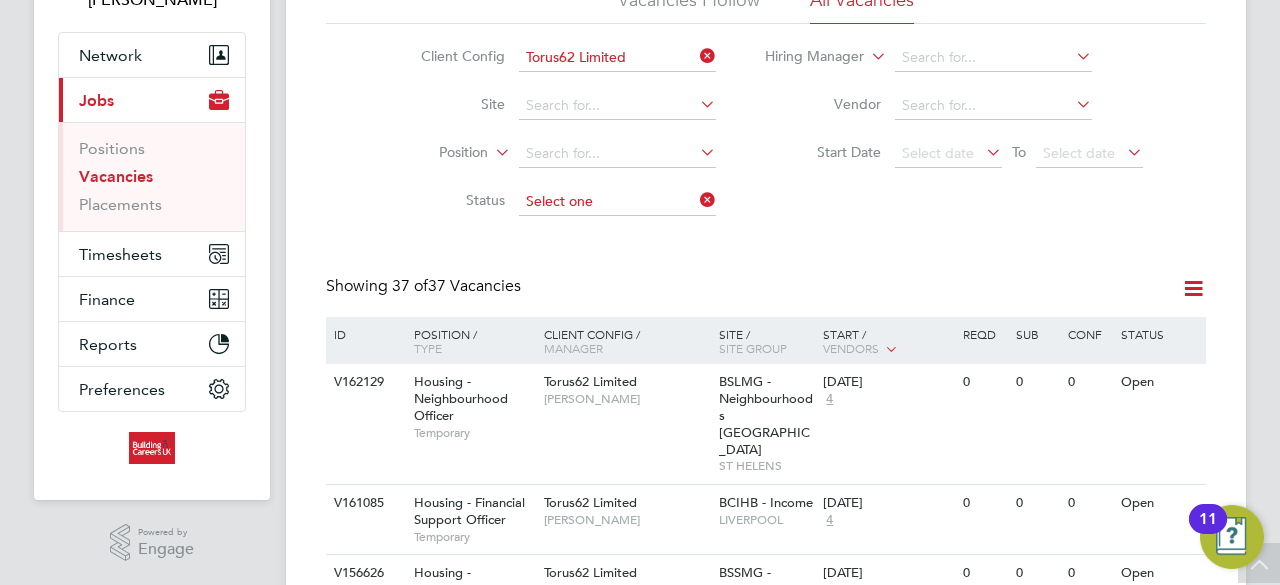 click 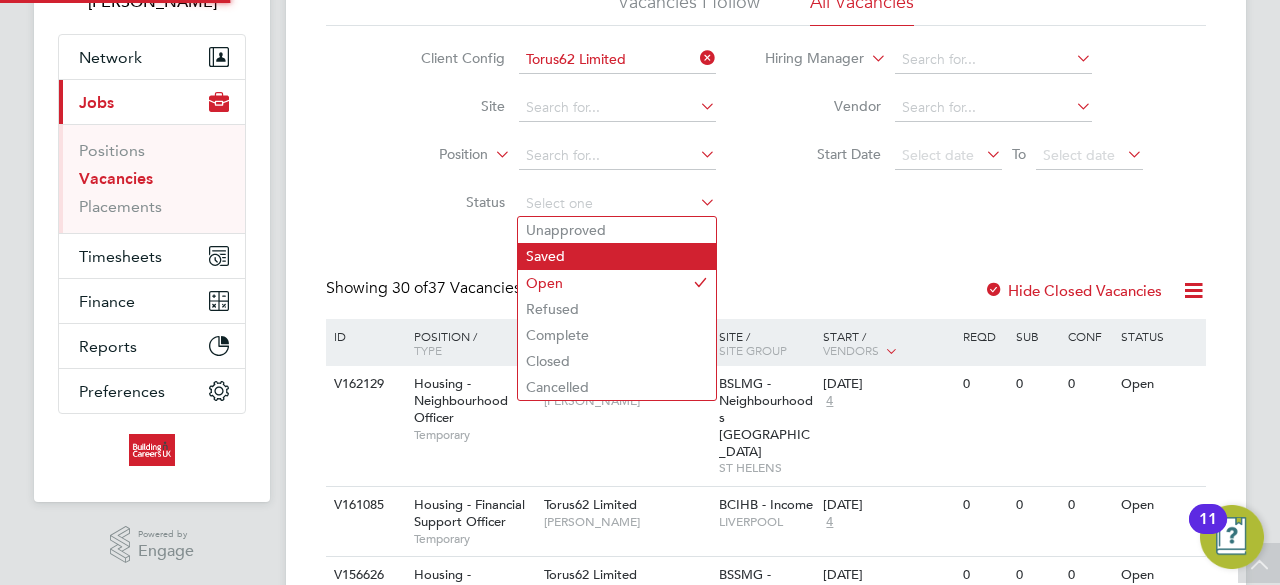 scroll, scrollTop: 160, scrollLeft: 0, axis: vertical 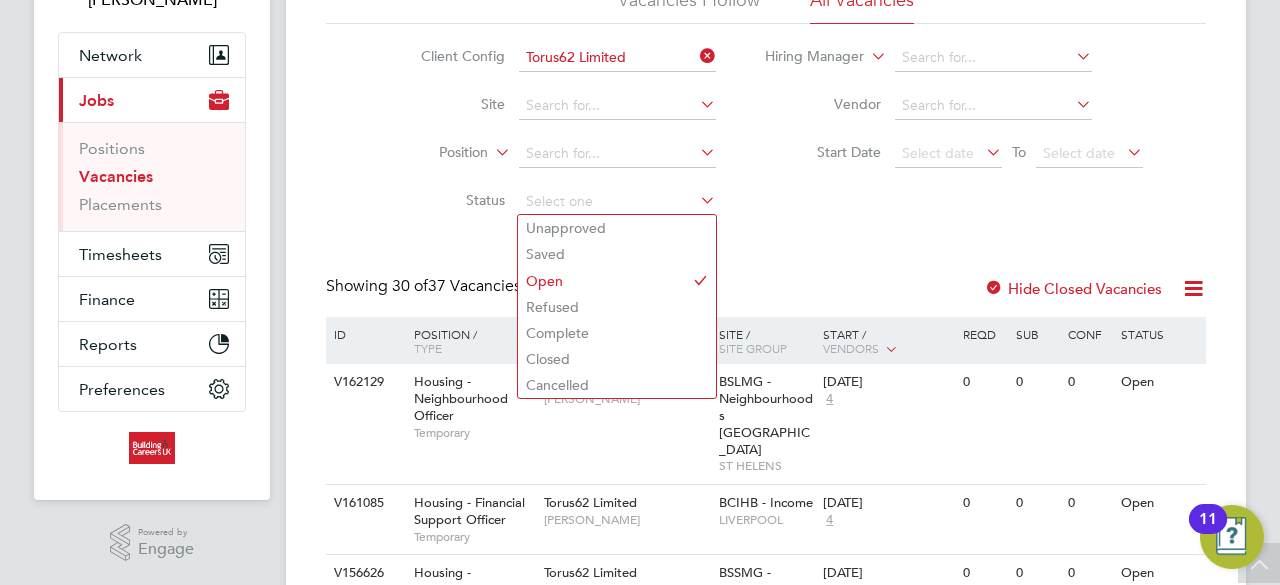 click on "Client Config   Torus62 Limited   Site     Position     Status   Hiring Manager     Vendor   Start Date
Select date
To
Select date" 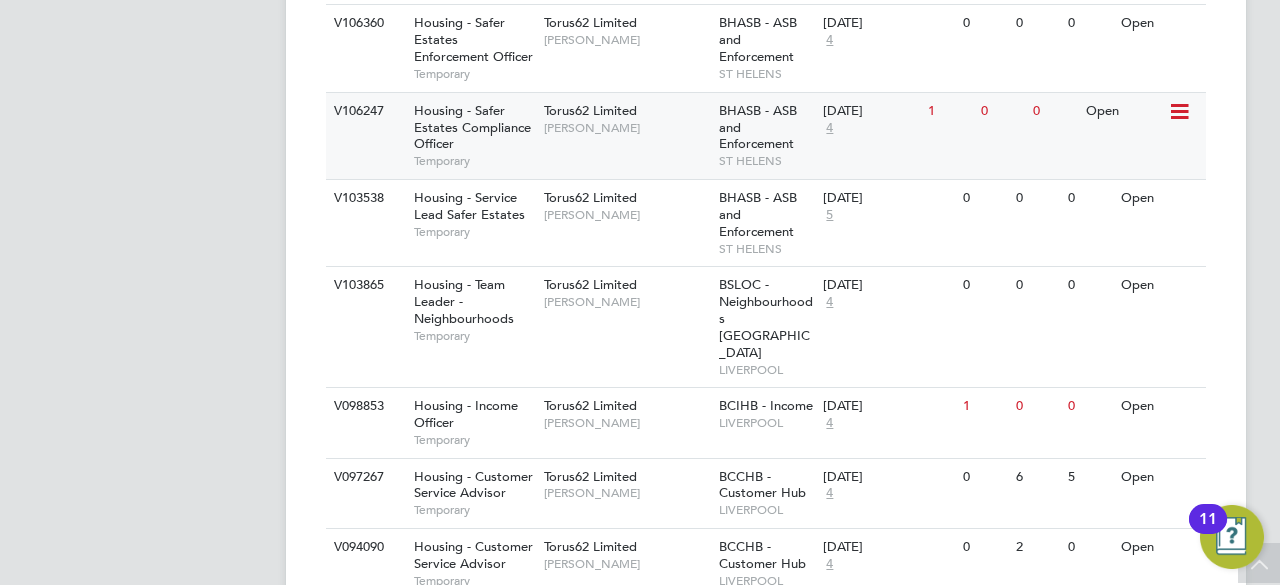 scroll, scrollTop: 2594, scrollLeft: 0, axis: vertical 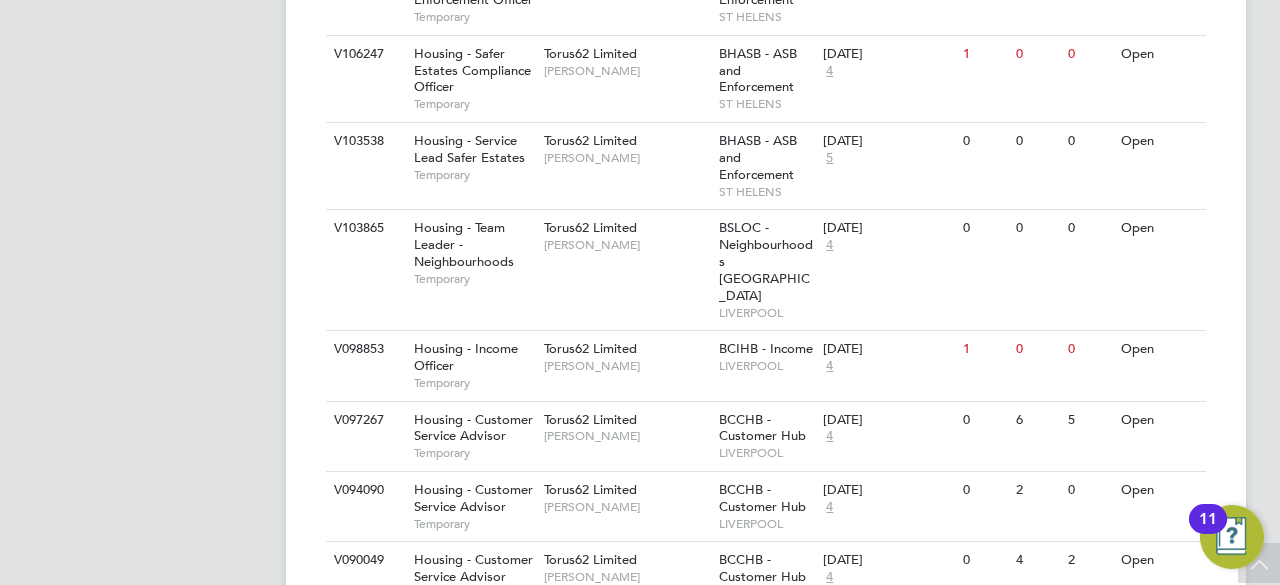 click 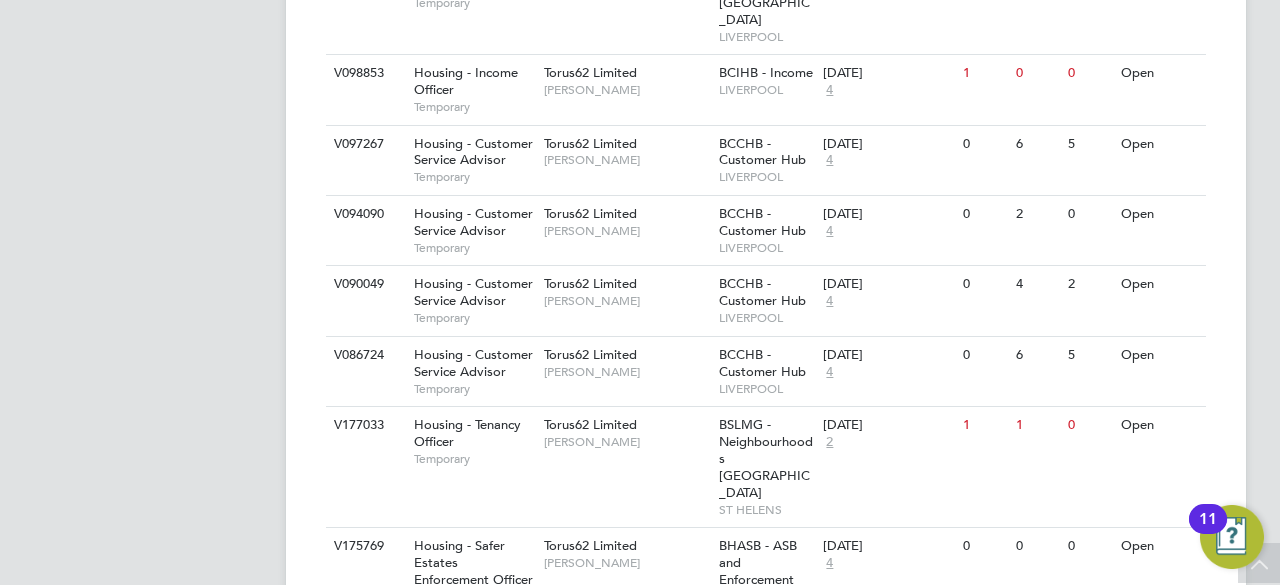 scroll, scrollTop: 2954, scrollLeft: 0, axis: vertical 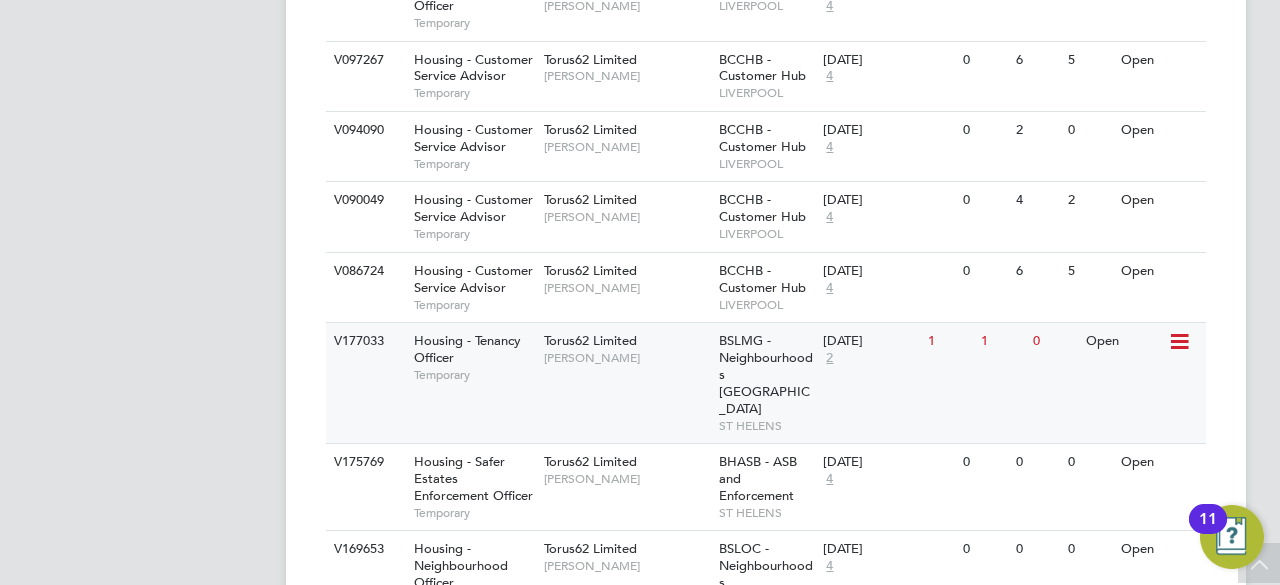 click on "Torus62 Limited   Geraldine Rice" 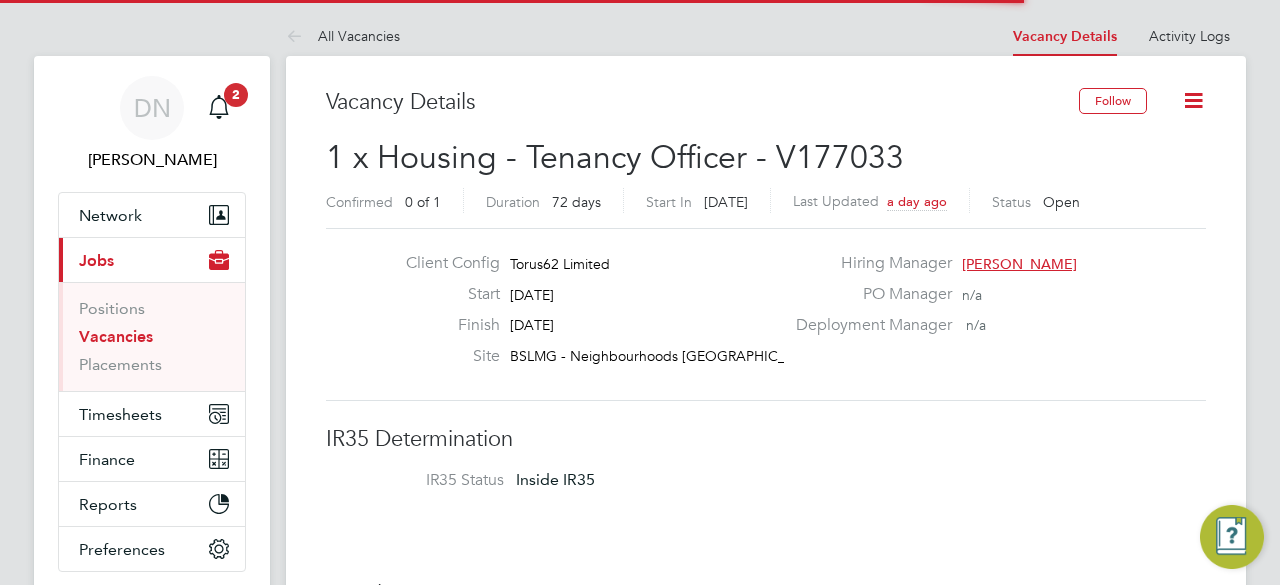 scroll, scrollTop: 40, scrollLeft: 0, axis: vertical 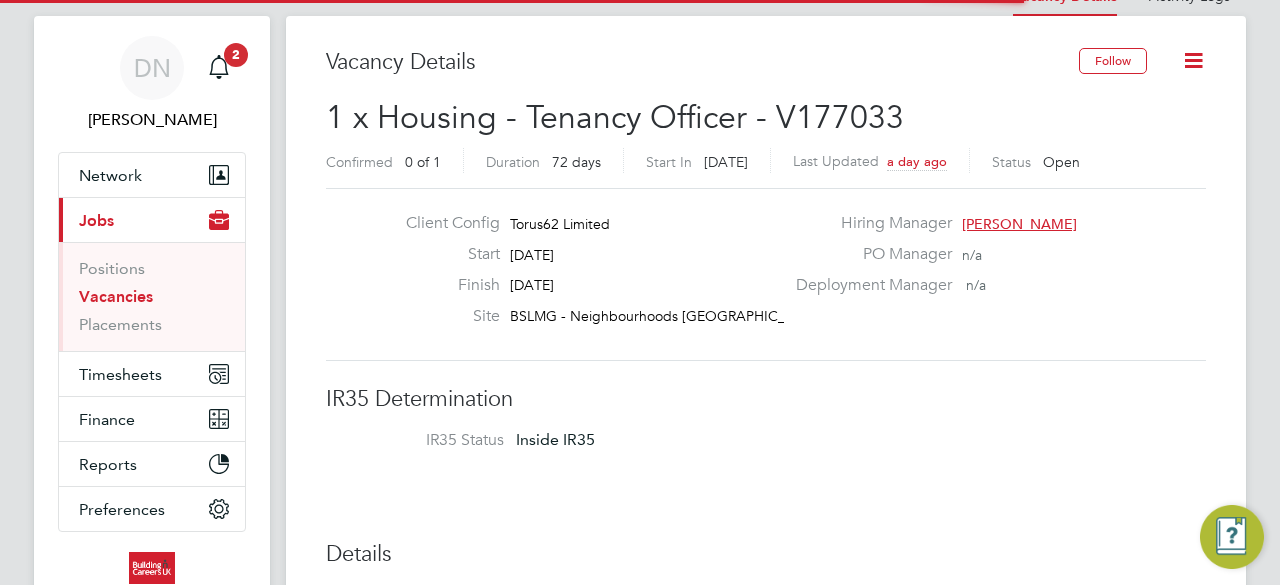 type 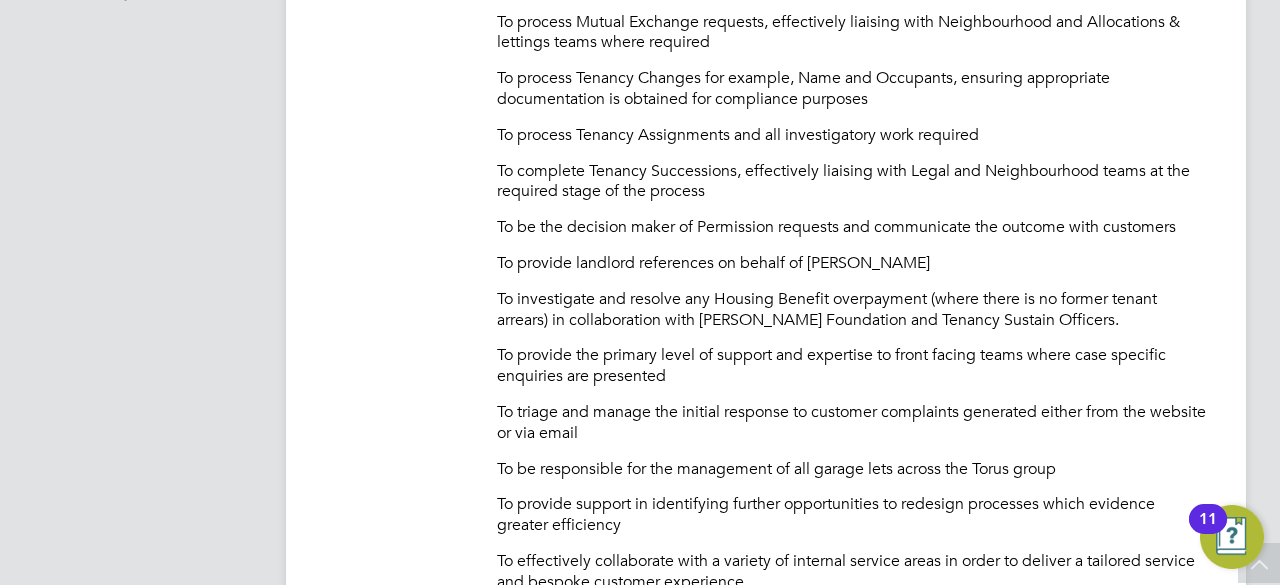 click on "To own and resolve processes which would have traditionally been actioned by Neighbourhood teams, to be the decision maker in line with policy and legislation specified within a customers tenancy agreement
To process Mutual Exchange requests, effectively liaising with Neighbourhood and Allocations & lettings teams where required
To process Tenancy Changes for example, Name and Occupants, ensuring appropriate documentation is obtained for compliance purposes
To process Tenancy Assignments and all investigatory work required
To complete Tenancy Successions, effectively liaising with Legal and Neighbourhood teams at the required stage of the process
To be the decision maker of Permission requests and communicate the outcome with customers
To provide landlord references on behalf of Torus
To investigate and resolve any Housing Benefit overpayment (where there is no former tenant arrears) in collaboration with Torus Foundation and Tenancy Sustain Officers." 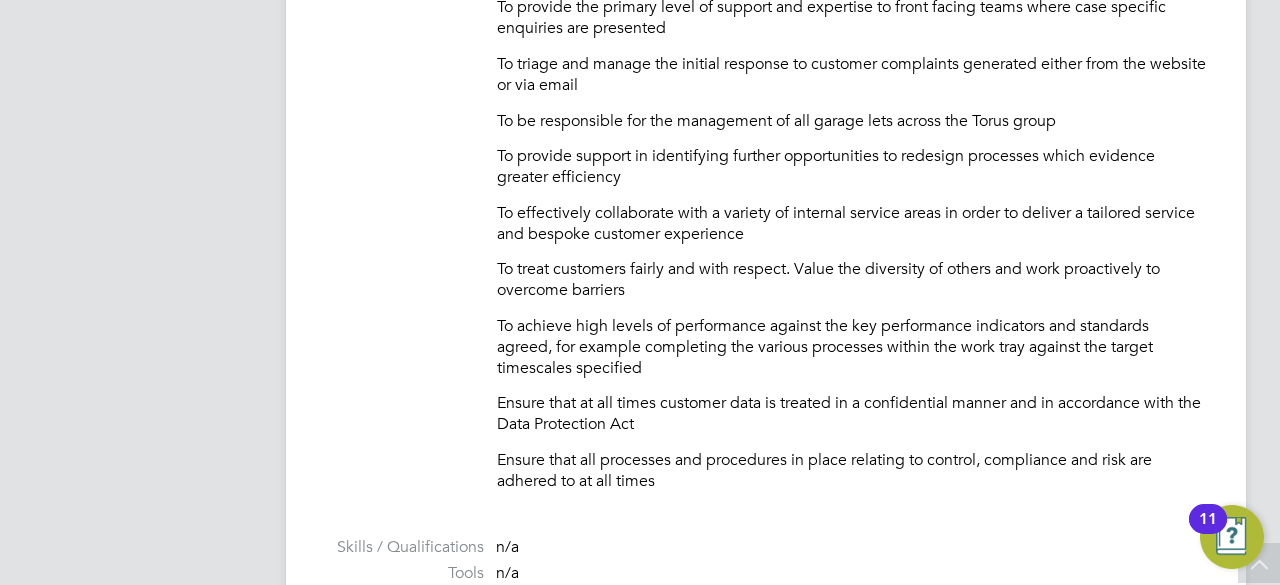 click on "To own and resolve processes which would have traditionally been actioned by Neighbourhood teams, to be the decision maker in line with policy and legislation specified within a customers tenancy agreement
To process Mutual Exchange requests, effectively liaising with Neighbourhood and Allocations & lettings teams where required
To process Tenancy Changes for example, Name and Occupants, ensuring appropriate documentation is obtained for compliance purposes
To process Tenancy Assignments and all investigatory work required
To complete Tenancy Successions, effectively liaising with Legal and Neighbourhood teams at the required stage of the process
To be the decision maker of Permission requests and communicate the outcome with customers
To provide landlord references on behalf of Torus
To investigate and resolve any Housing Benefit overpayment (where there is no former tenant arrears) in collaboration with Torus Foundation and Tenancy Sustain Officers." 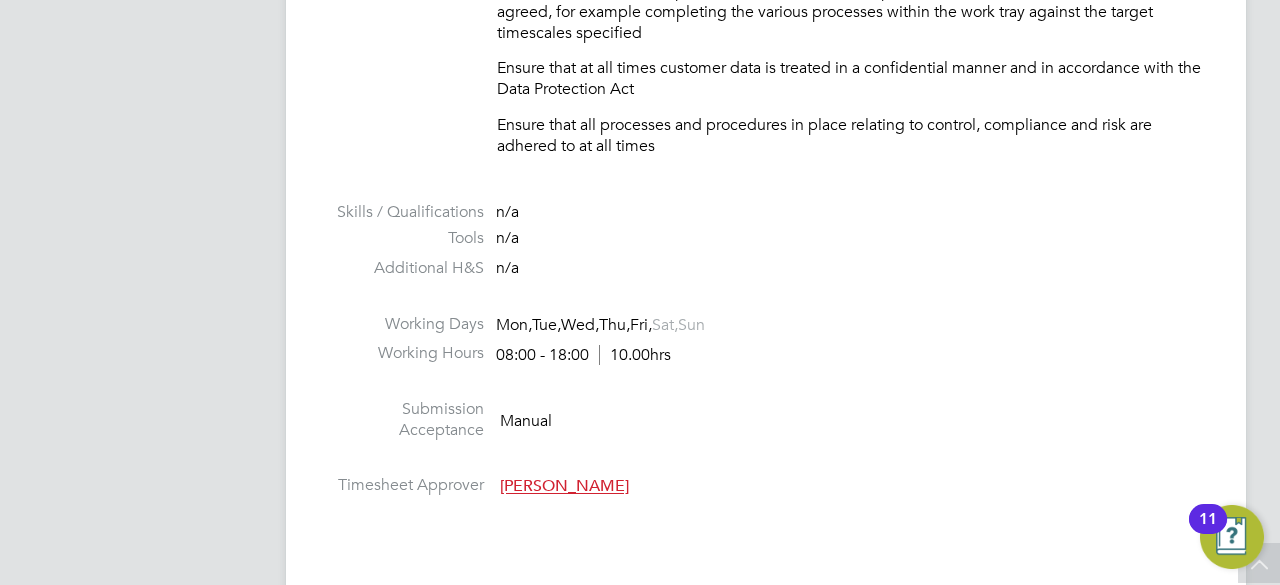 click on "Reason   Extra work Description To own and resolve processes which would have traditionally been actioned by Neighbourhood teams, to be the decision maker in line with policy and legislation specified within a customers tenancy agreement
To process Mutual Exchange requests, effectively liaising with Neighbourhood and Allocations & lettings teams where required
To process Tenancy Changes for example, Name and Occupants, ensuring appropriate documentation is obtained for compliance purposes
To process Tenancy Assignments and all investigatory work required
To complete Tenancy Successions, effectively liaising with Legal and Neighbourhood teams at the required stage of the process
To be the decision maker of Permission requests and communicate the outcome with customers
To provide landlord references on behalf of Torus
To investigate and resolve any Housing Benefit overpayment (where there is no former tenant arrears) in collaboration with Torus Foundation and Tenancy Sustain Officers." 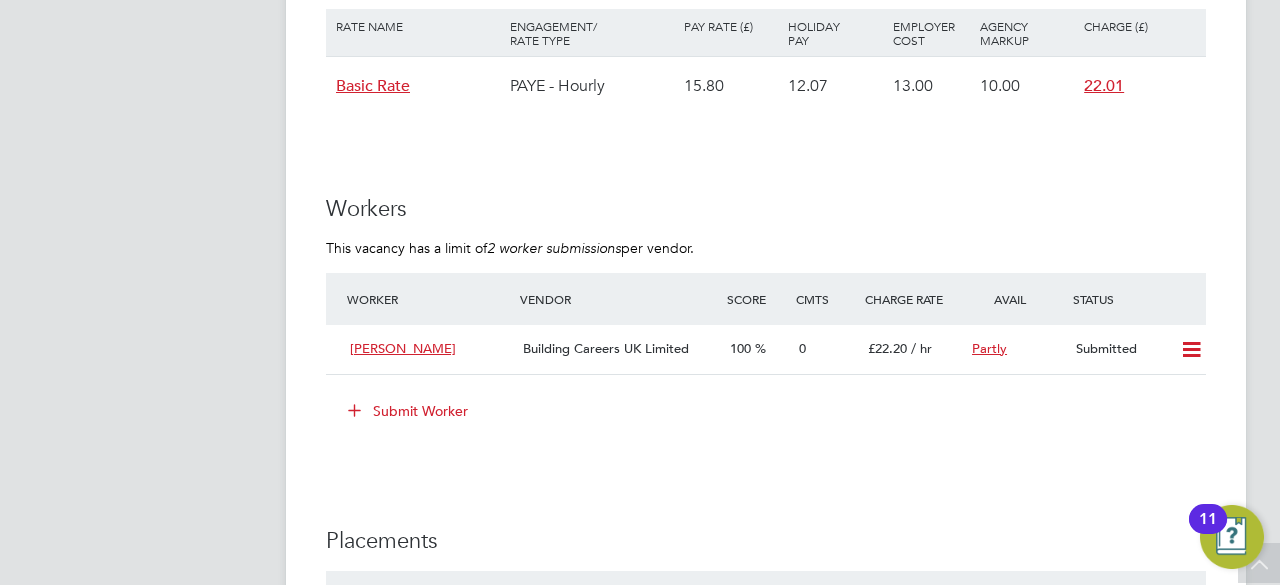 scroll, scrollTop: 2040, scrollLeft: 0, axis: vertical 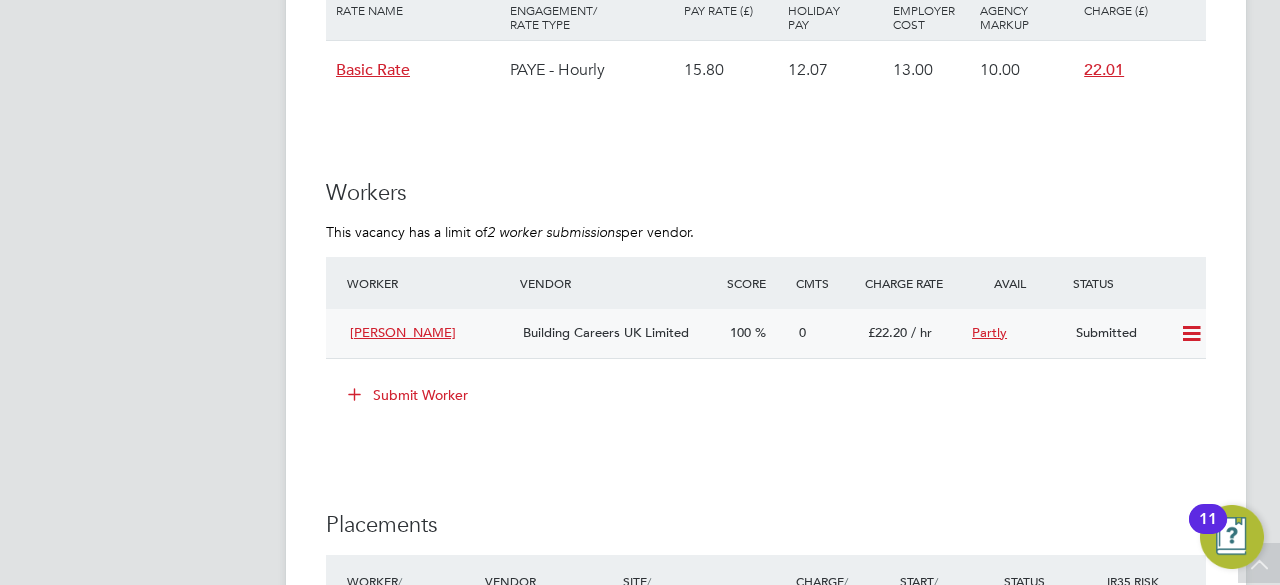 click 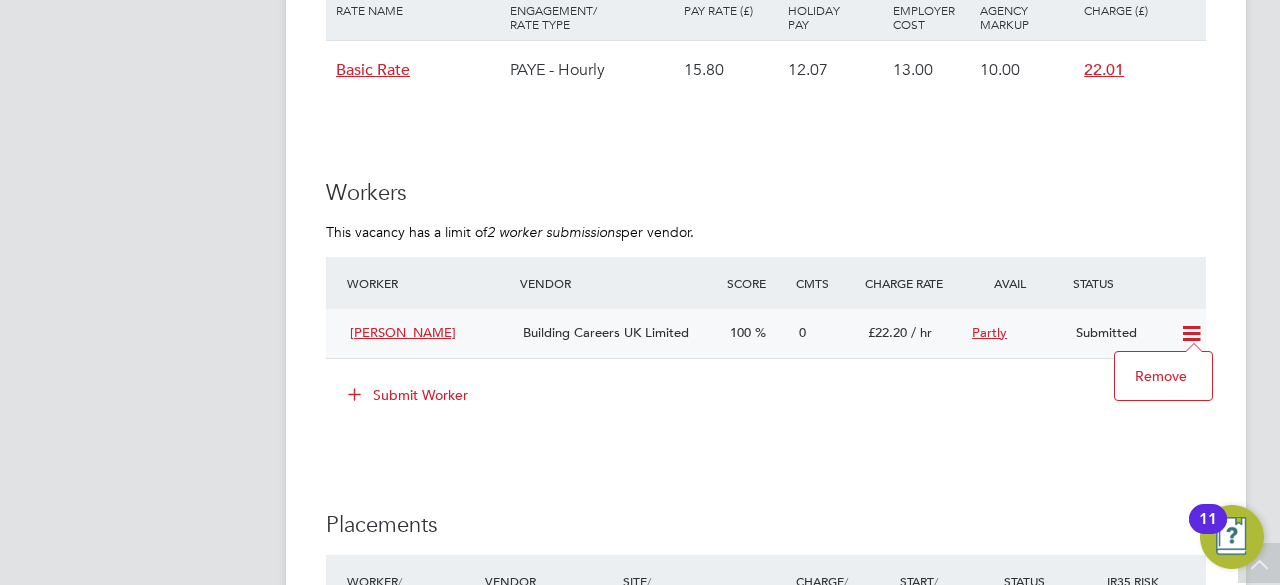 click on "Status" 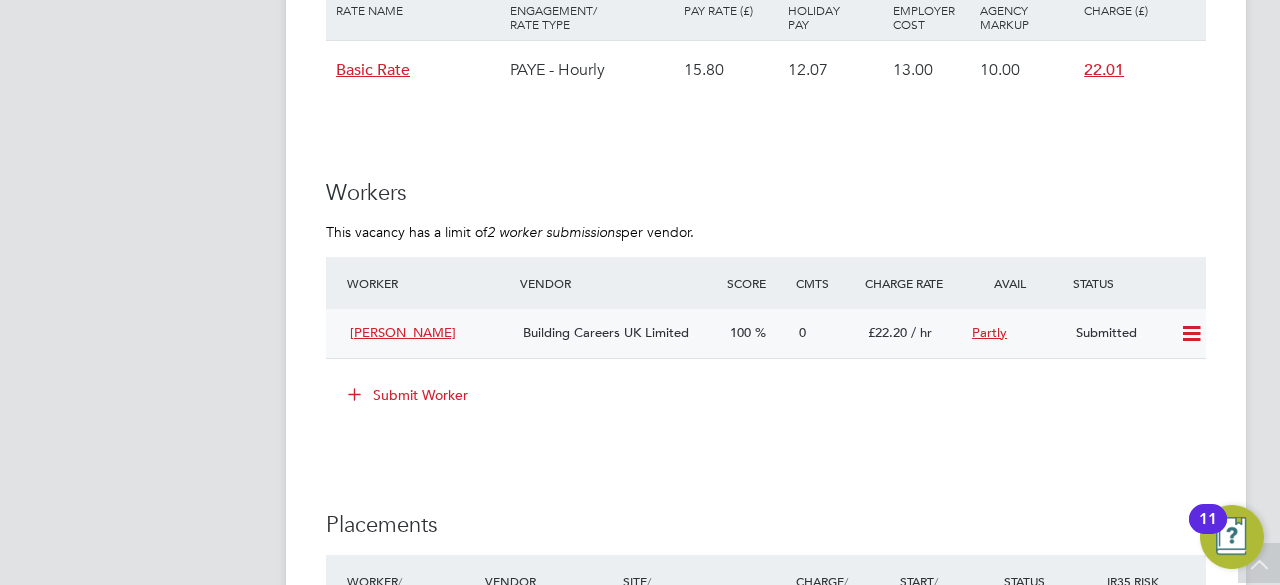 click on "Submitted" 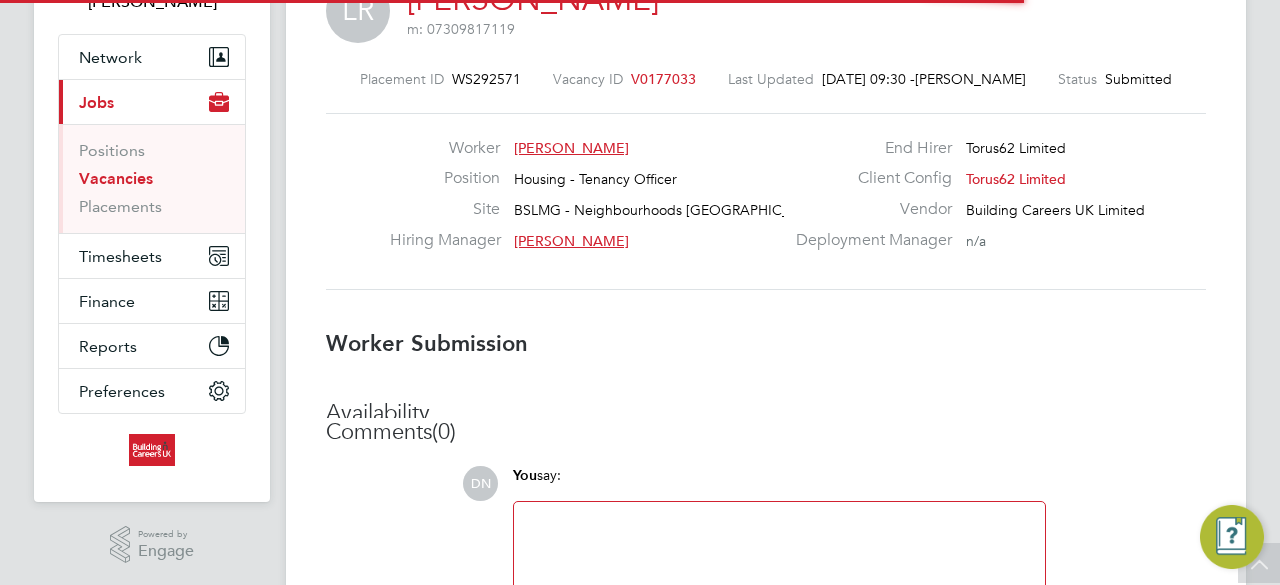 scroll, scrollTop: 10, scrollLeft: 10, axis: both 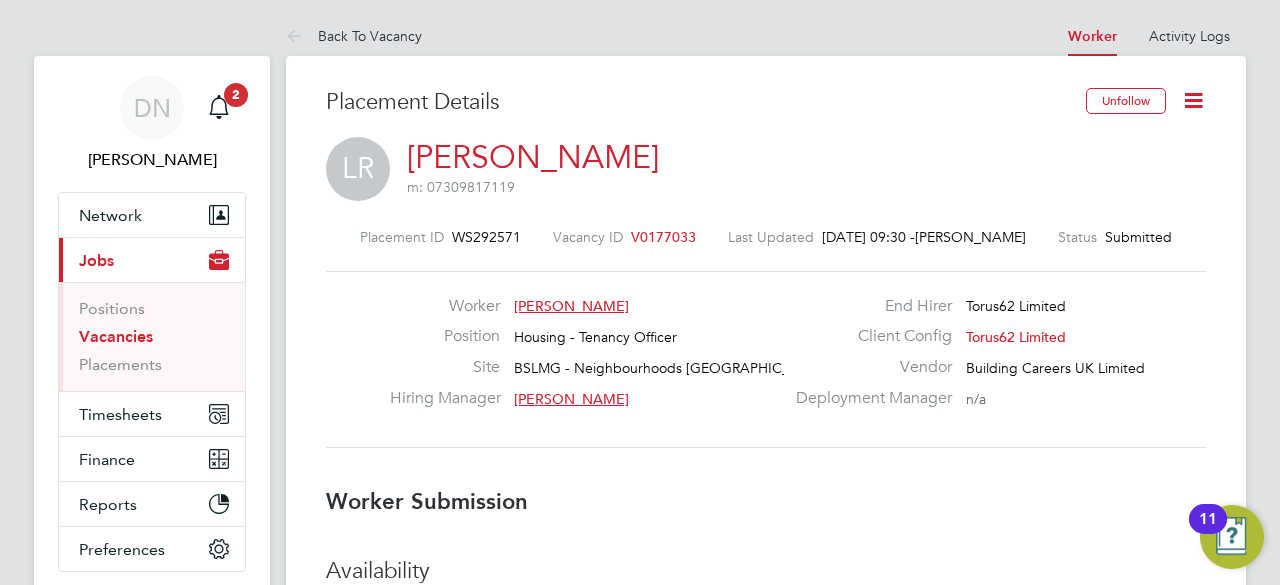 click 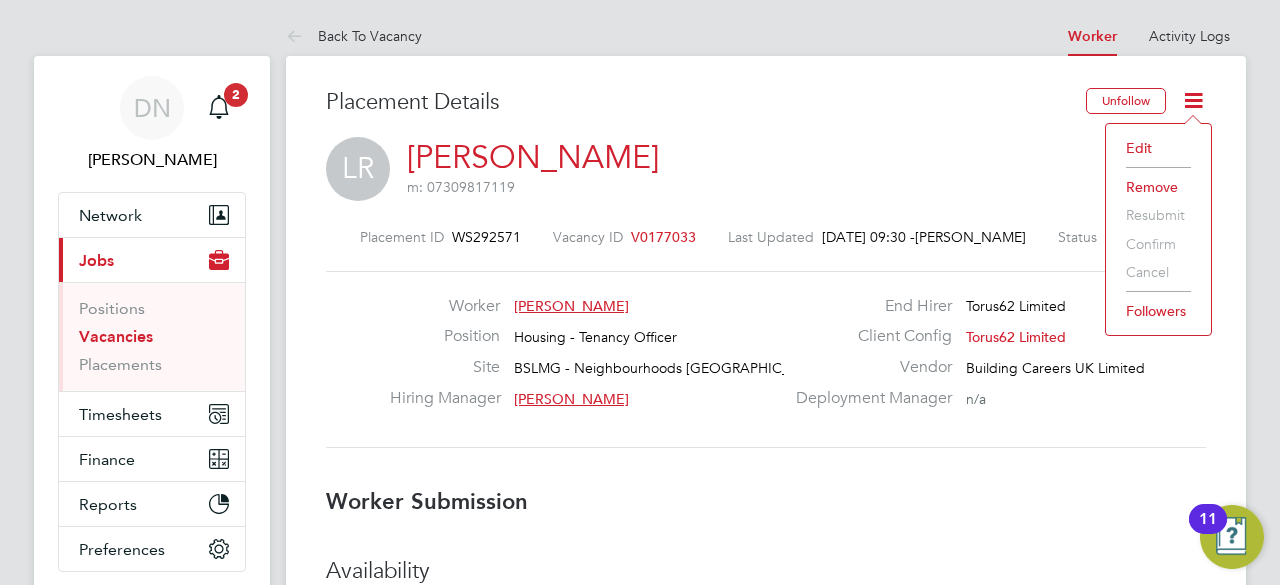 click on "LR   Liam Rooney   m: 07309817119" 